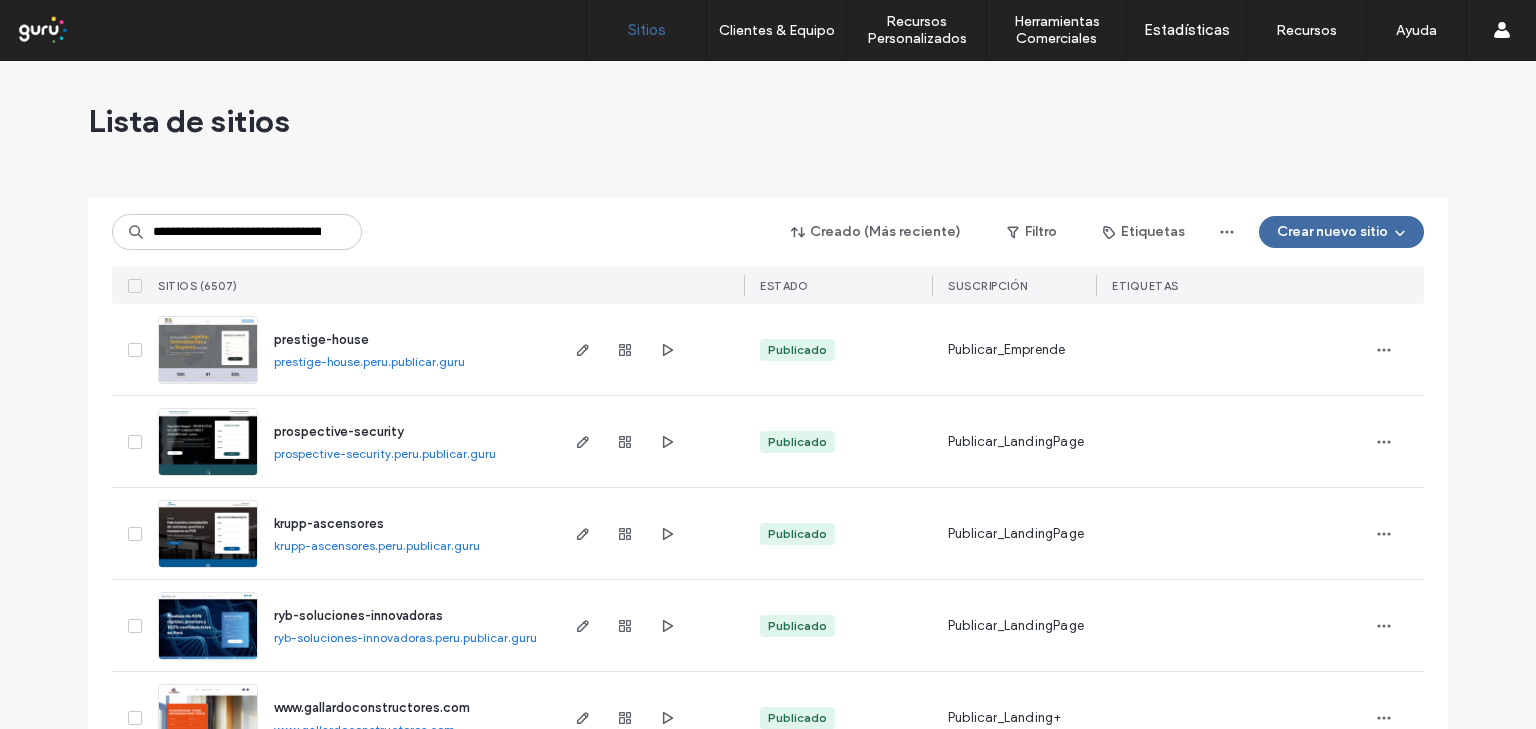 type on "**********" 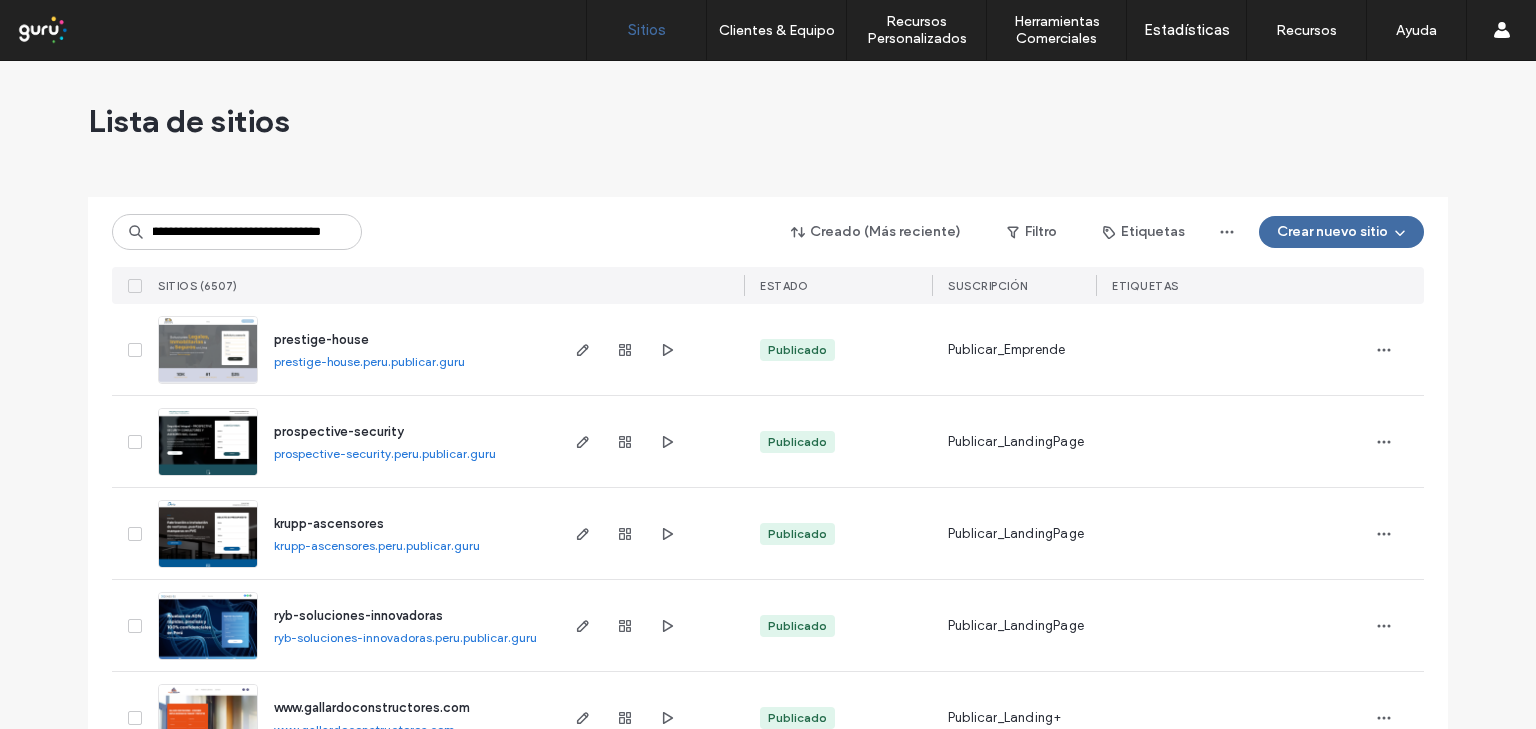 scroll, scrollTop: 0, scrollLeft: 0, axis: both 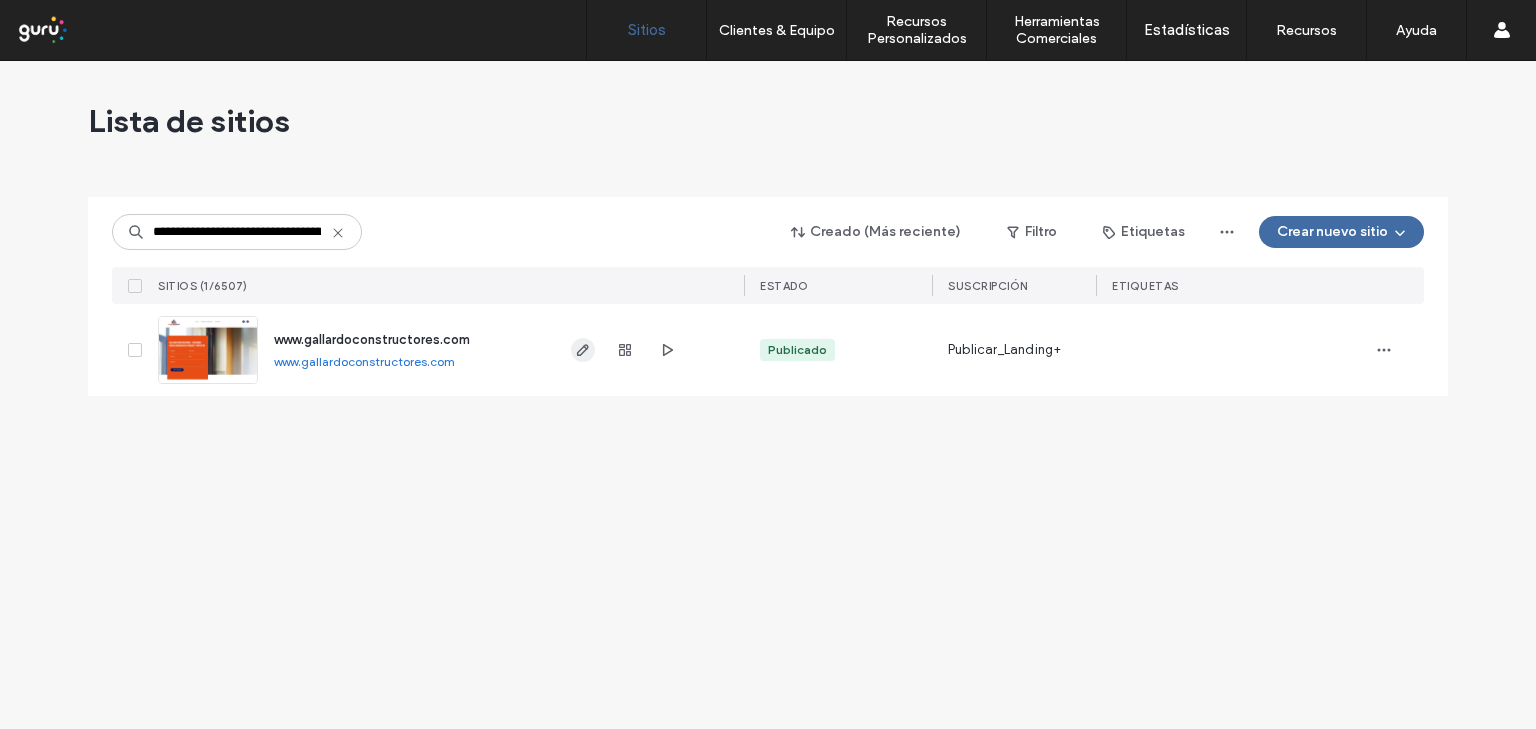 click 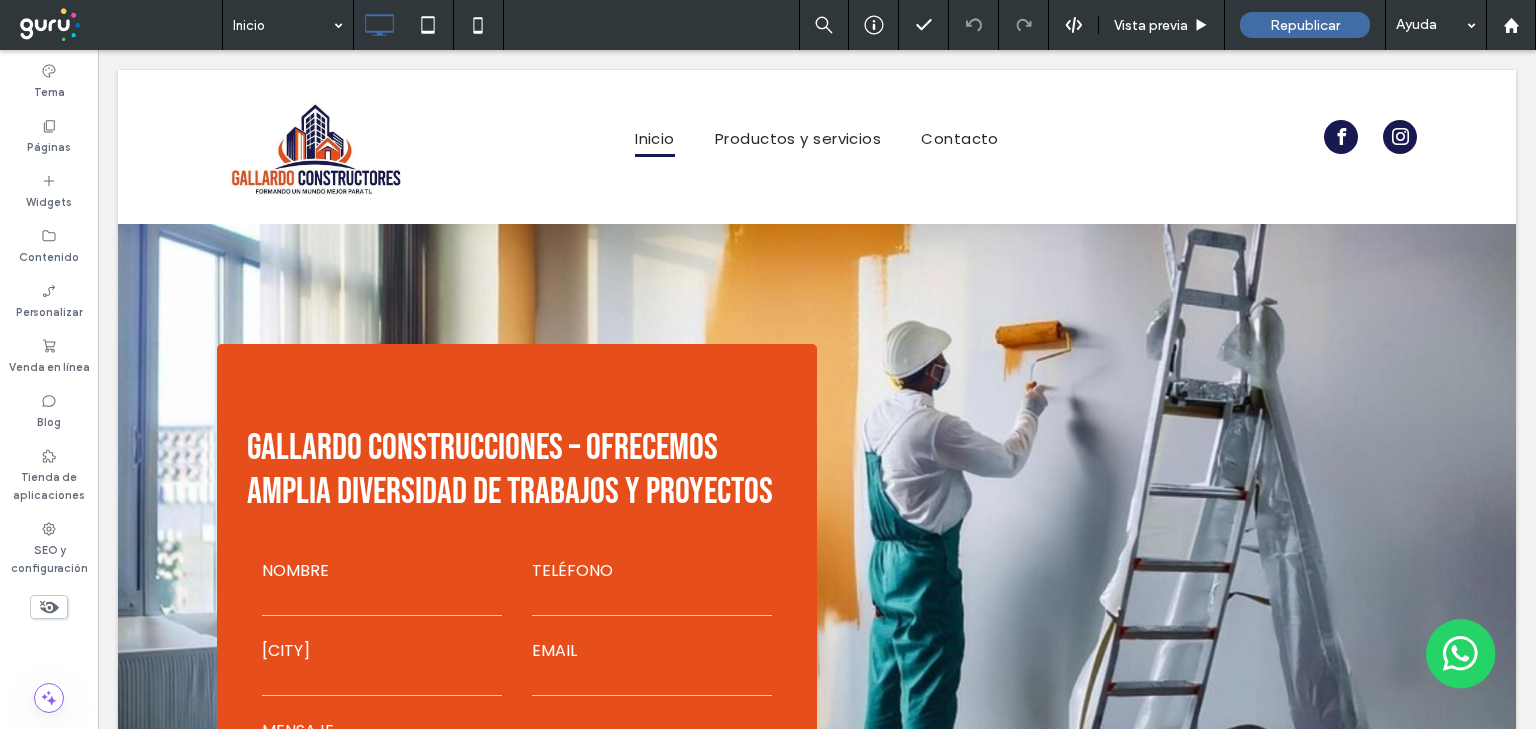 scroll, scrollTop: 0, scrollLeft: 0, axis: both 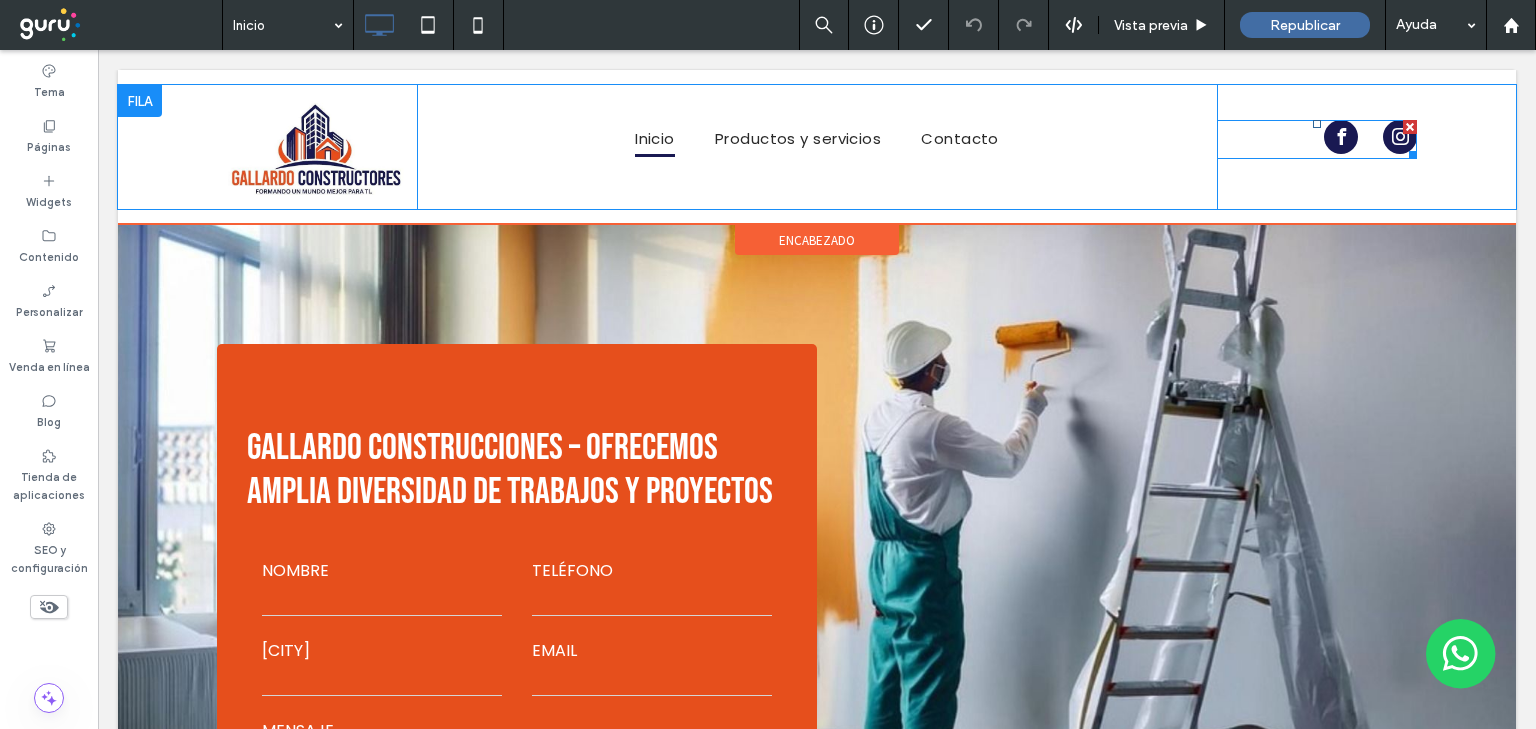 click at bounding box center [1409, 151] 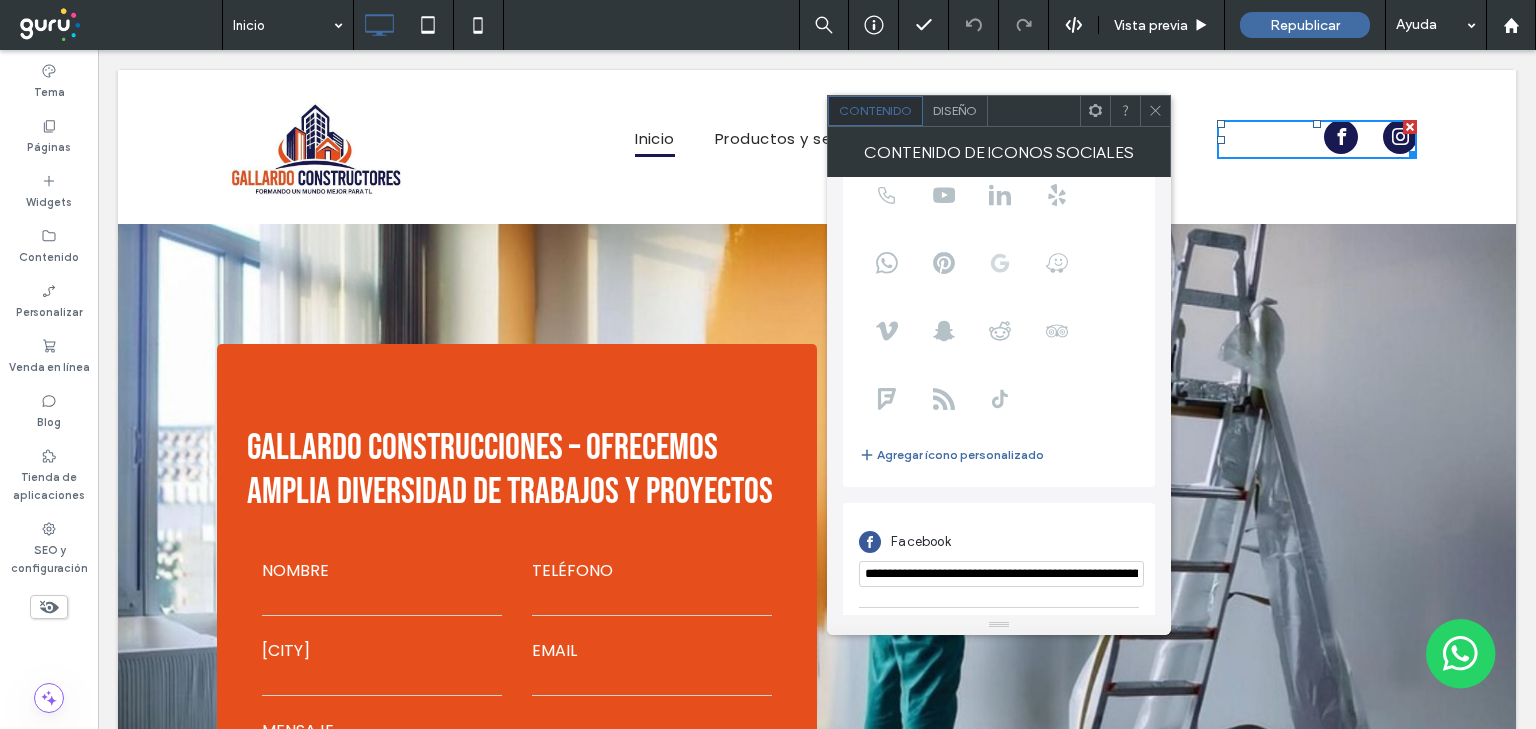 scroll, scrollTop: 244, scrollLeft: 0, axis: vertical 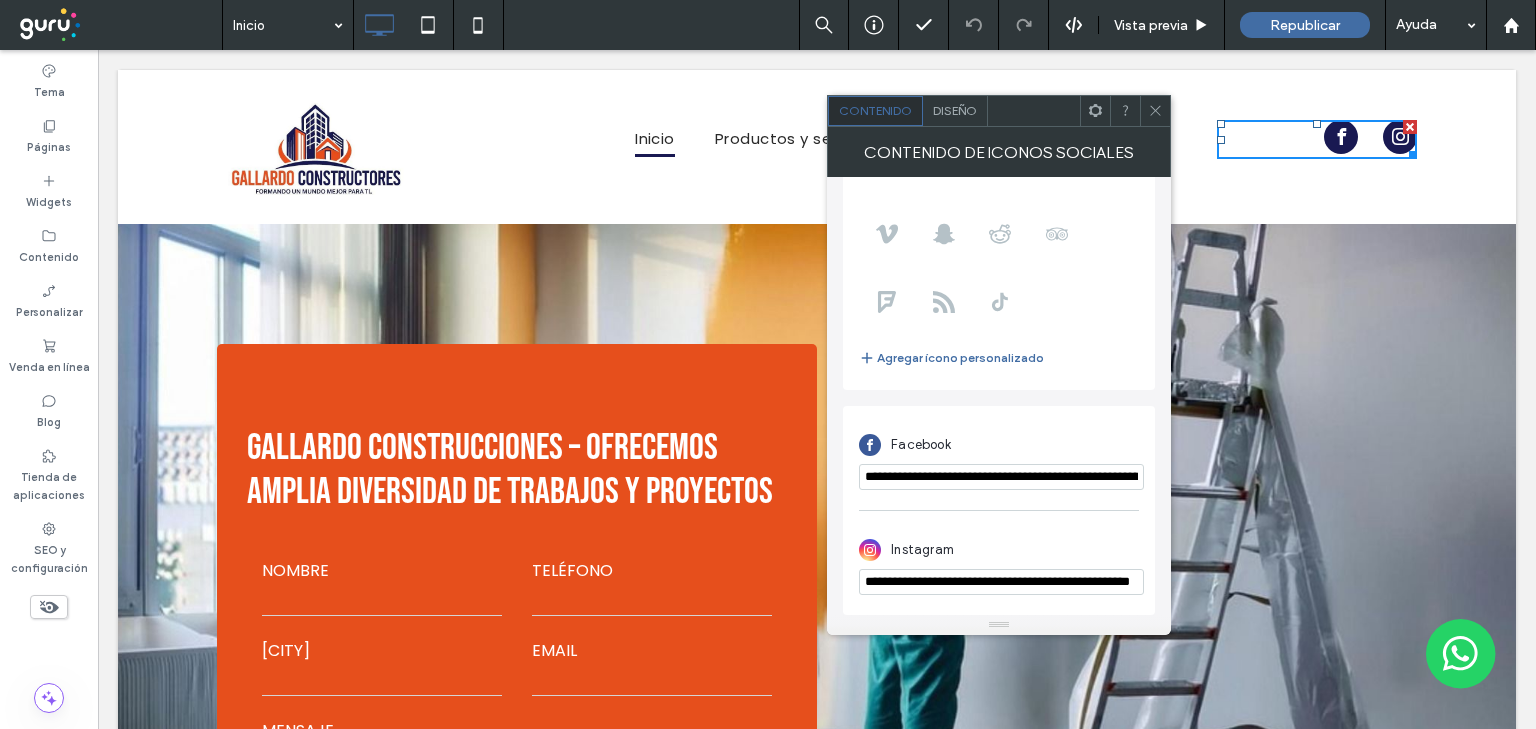 click on "**********" at bounding box center [1001, 582] 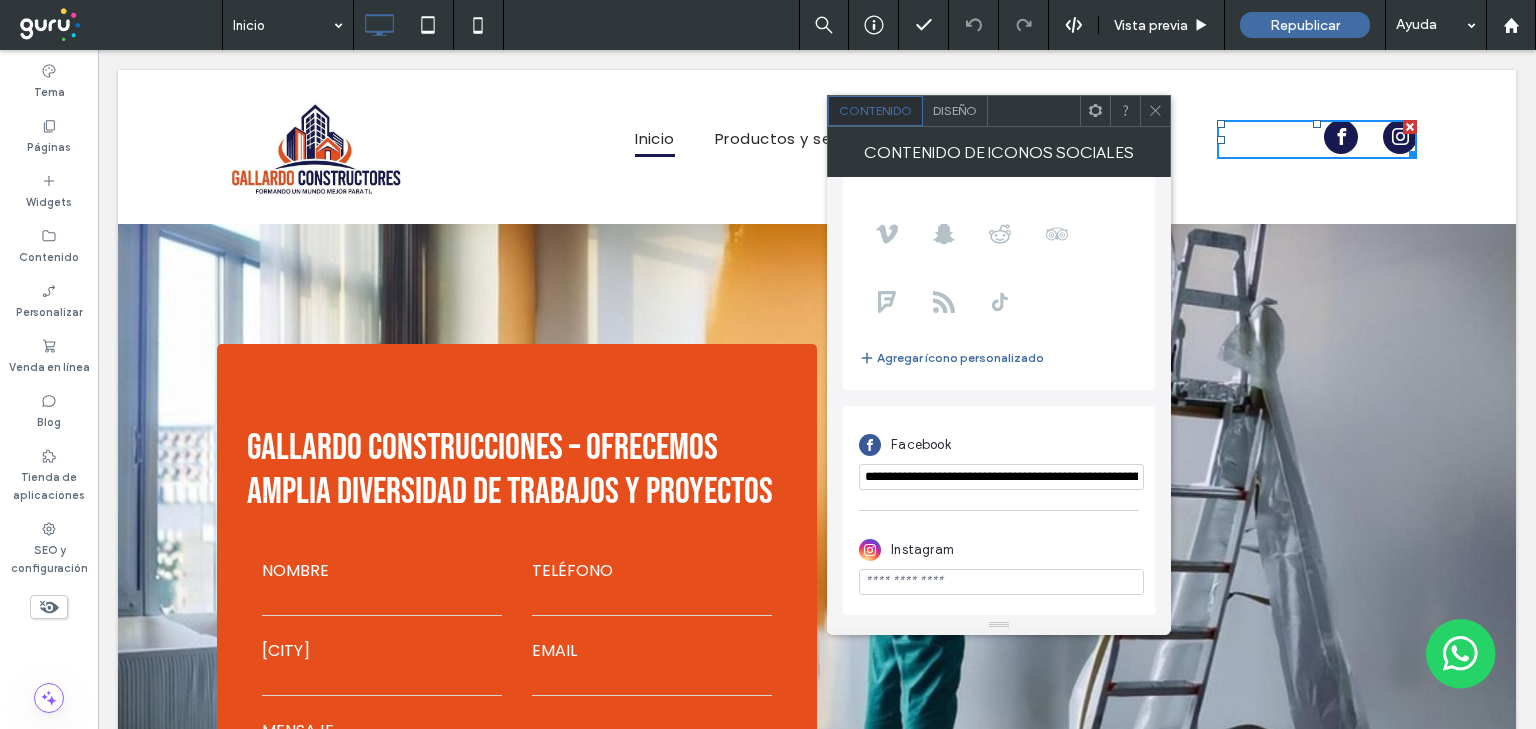 paste on "**********" 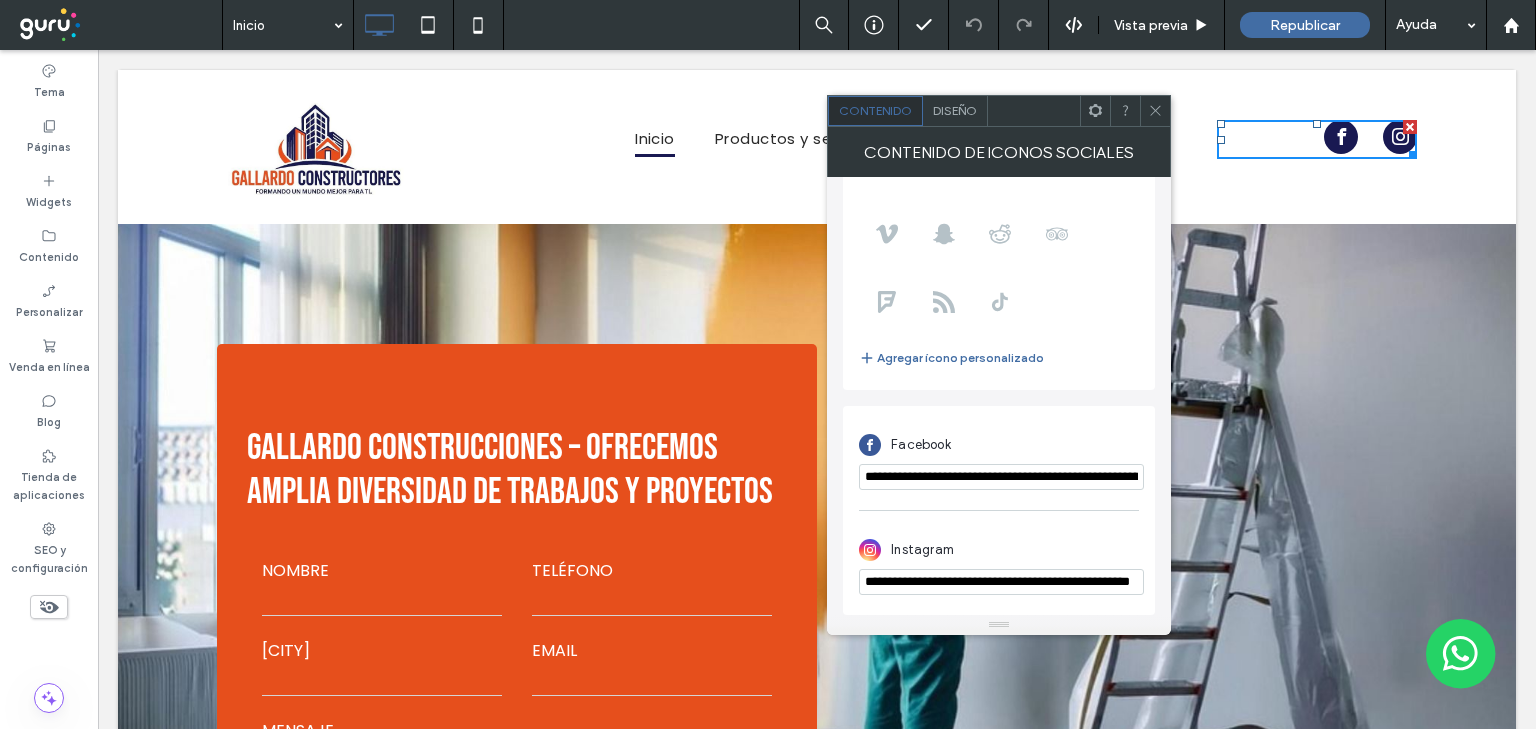 scroll, scrollTop: 0, scrollLeft: 75, axis: horizontal 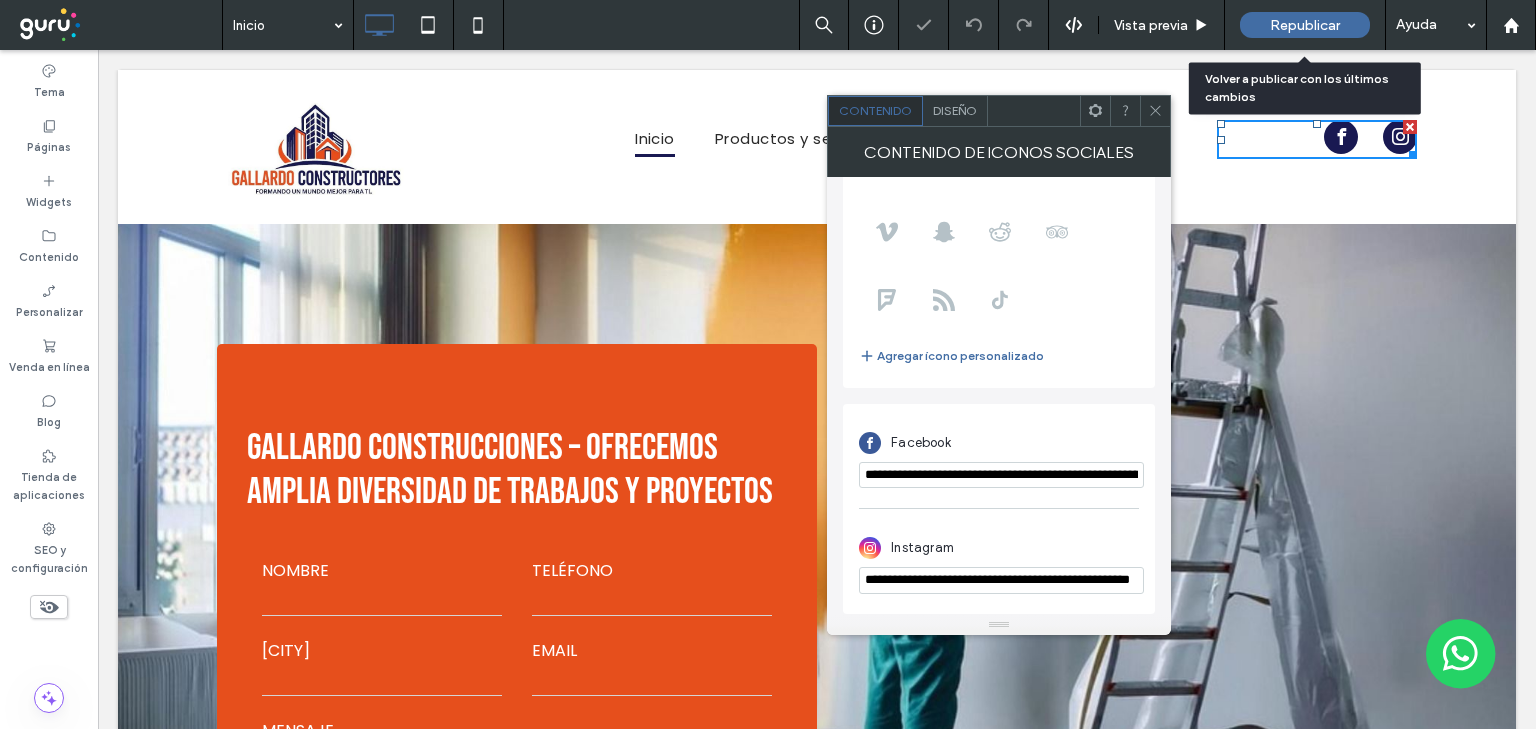 click on "Republicar" at bounding box center [1305, 25] 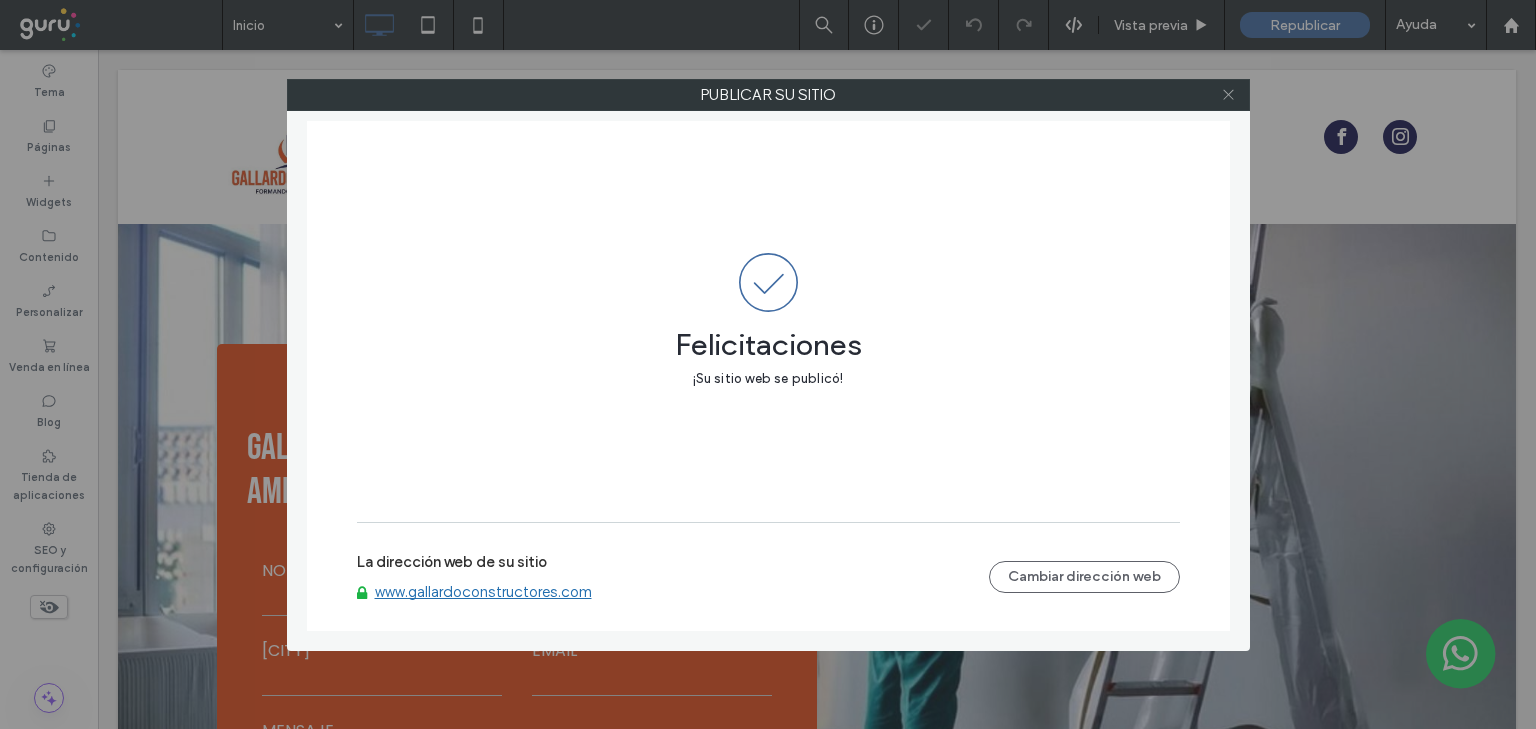 click 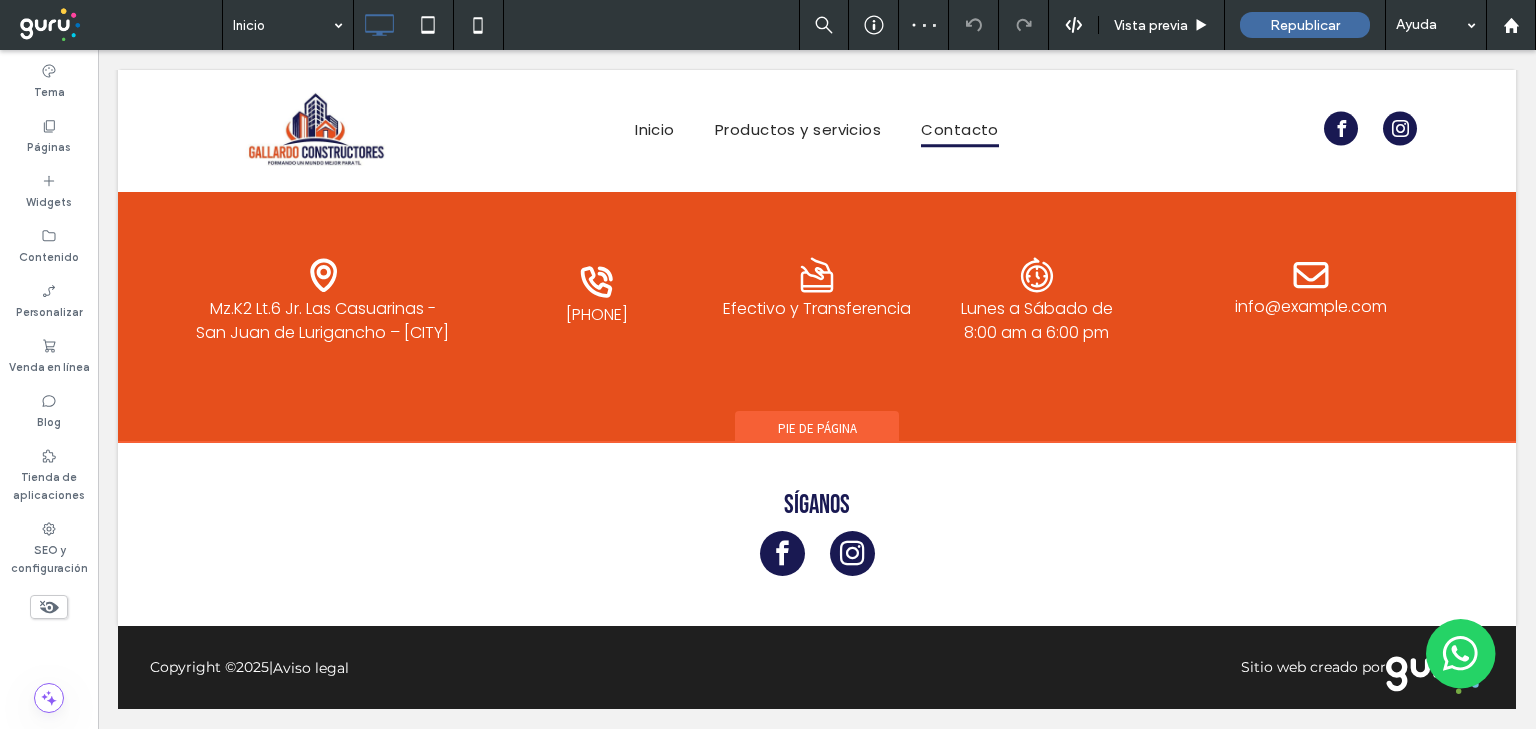 scroll, scrollTop: 3300, scrollLeft: 0, axis: vertical 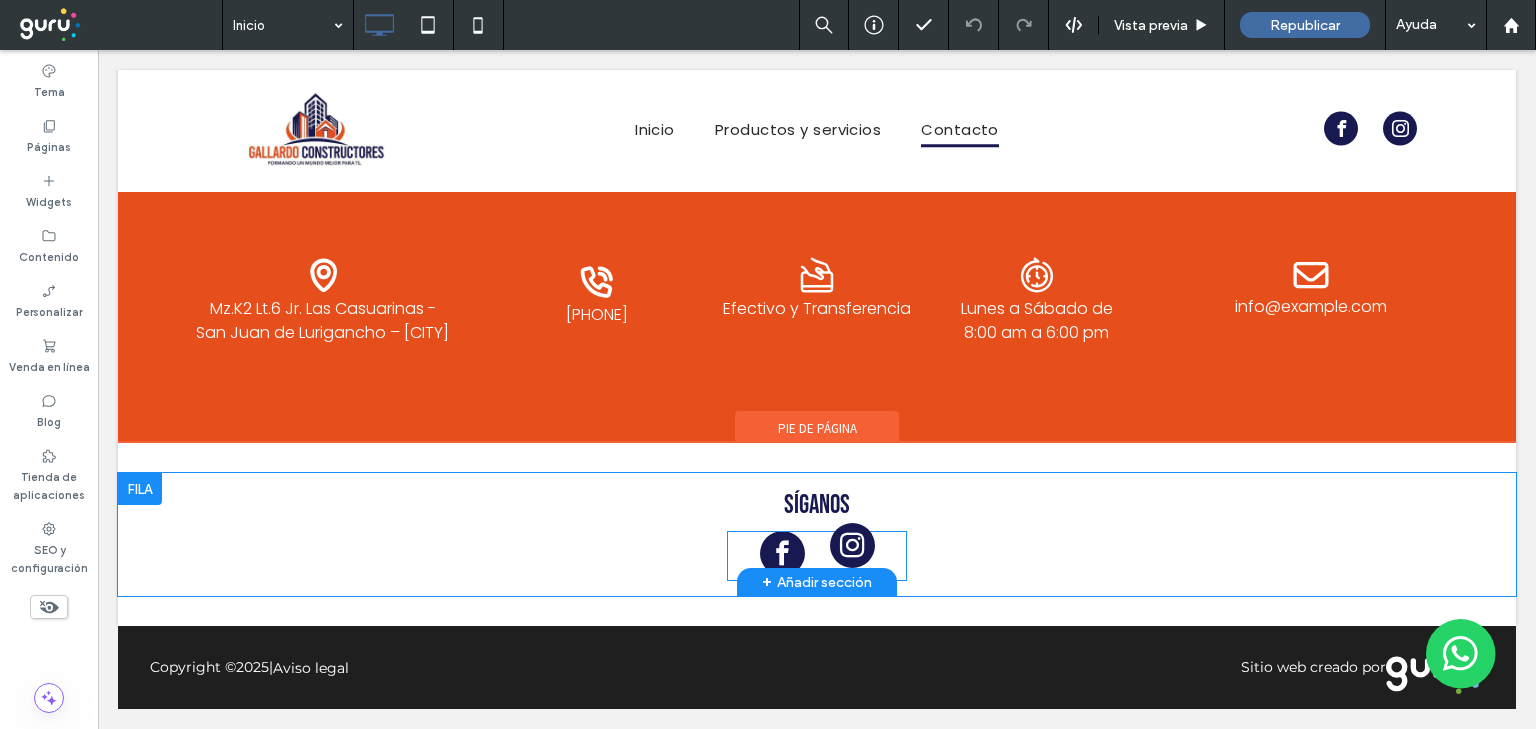 click at bounding box center (852, 545) 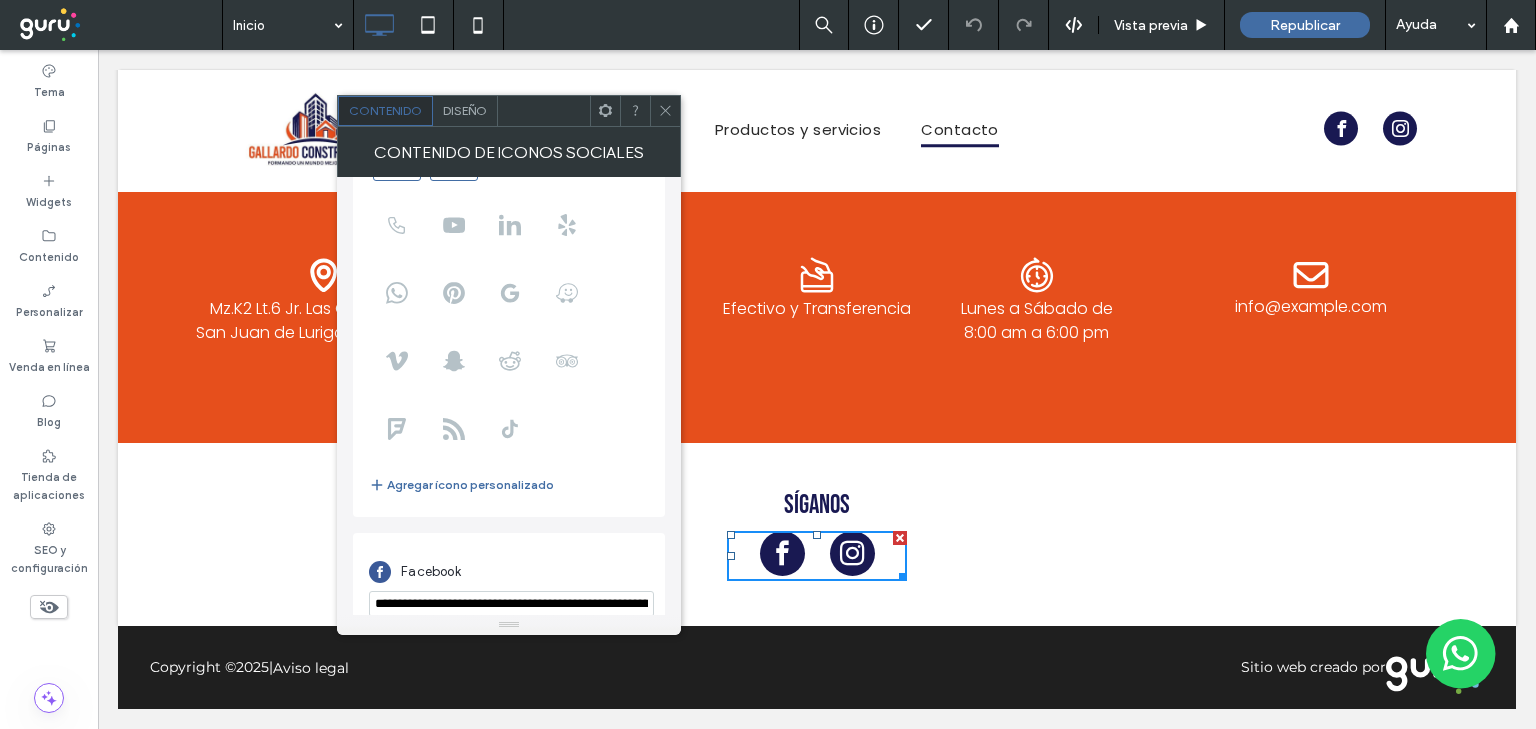scroll, scrollTop: 244, scrollLeft: 0, axis: vertical 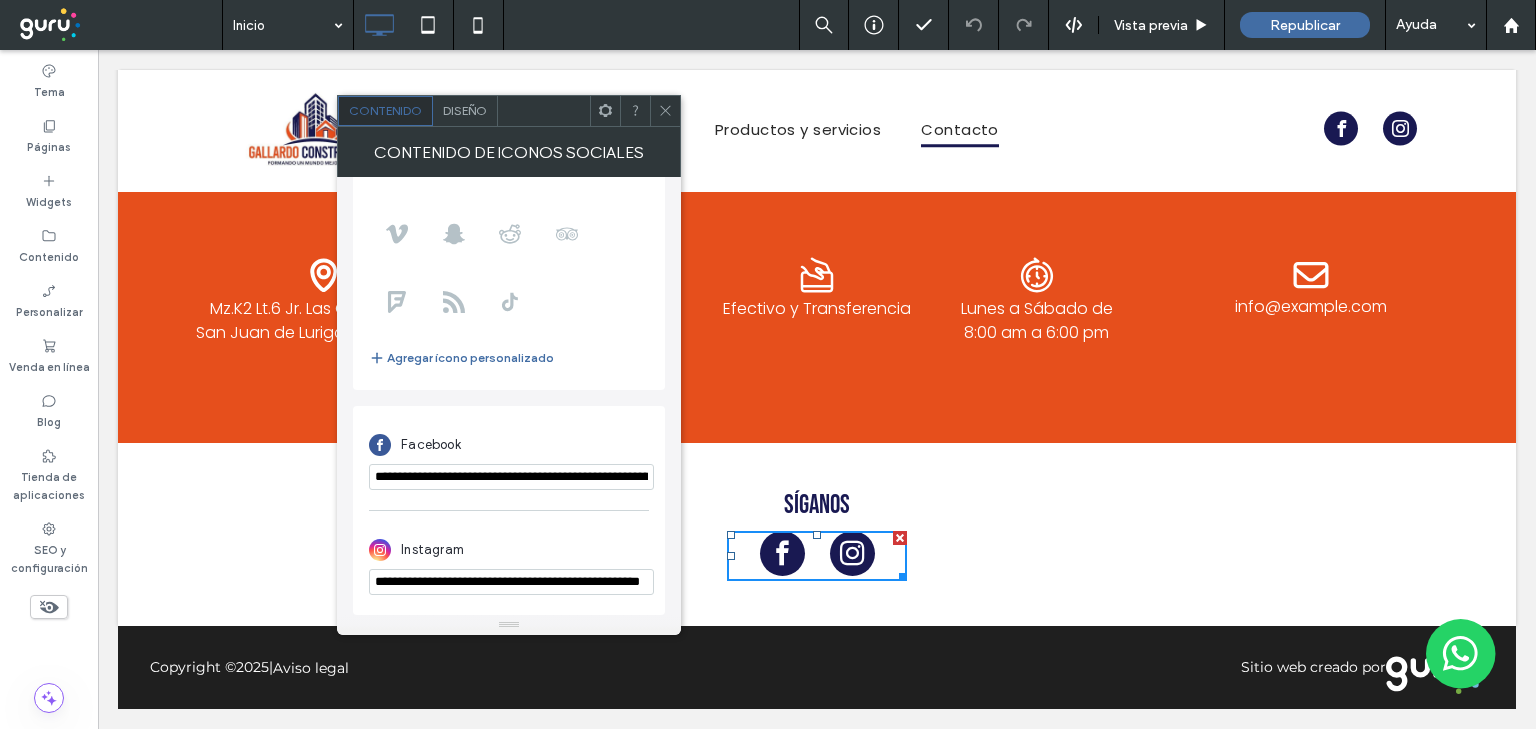 click on "**********" at bounding box center [511, 582] 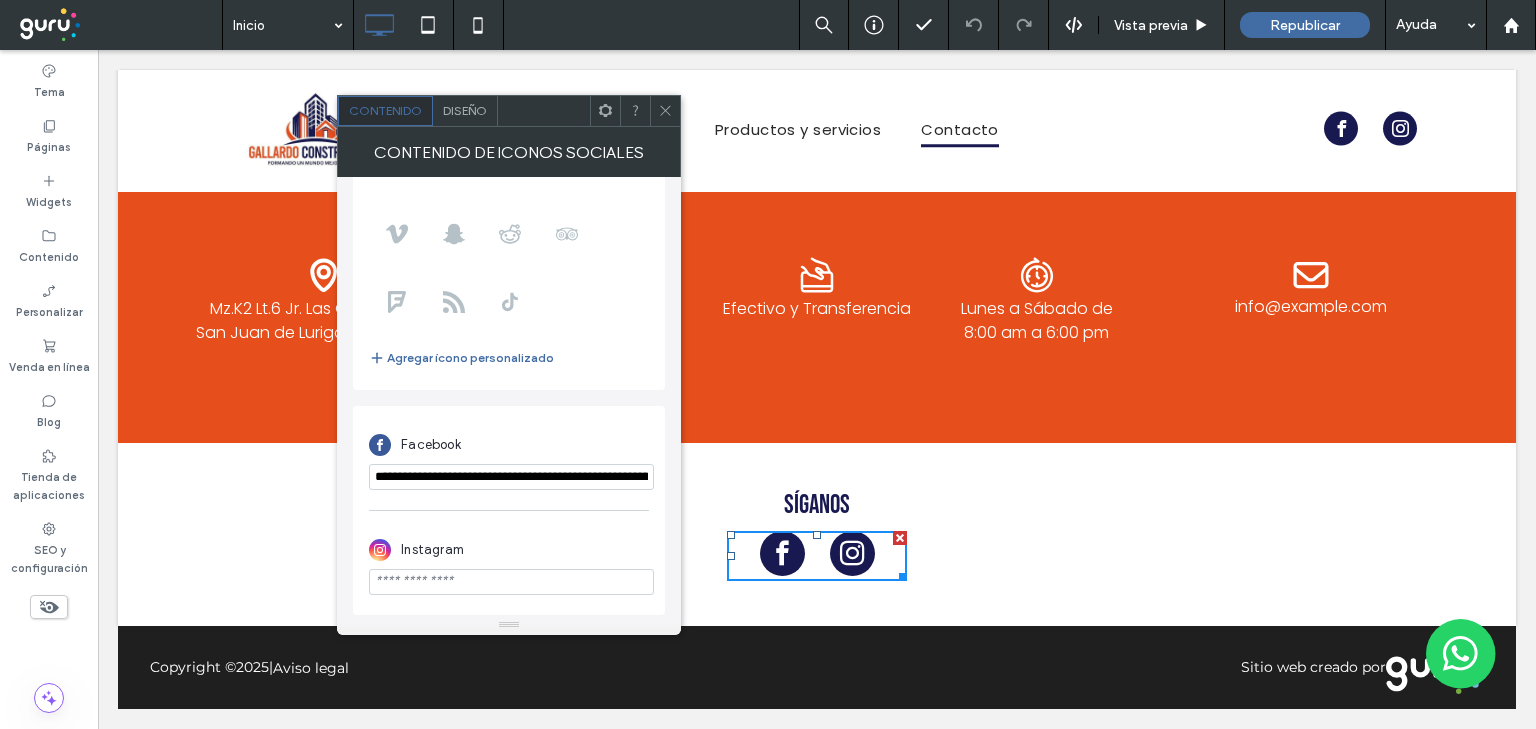 paste on "**********" 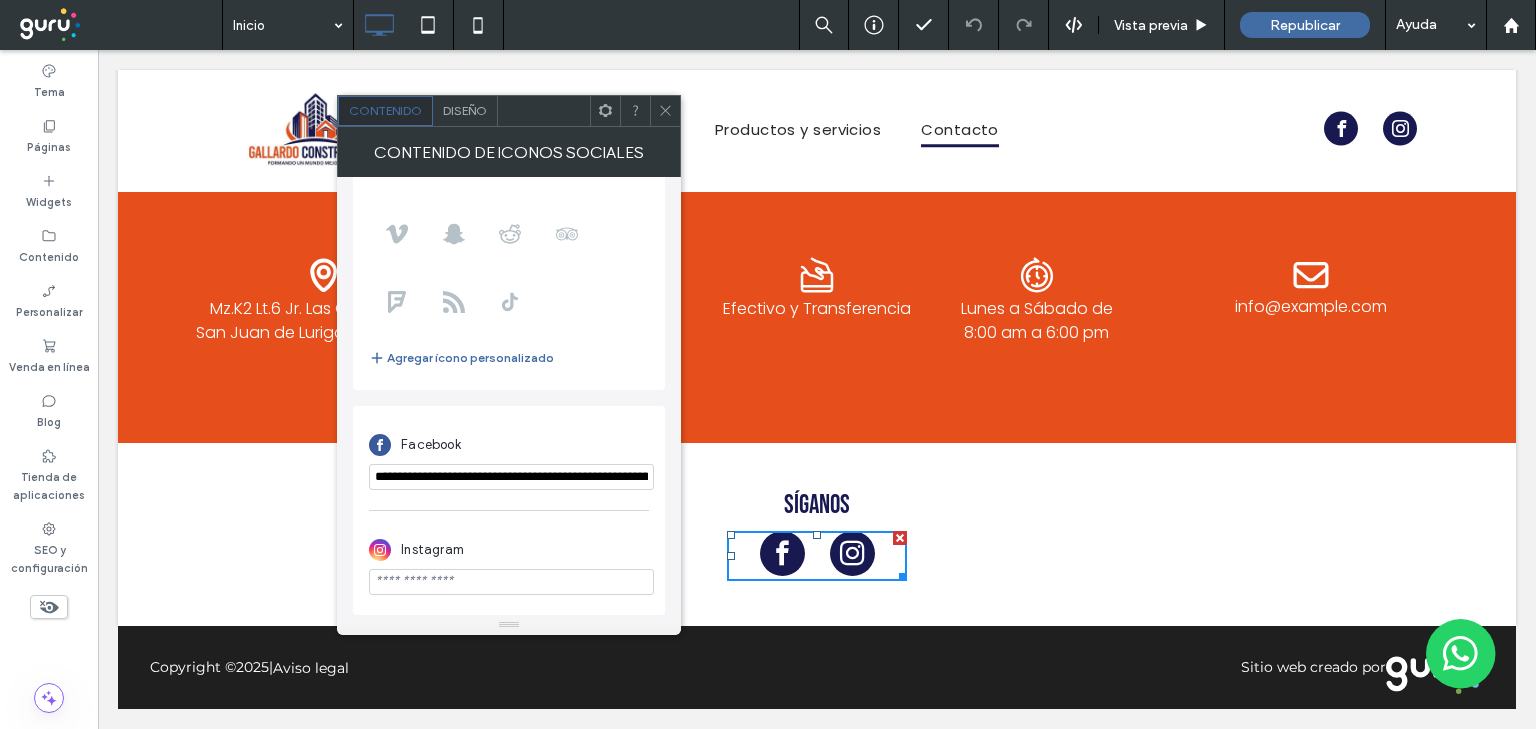 type on "**********" 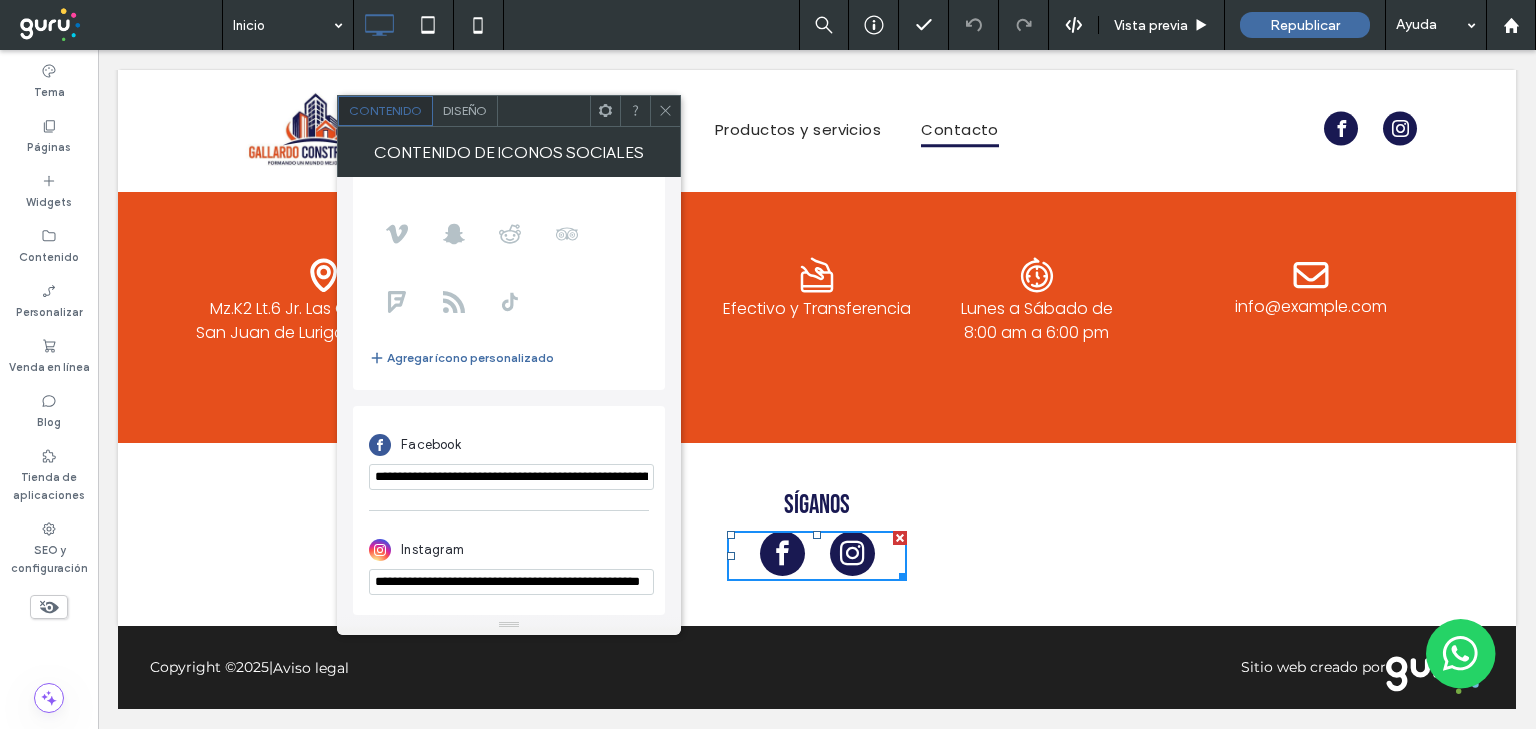 scroll, scrollTop: 0, scrollLeft: 75, axis: horizontal 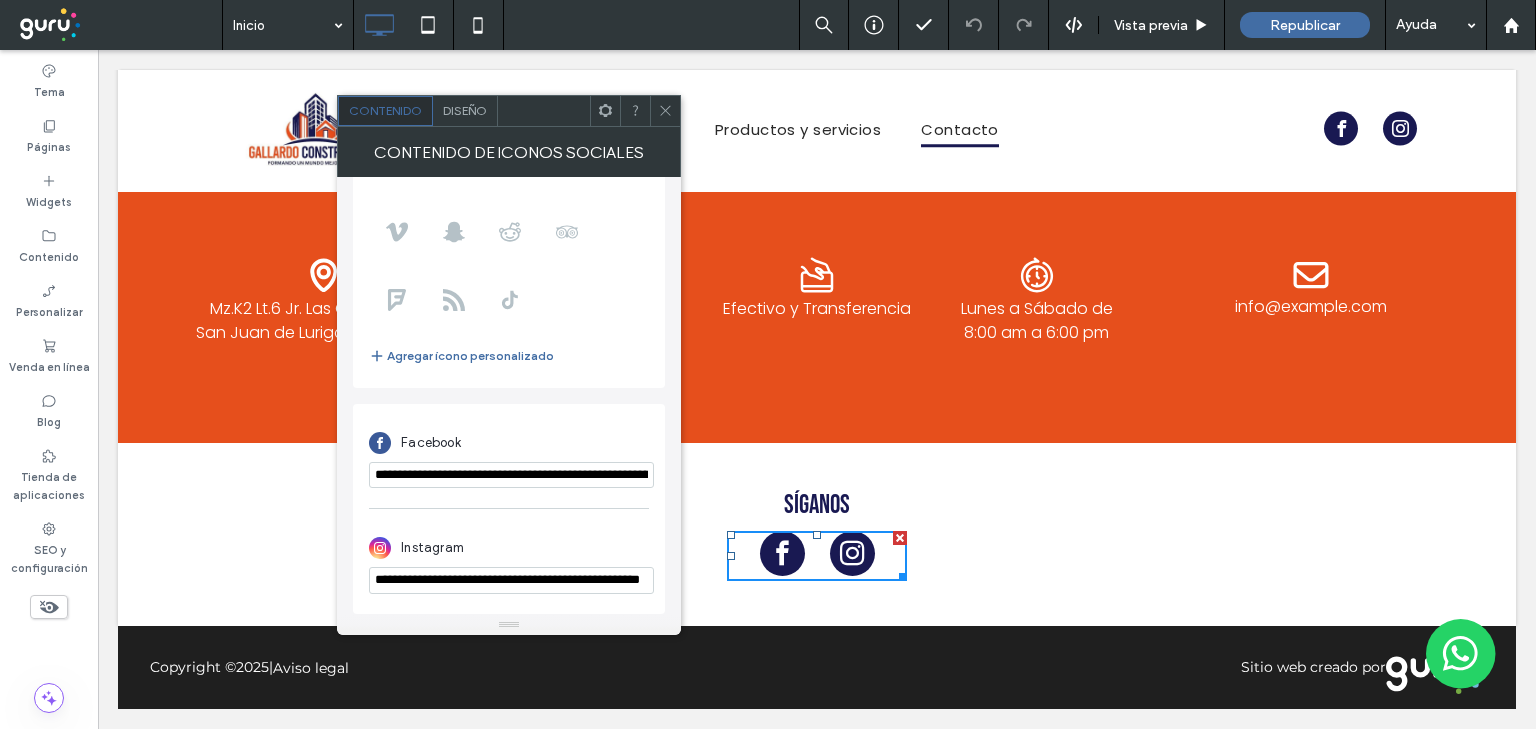 click at bounding box center (665, 111) 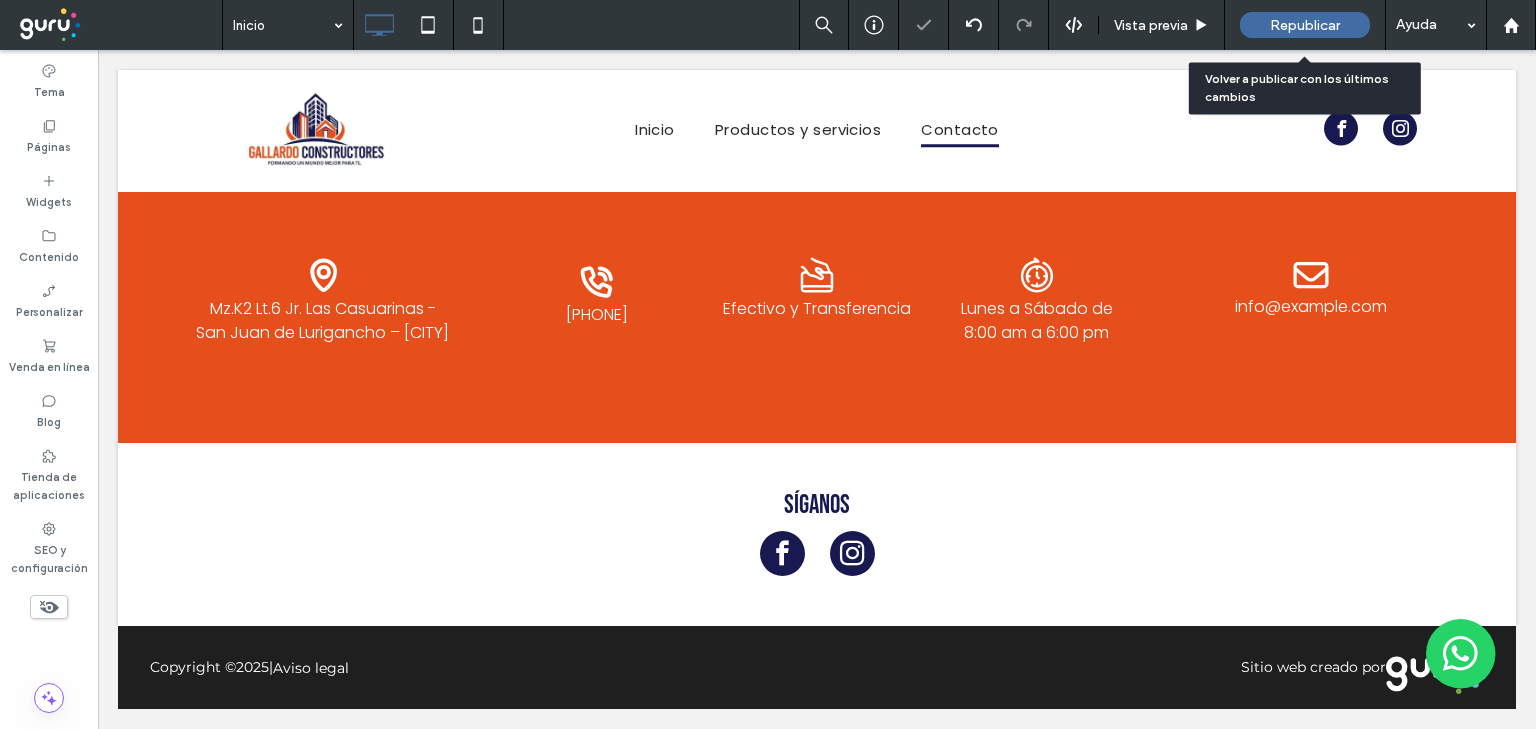 click on "Republicar" at bounding box center [1305, 25] 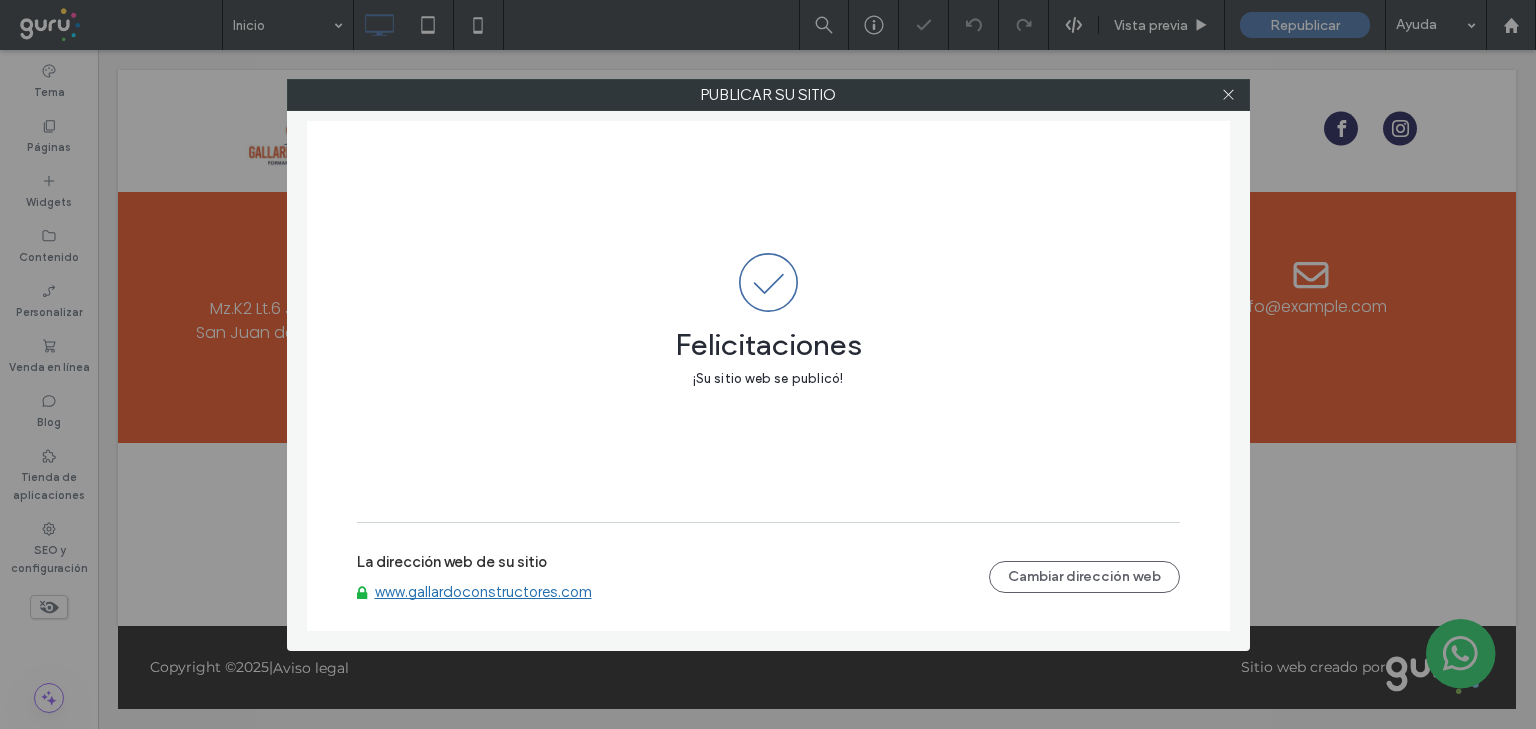 drag, startPoint x: 1233, startPoint y: 97, endPoint x: 579, endPoint y: 41, distance: 656.3932 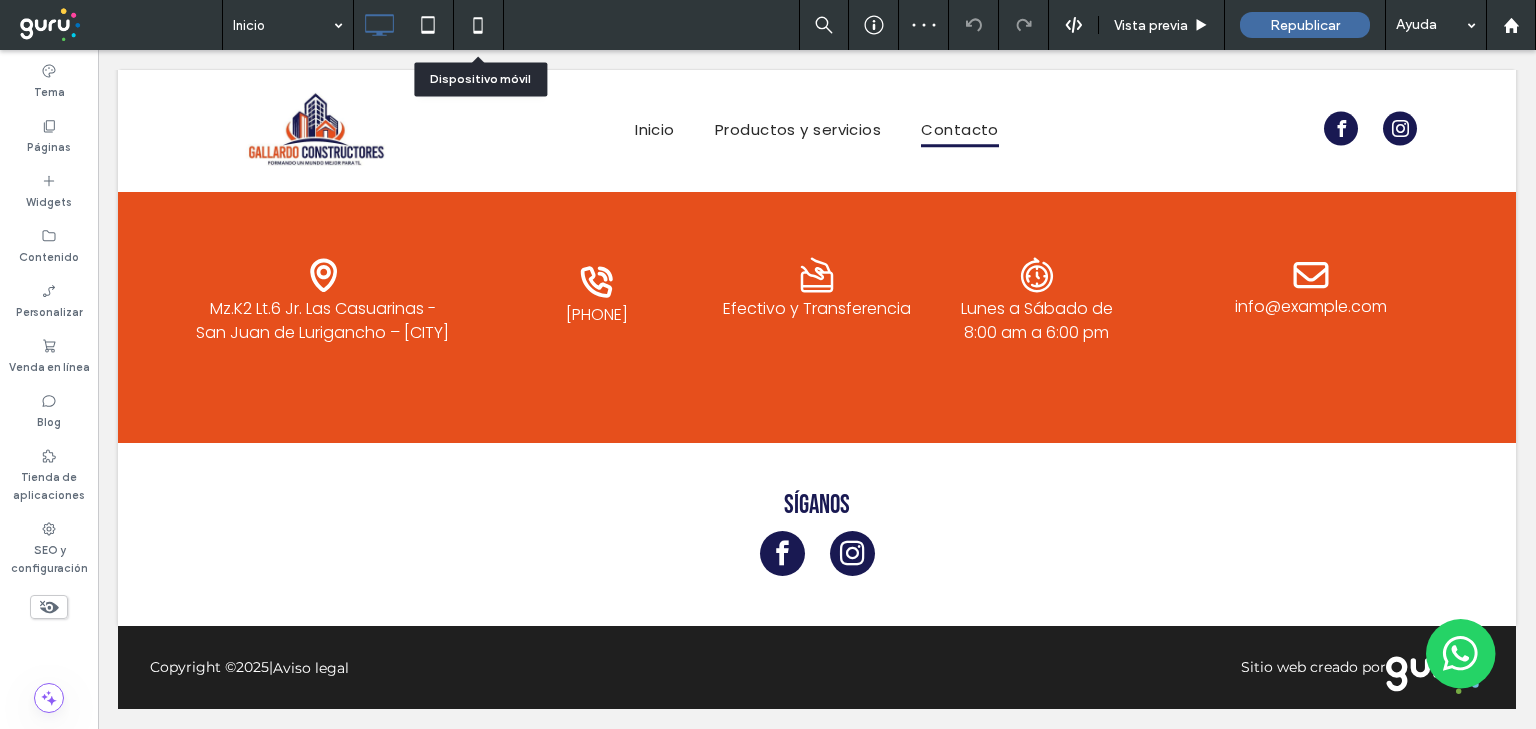 click 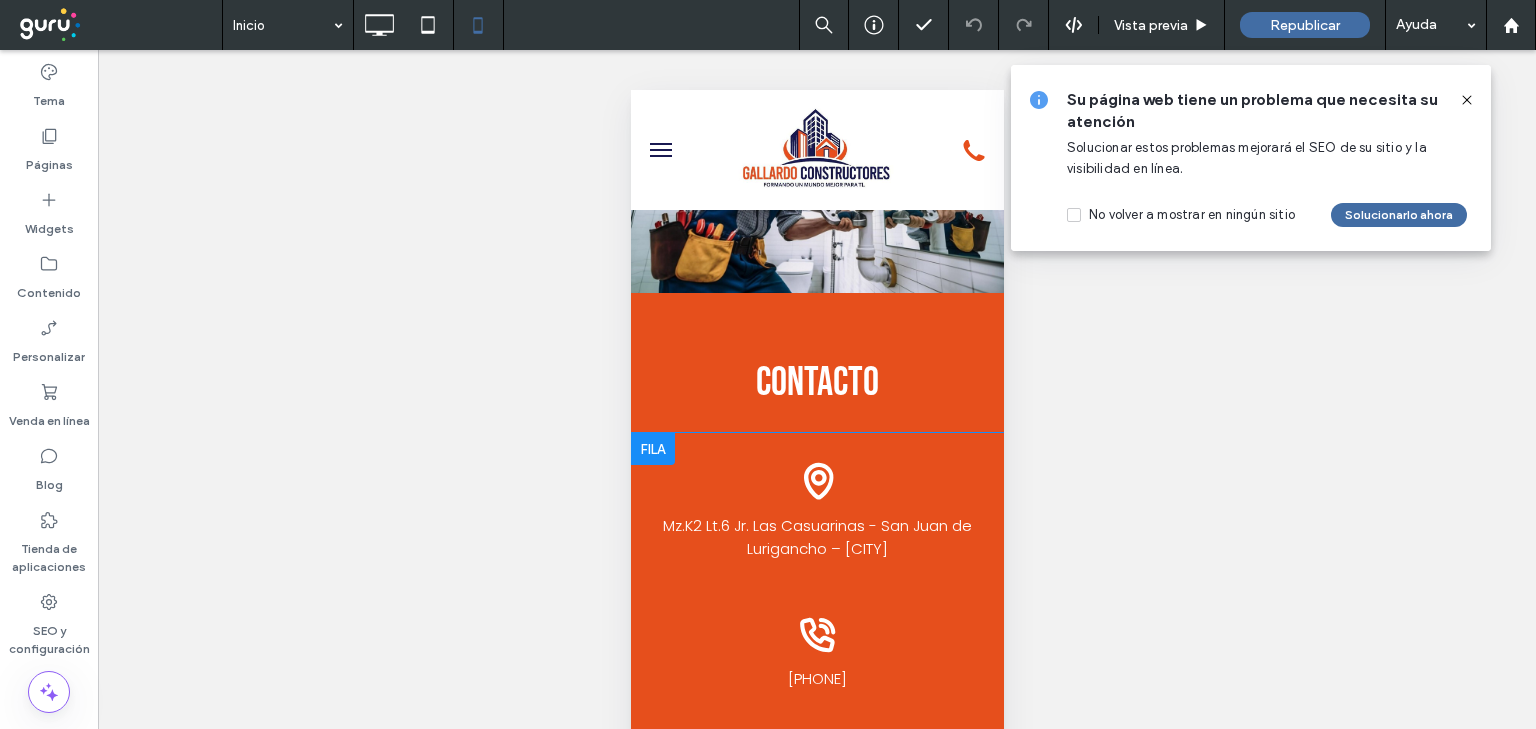 scroll, scrollTop: 5471, scrollLeft: 0, axis: vertical 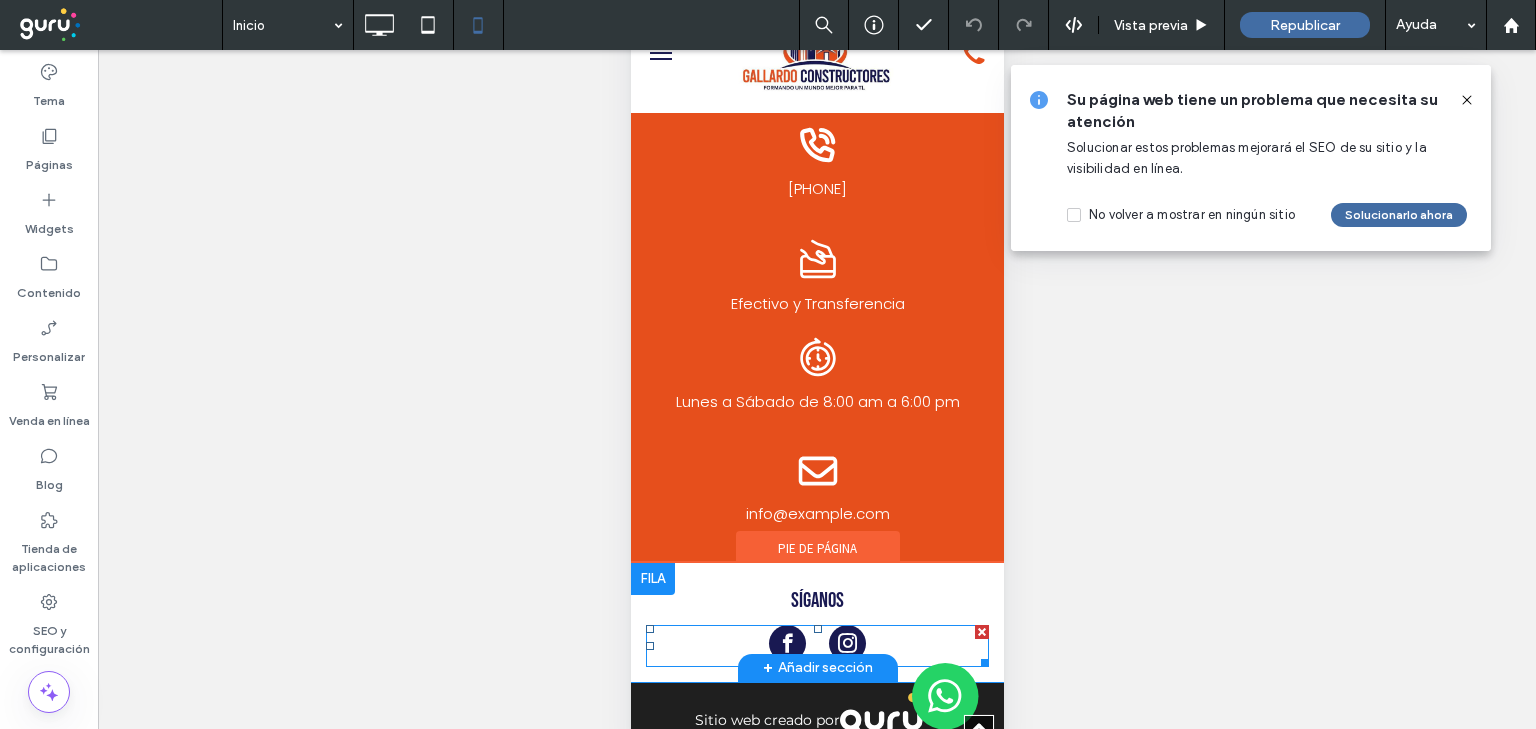 click at bounding box center [846, 643] 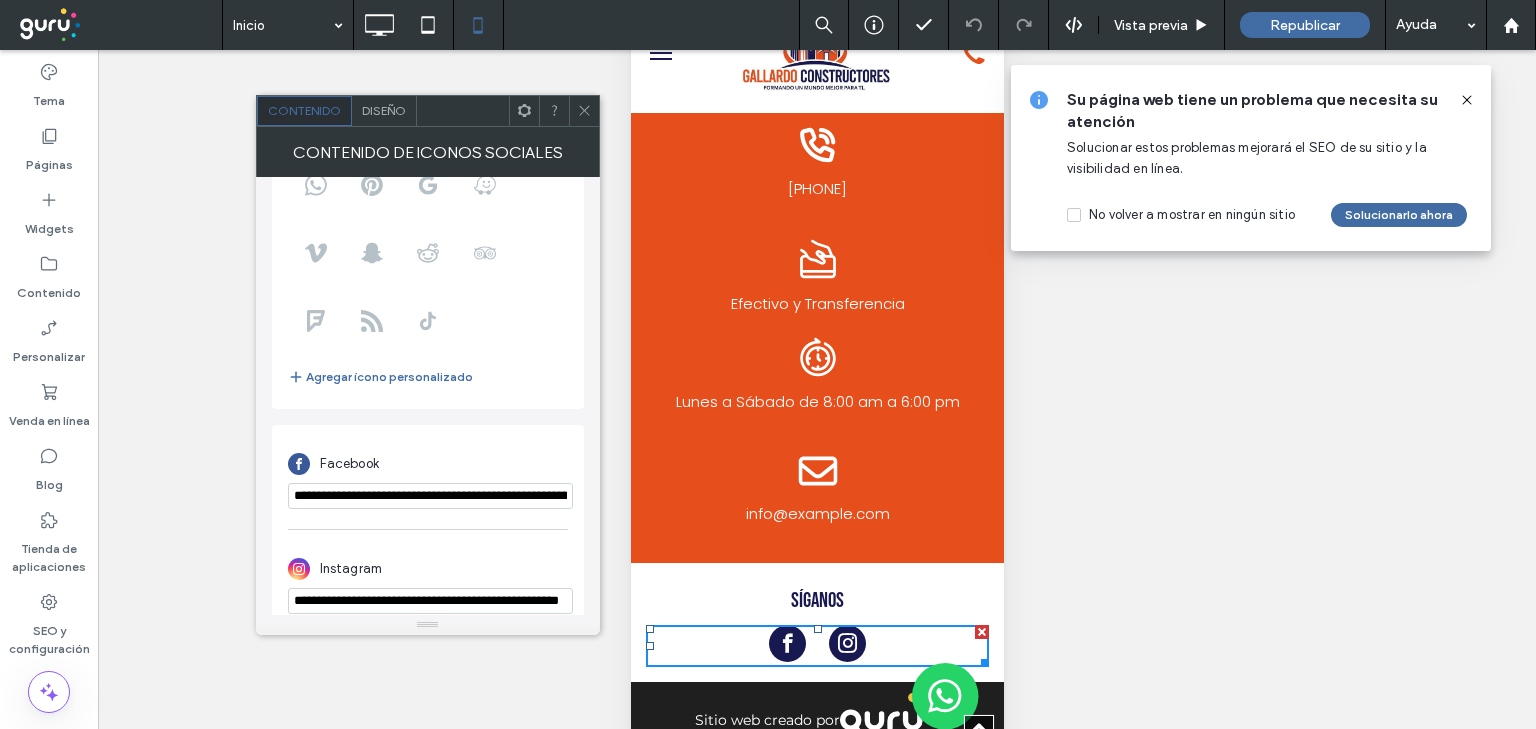 scroll, scrollTop: 244, scrollLeft: 0, axis: vertical 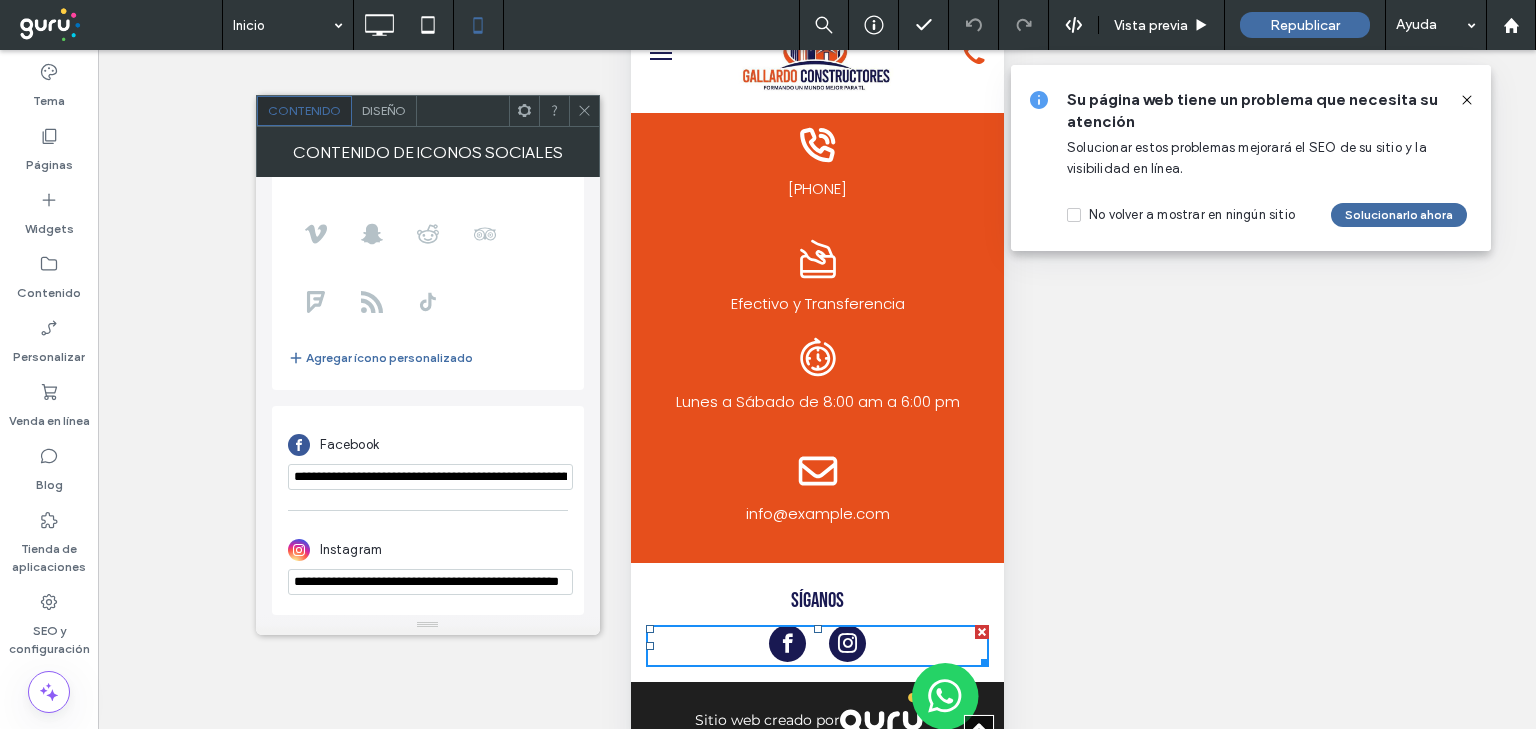 click on "**********" at bounding box center [430, 582] 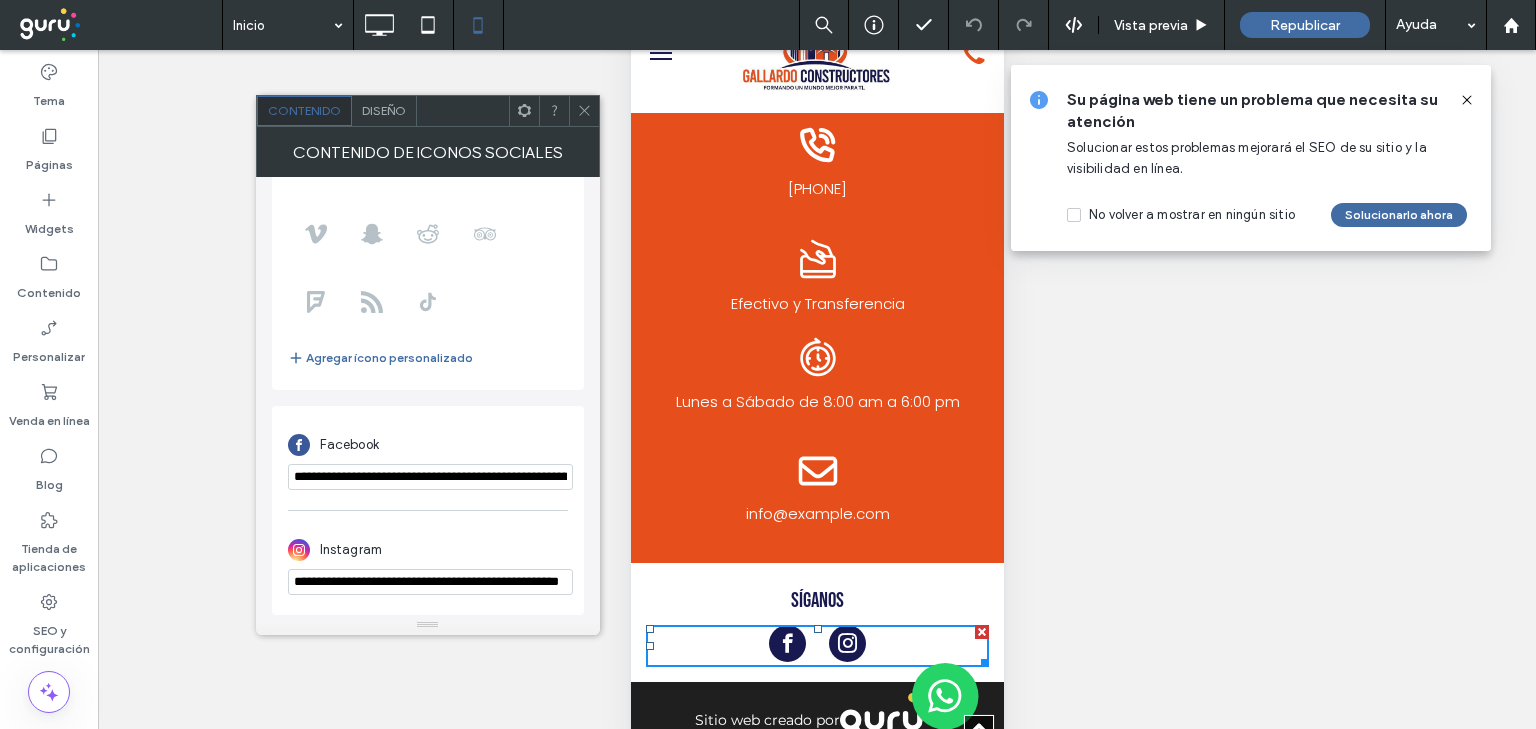 scroll, scrollTop: 0, scrollLeft: 75, axis: horizontal 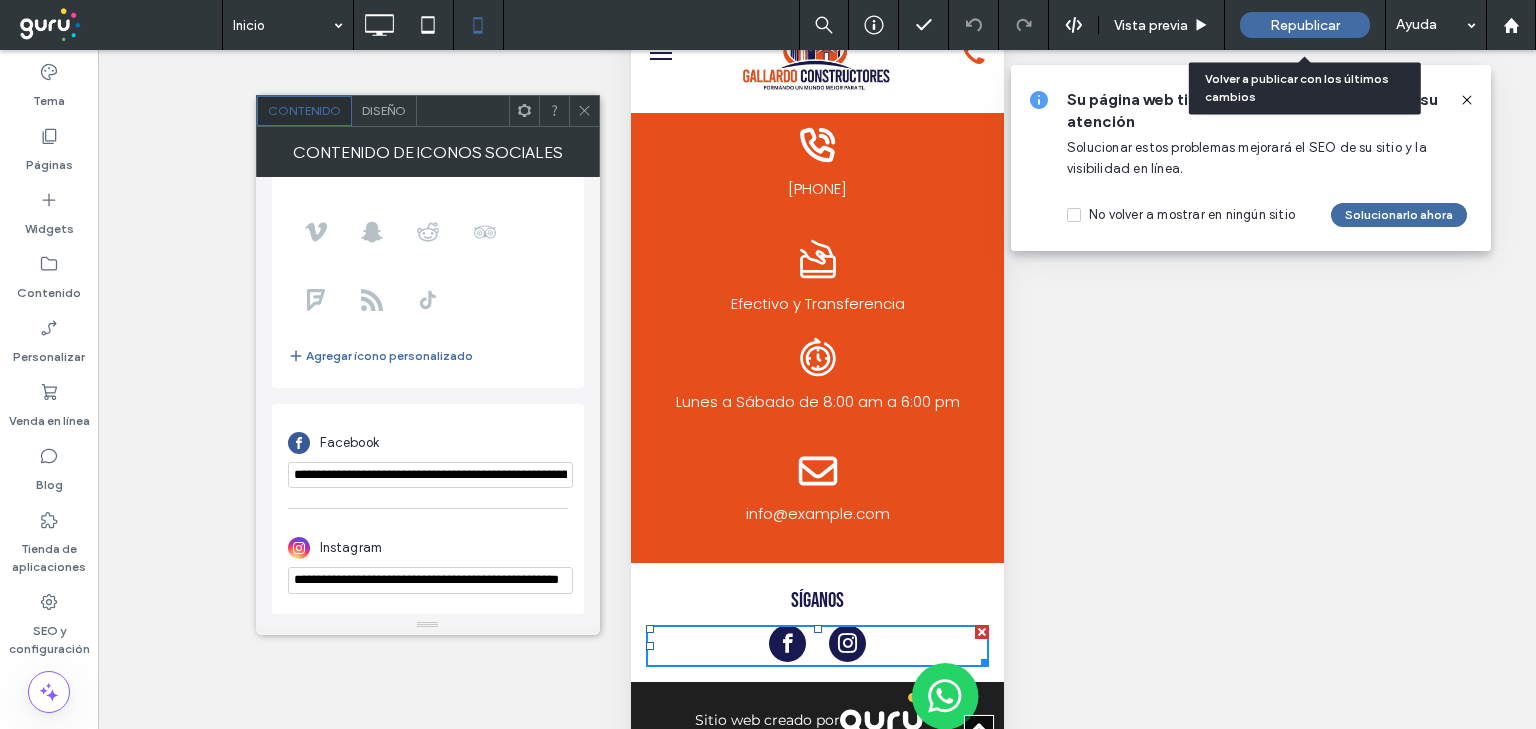 click on "Republicar" at bounding box center [1305, 25] 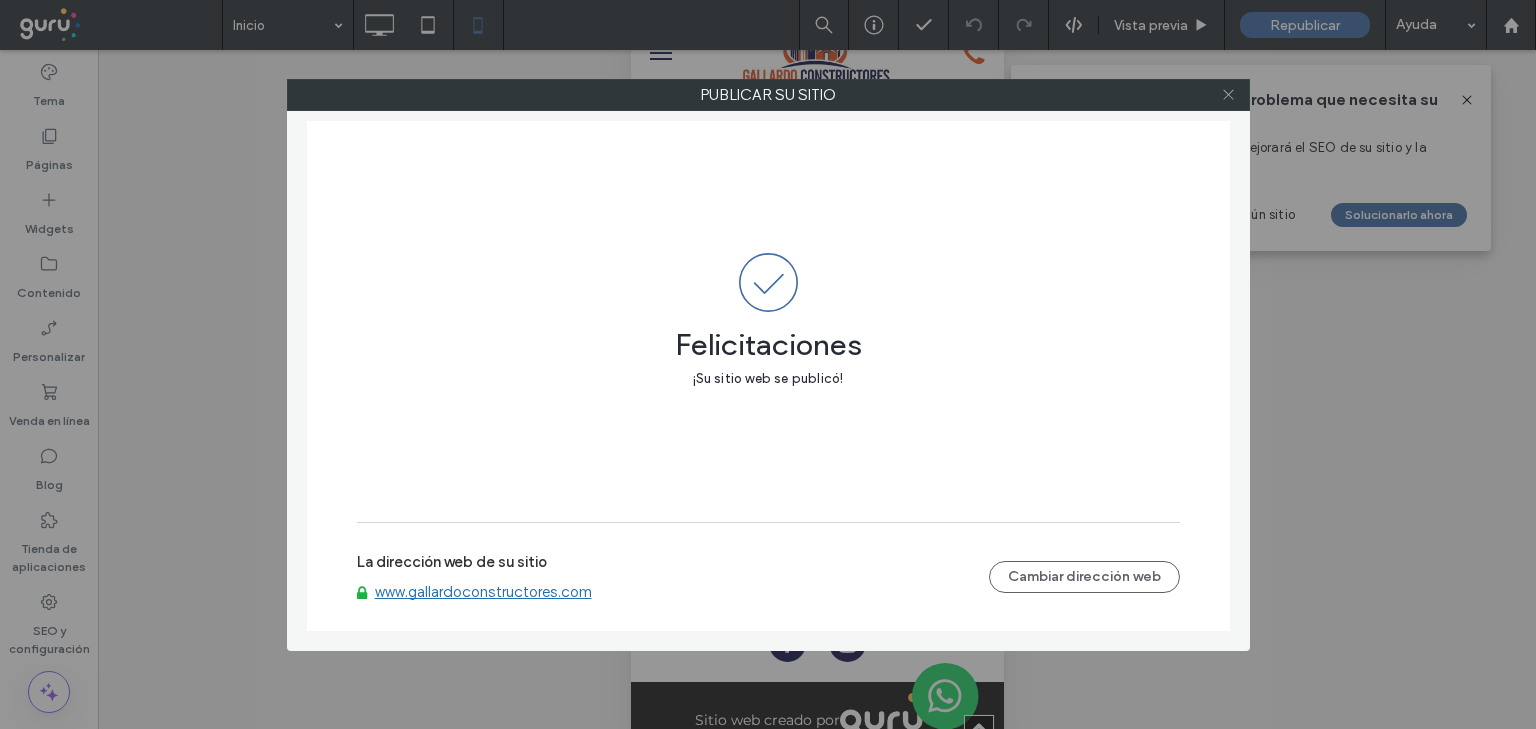 click 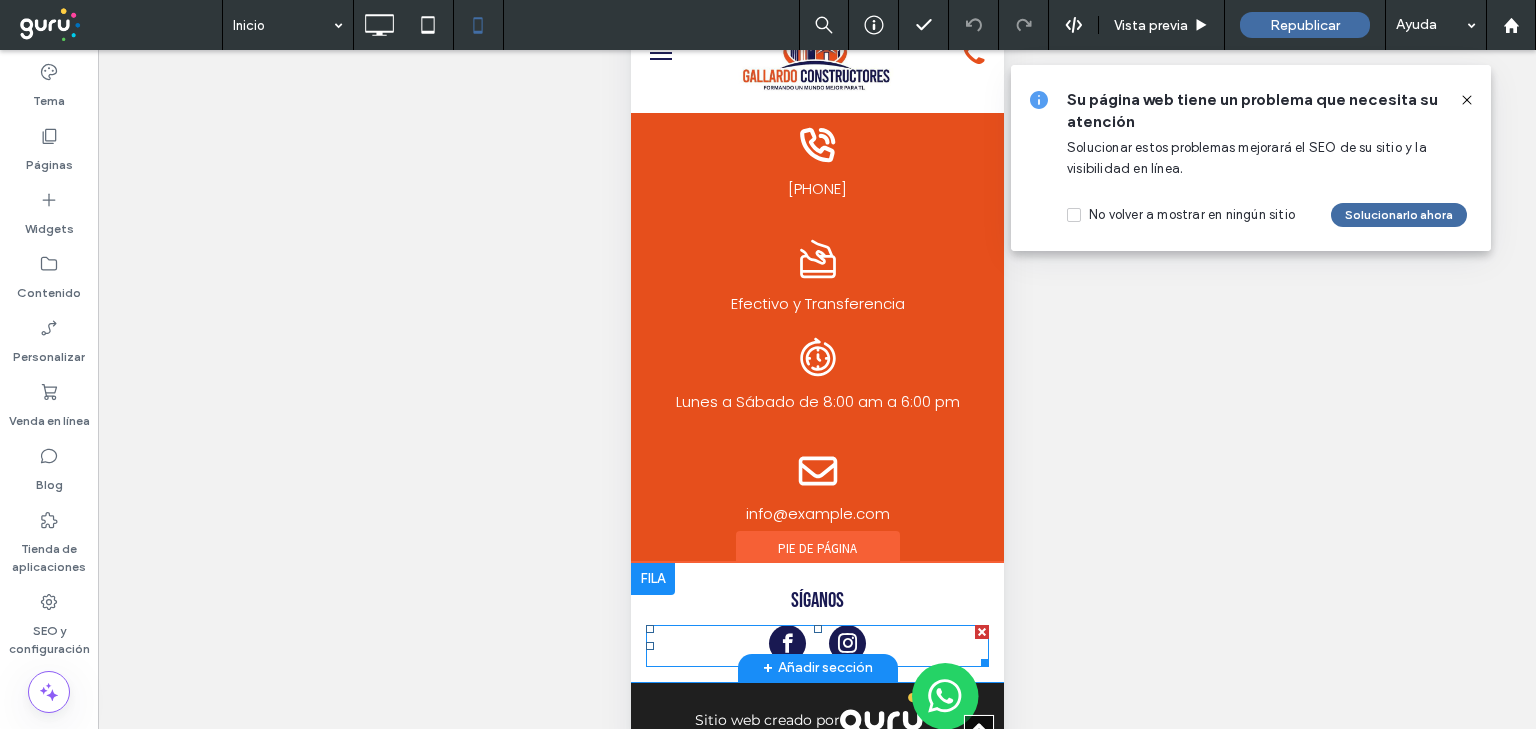 click at bounding box center (846, 643) 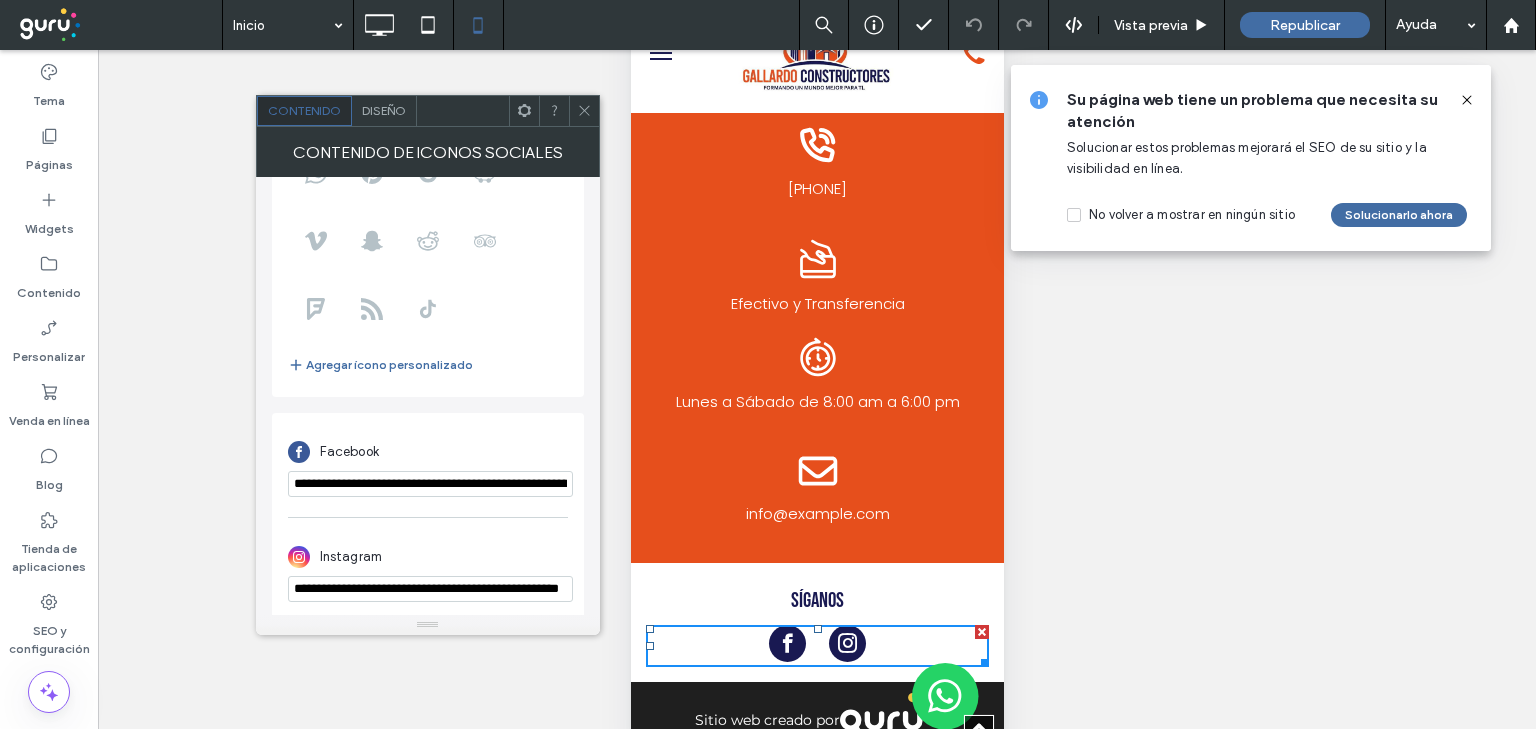 scroll, scrollTop: 244, scrollLeft: 0, axis: vertical 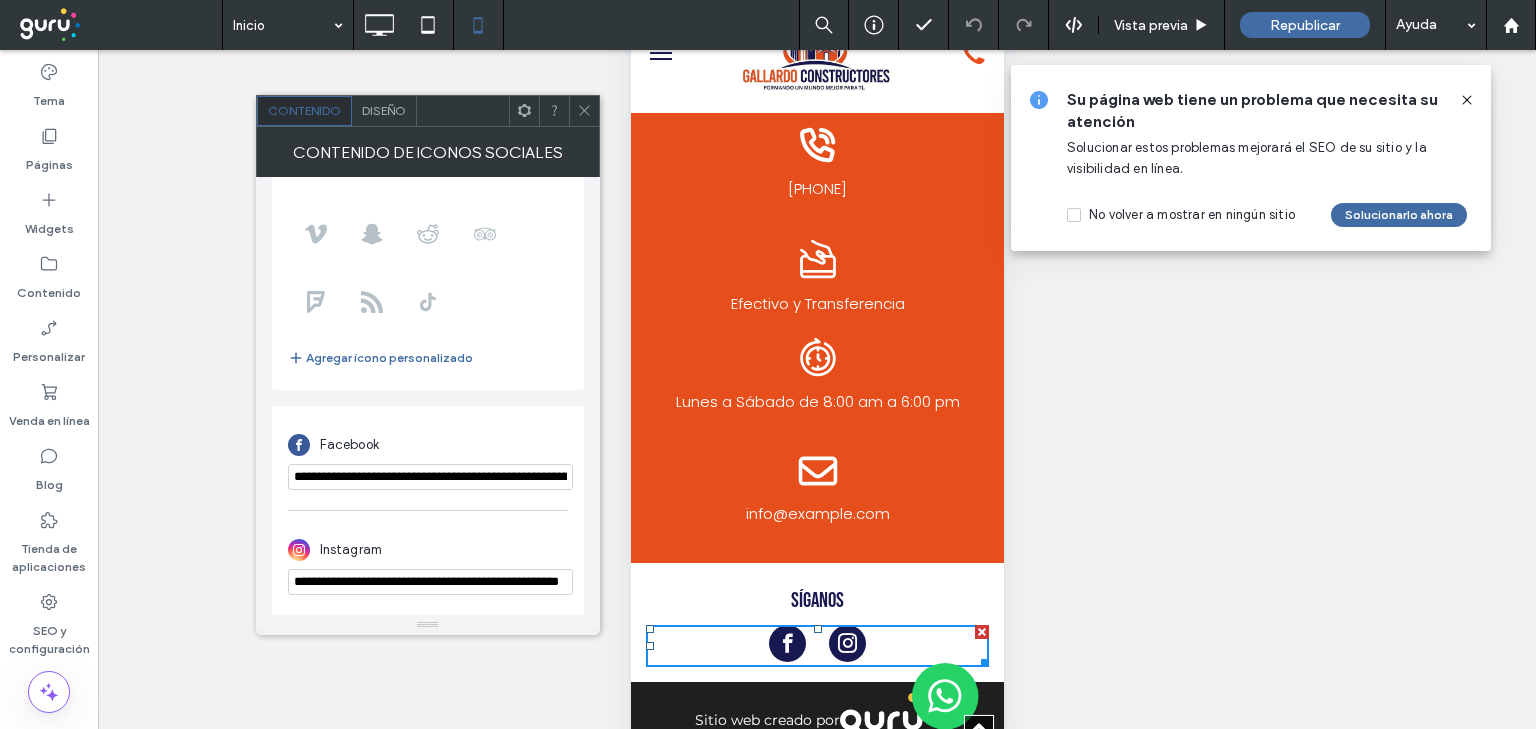 click on "**********" at bounding box center [428, 563] 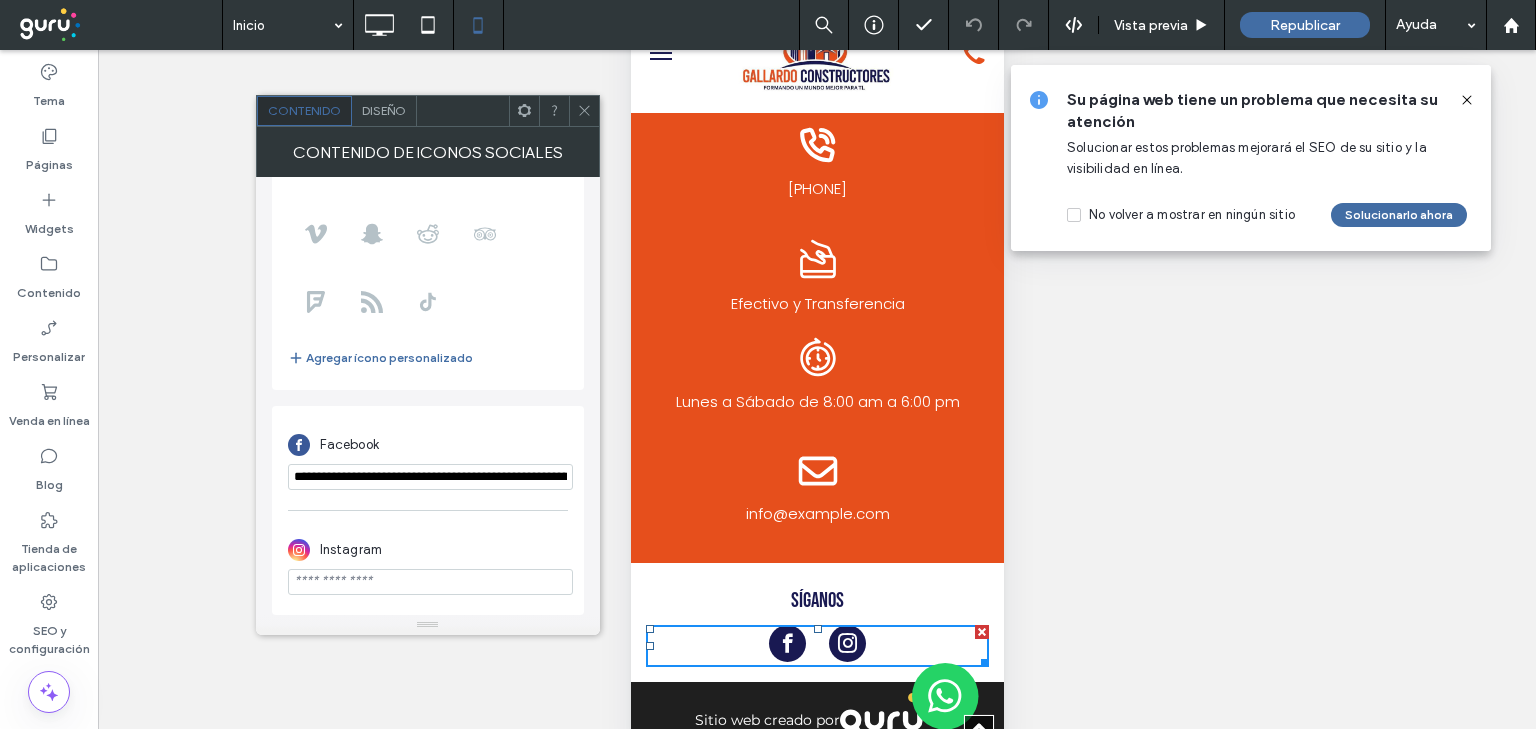 paste on "**********" 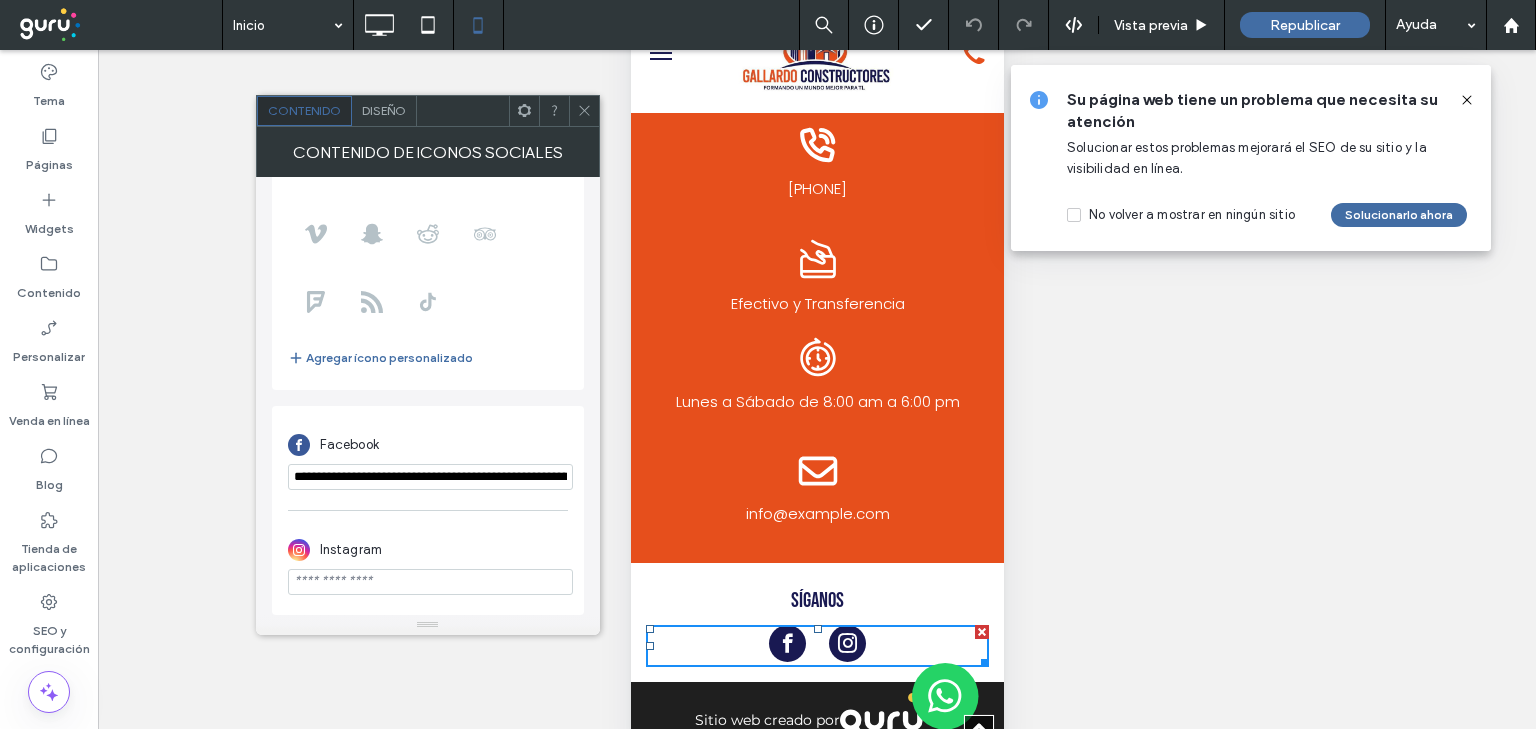 type on "**********" 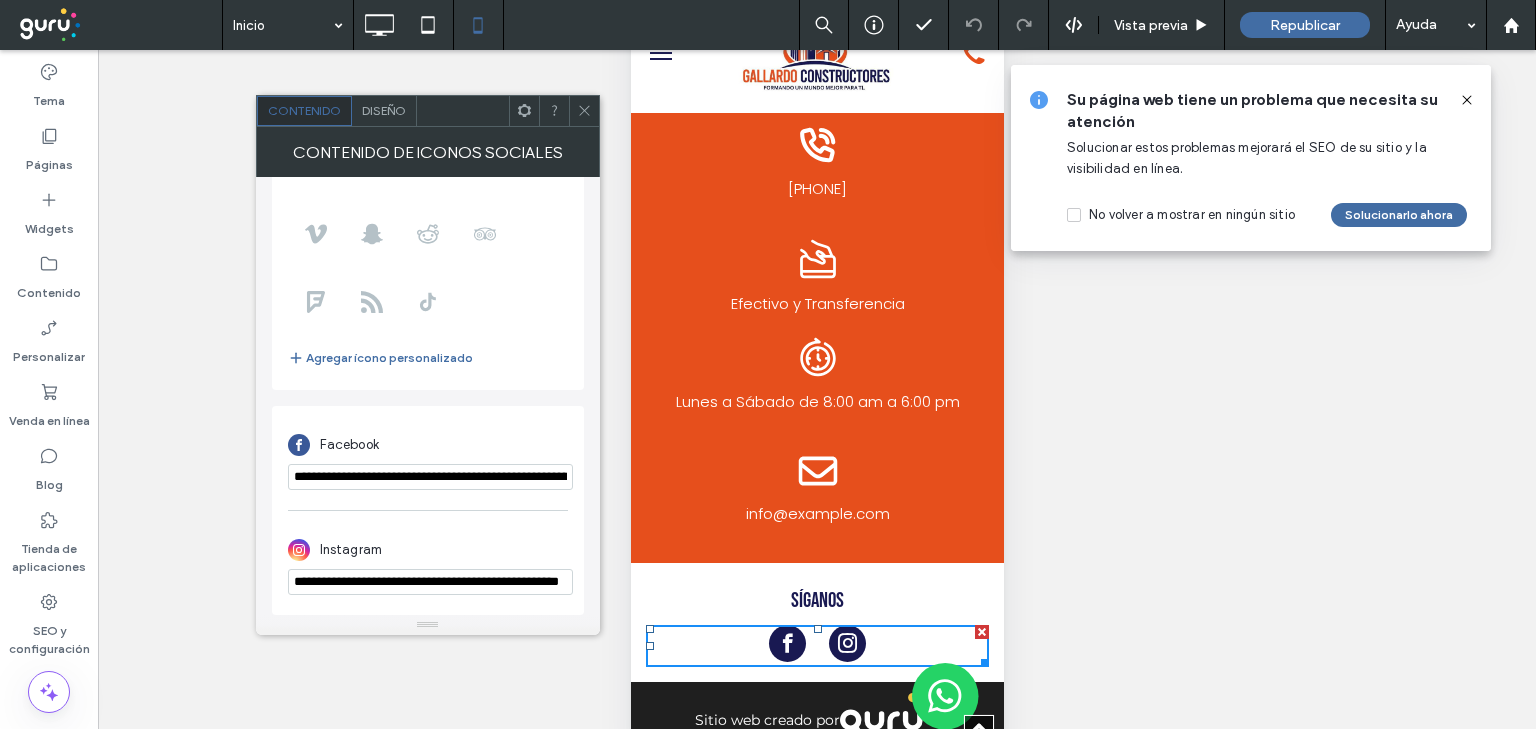 scroll, scrollTop: 0, scrollLeft: 75, axis: horizontal 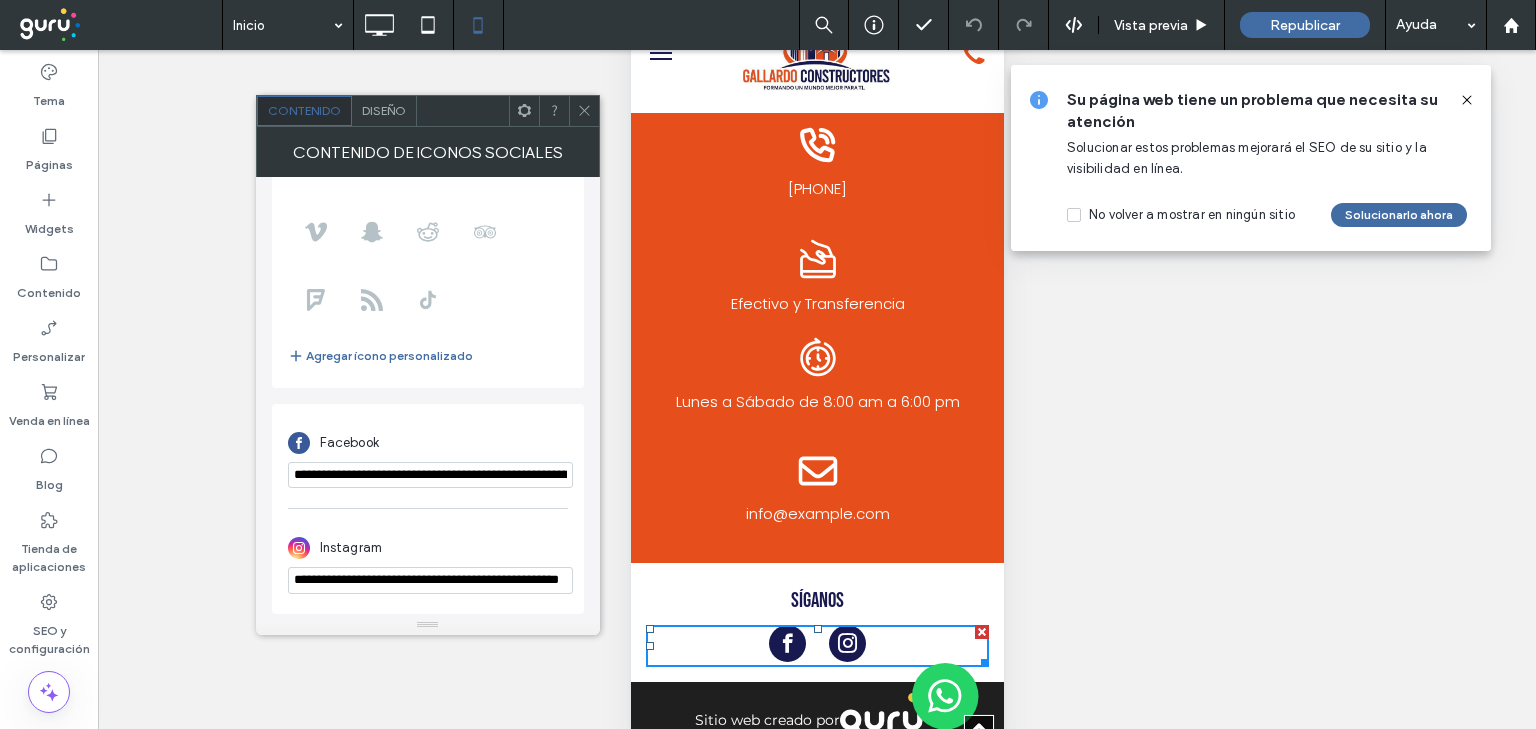click 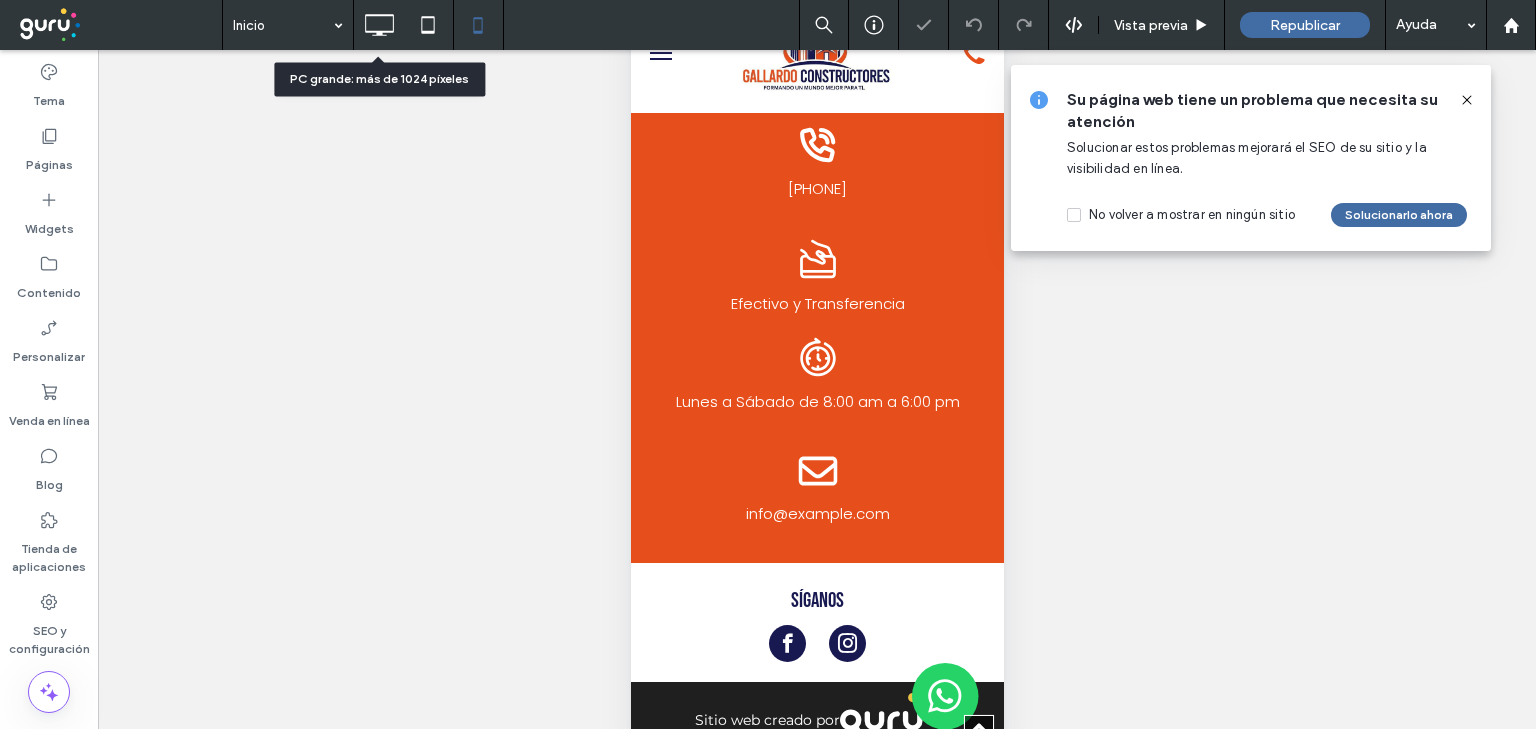 click 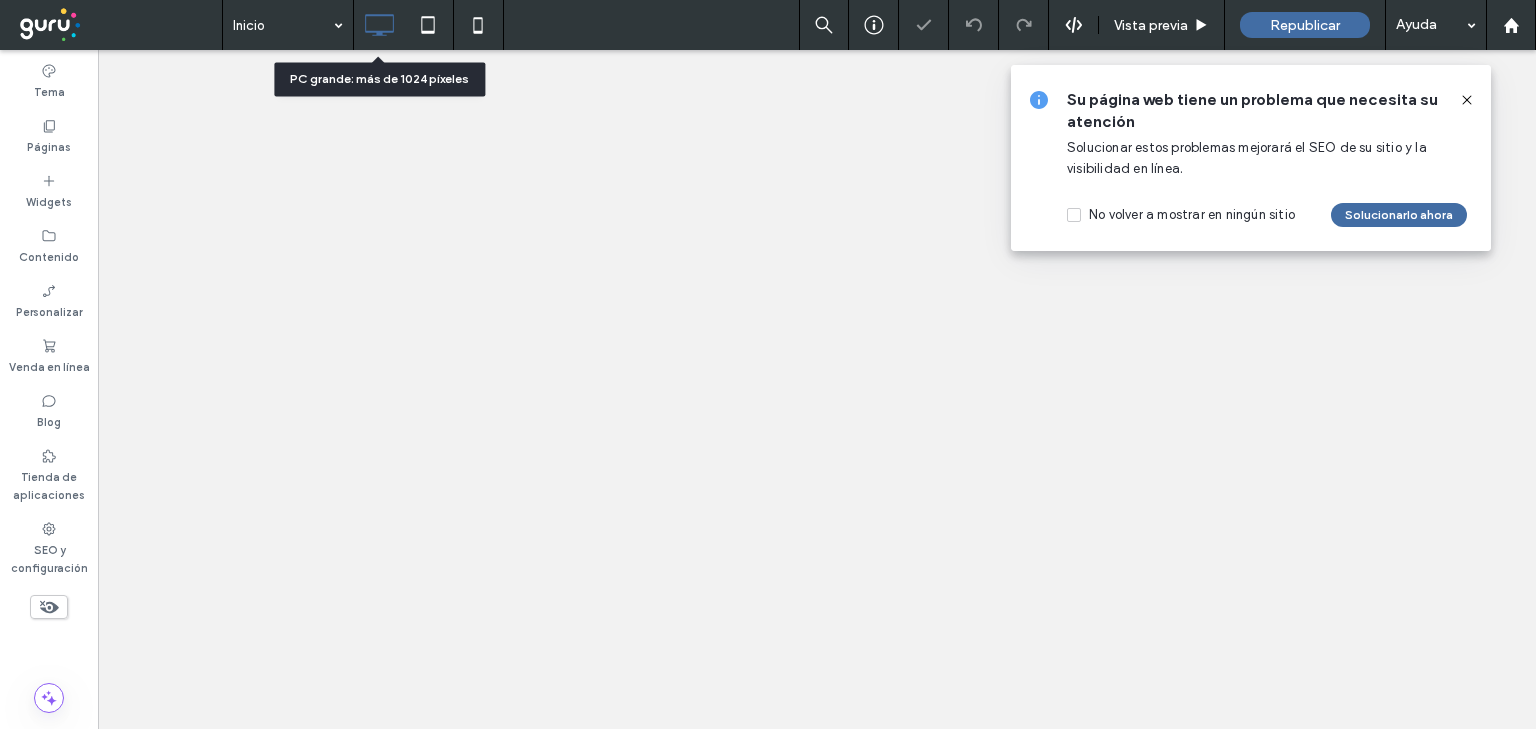 scroll, scrollTop: 0, scrollLeft: 0, axis: both 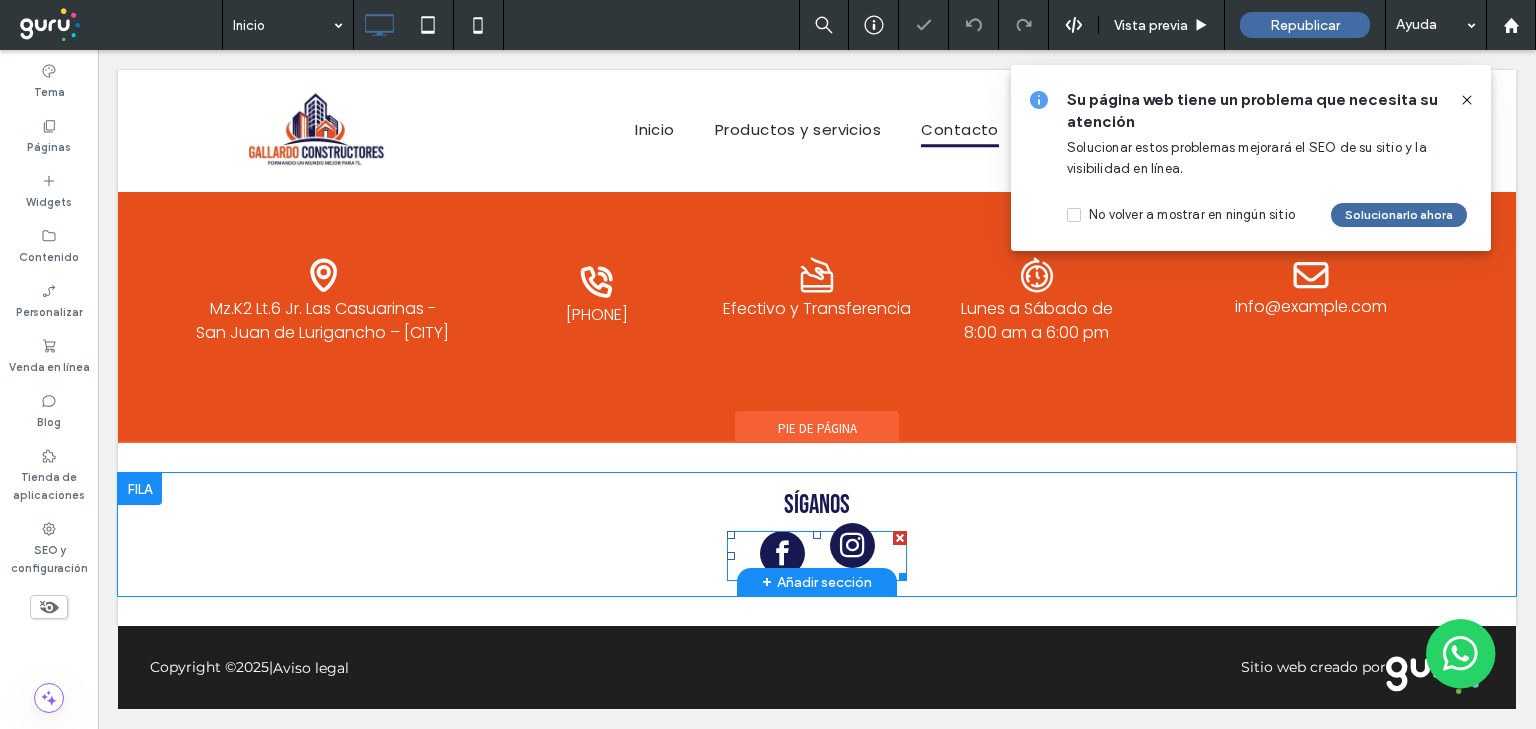 click at bounding box center (852, 545) 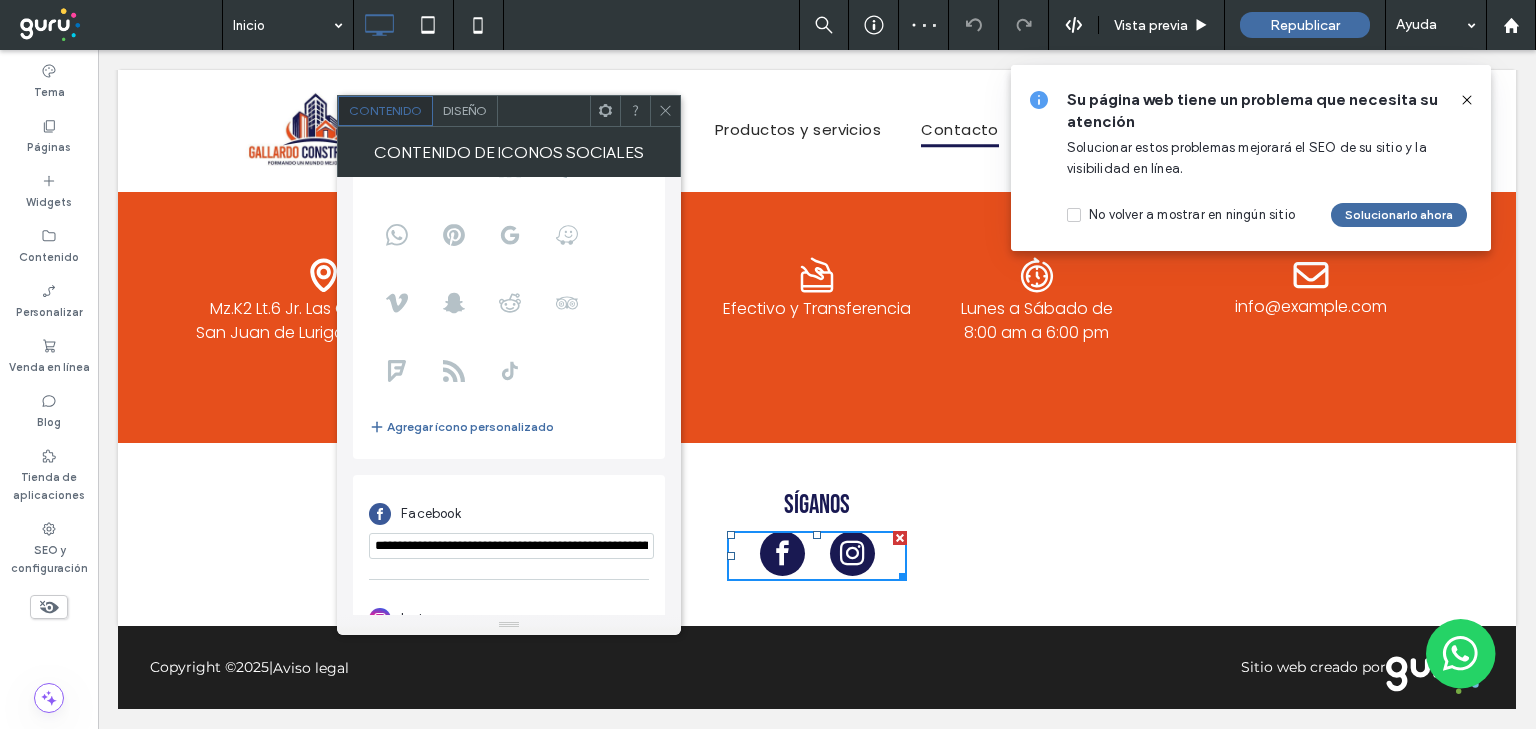 scroll, scrollTop: 244, scrollLeft: 0, axis: vertical 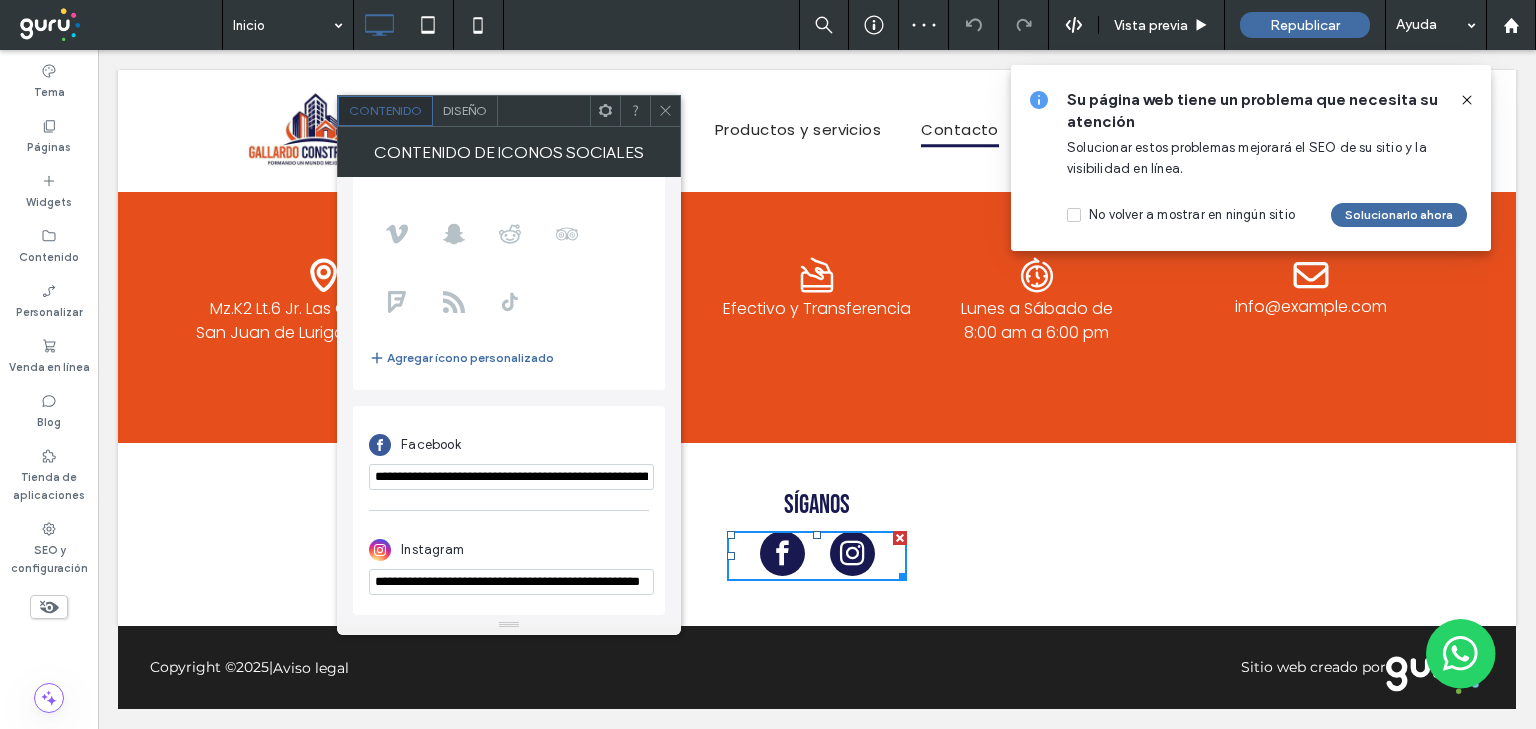 click on "**********" at bounding box center [511, 582] 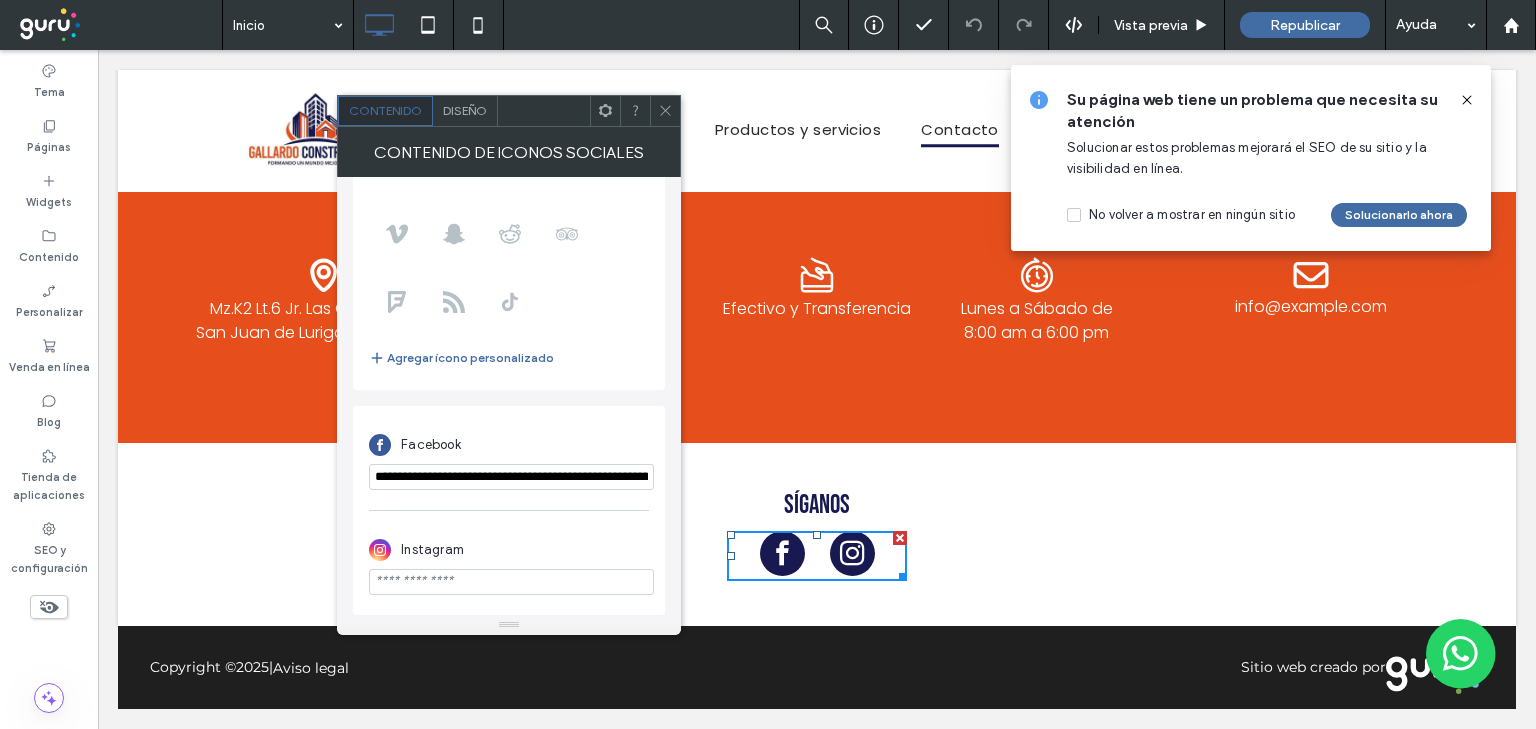 paste on "**********" 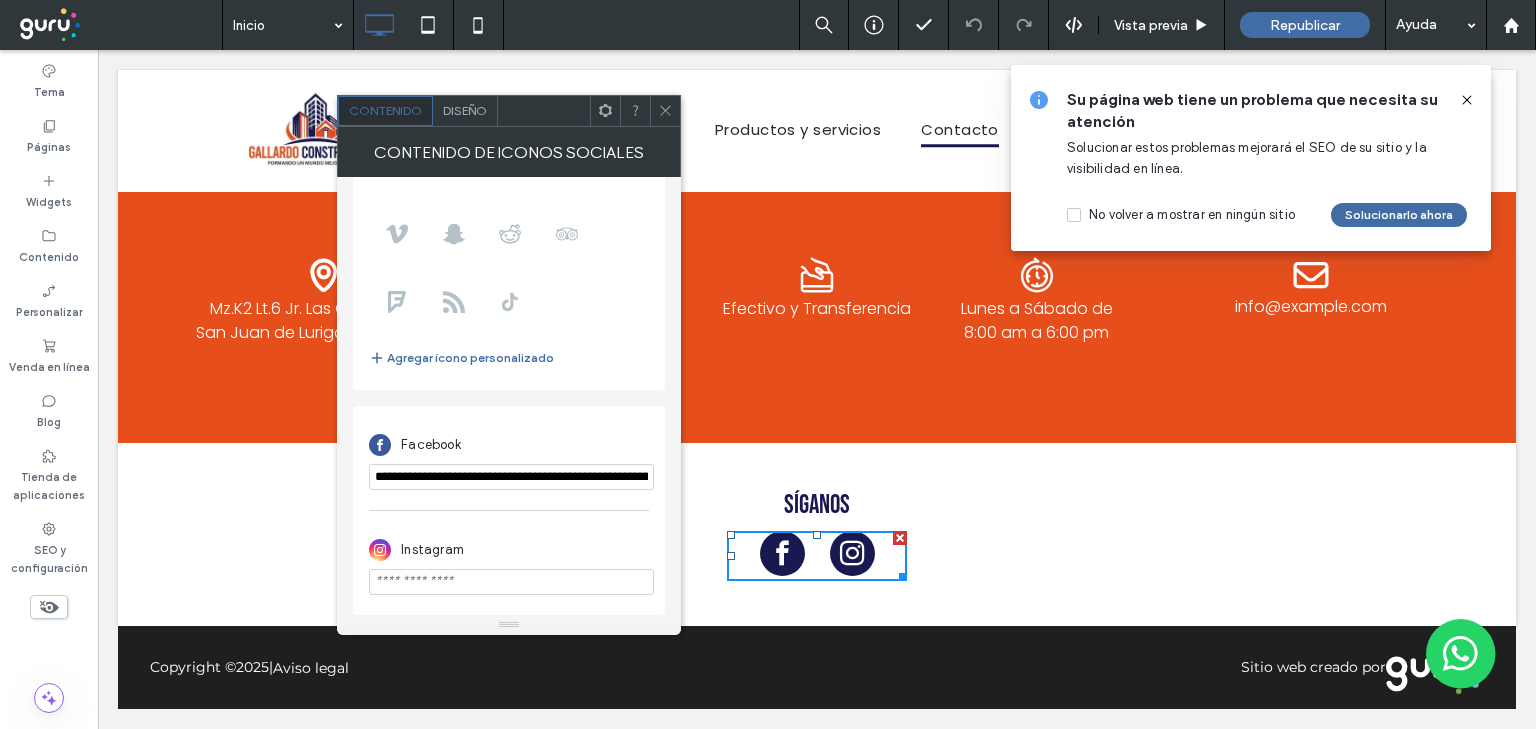 type on "**********" 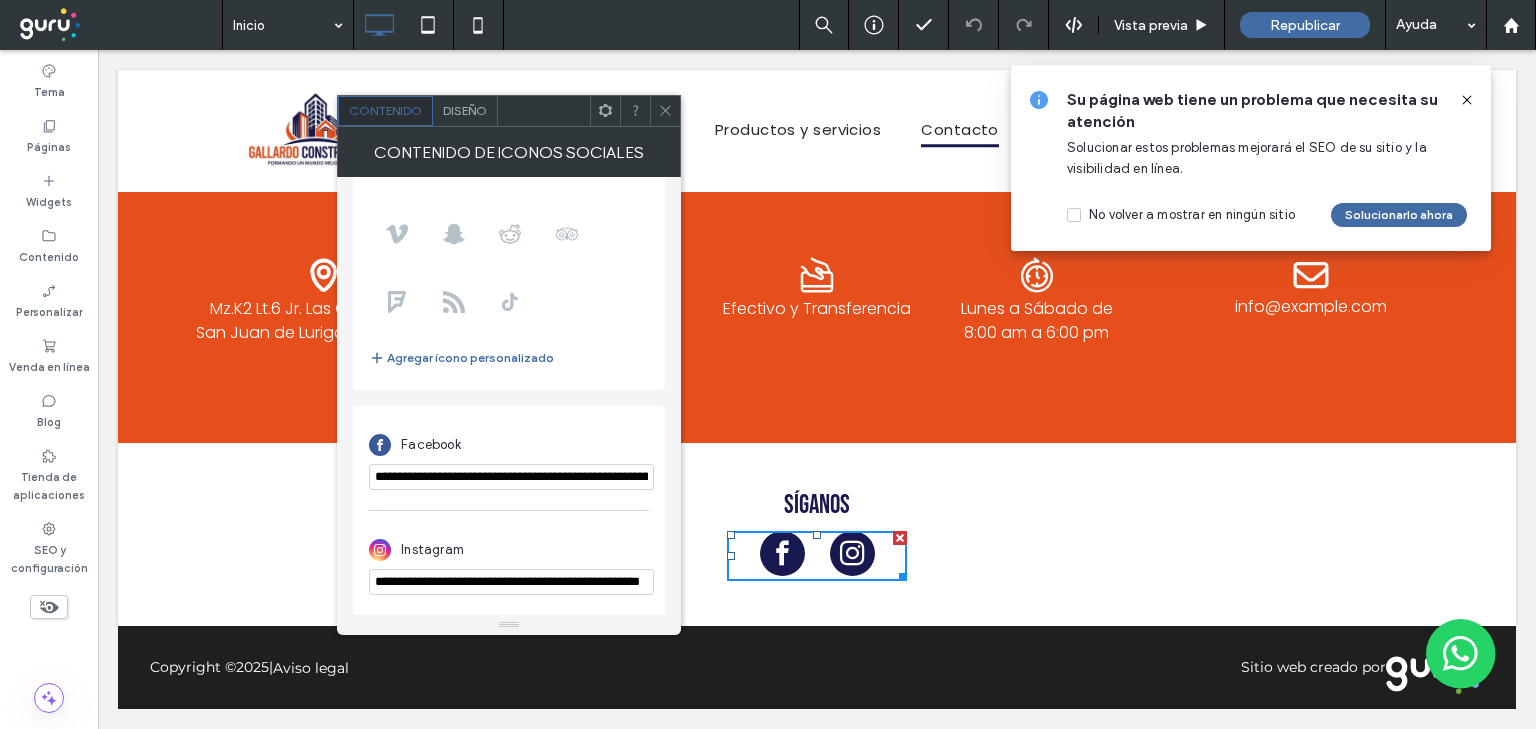 scroll, scrollTop: 0, scrollLeft: 75, axis: horizontal 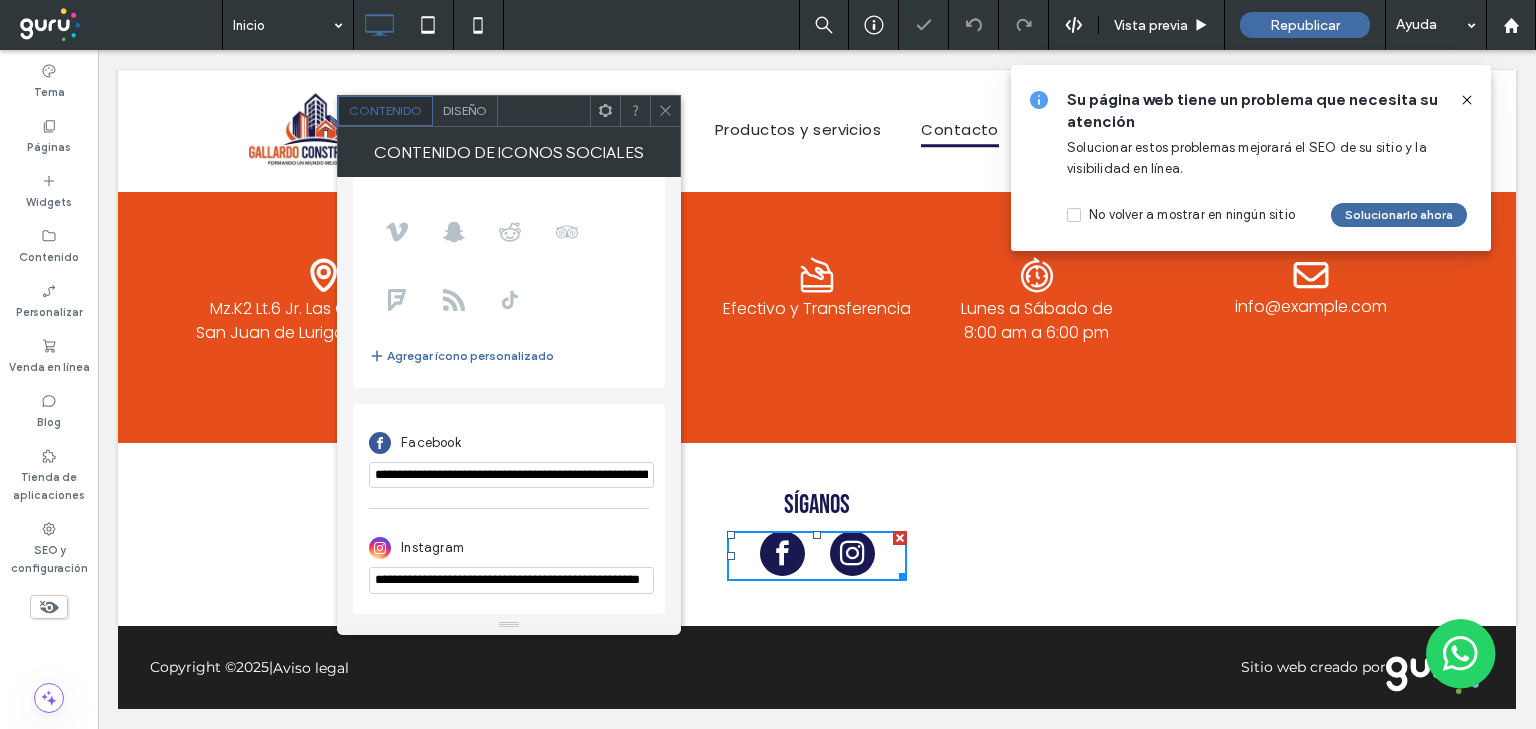 click 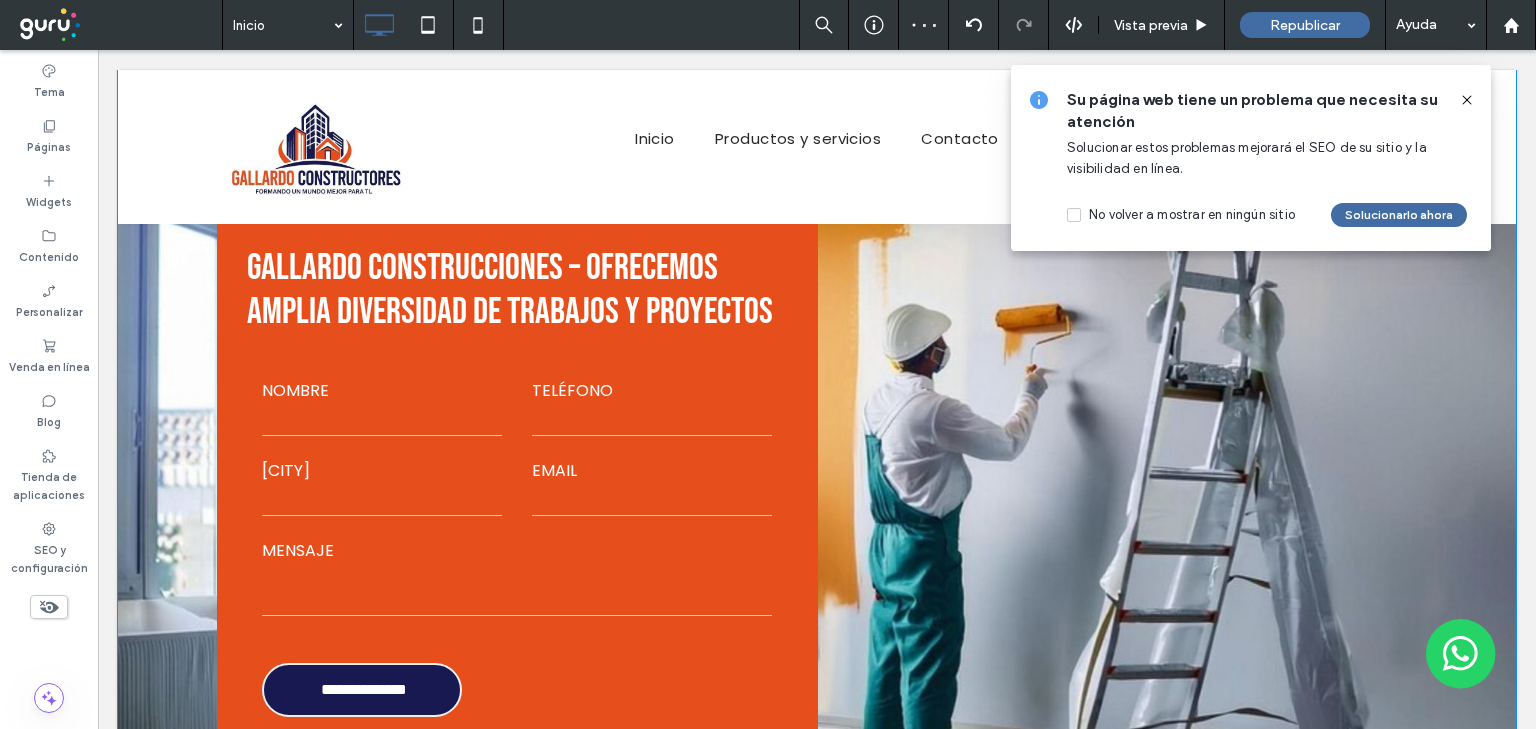 scroll, scrollTop: 0, scrollLeft: 0, axis: both 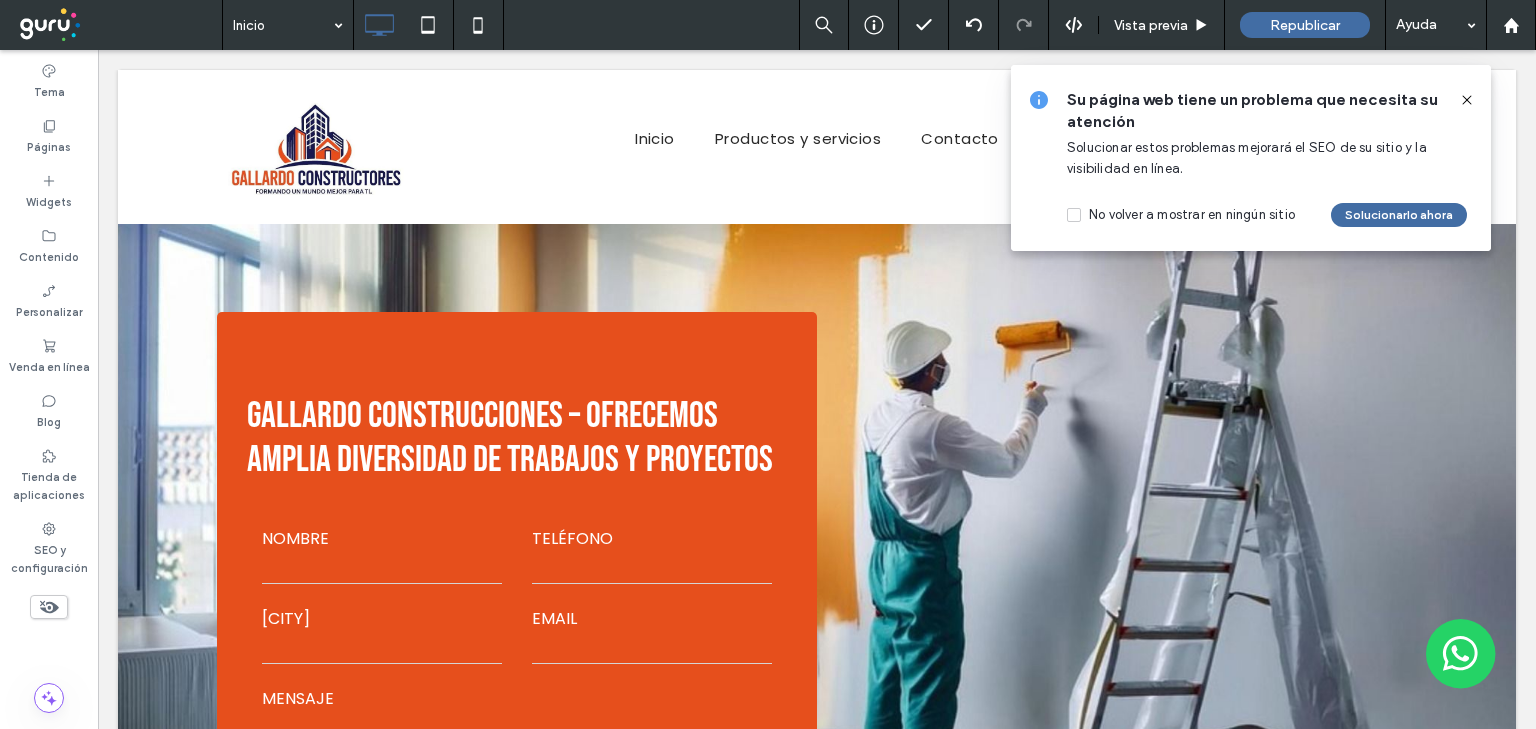 drag, startPoint x: 1467, startPoint y: 96, endPoint x: 1287, endPoint y: 75, distance: 181.22086 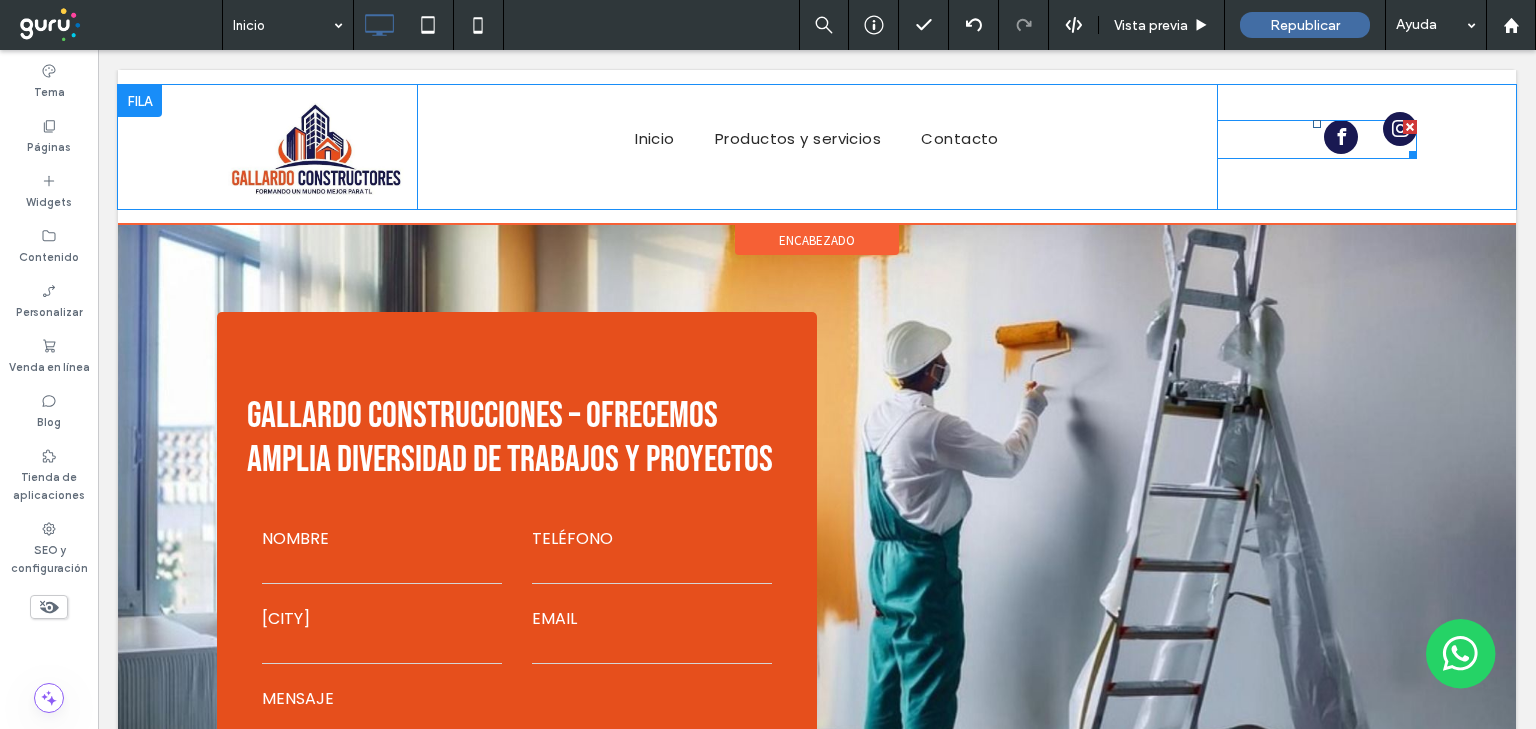 click at bounding box center (1400, 129) 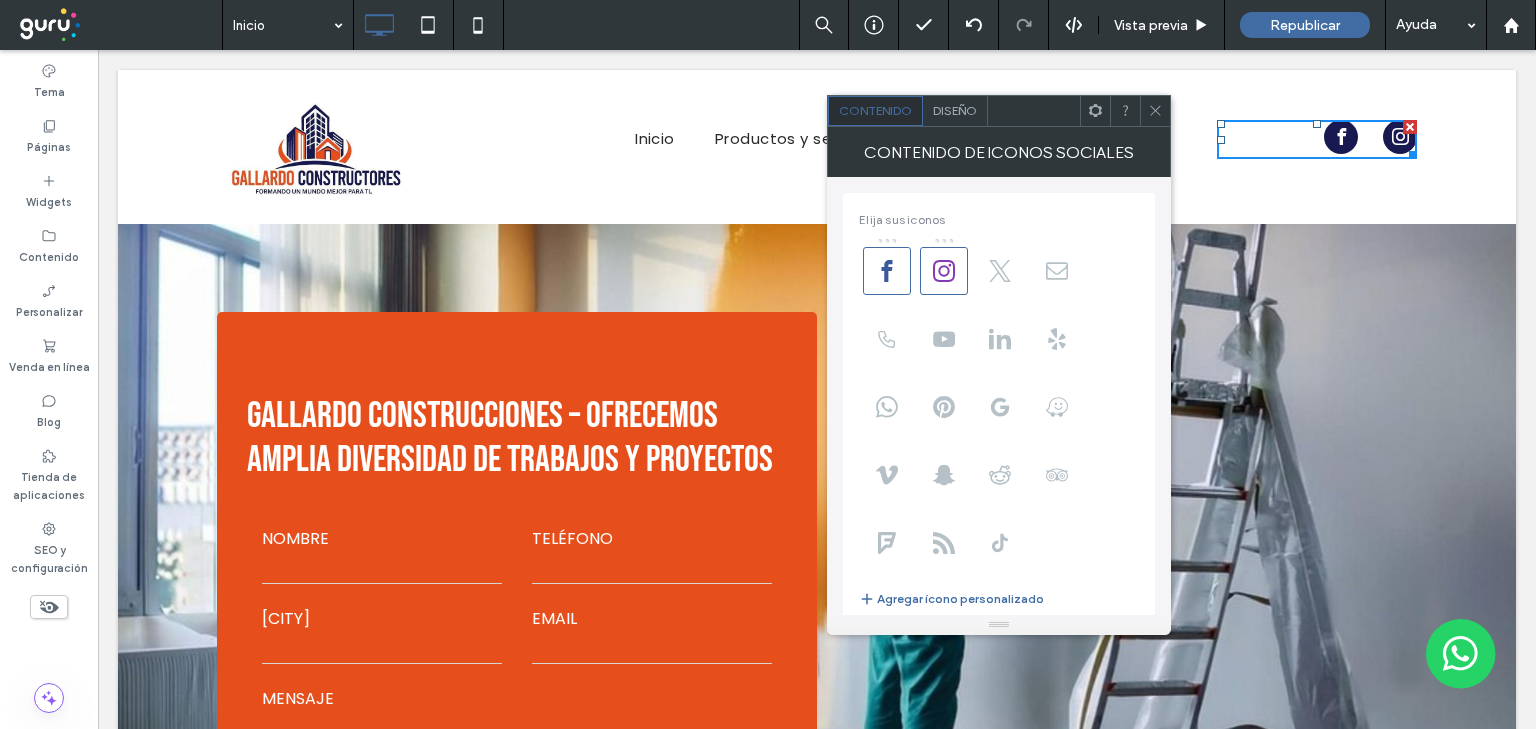 scroll, scrollTop: 244, scrollLeft: 0, axis: vertical 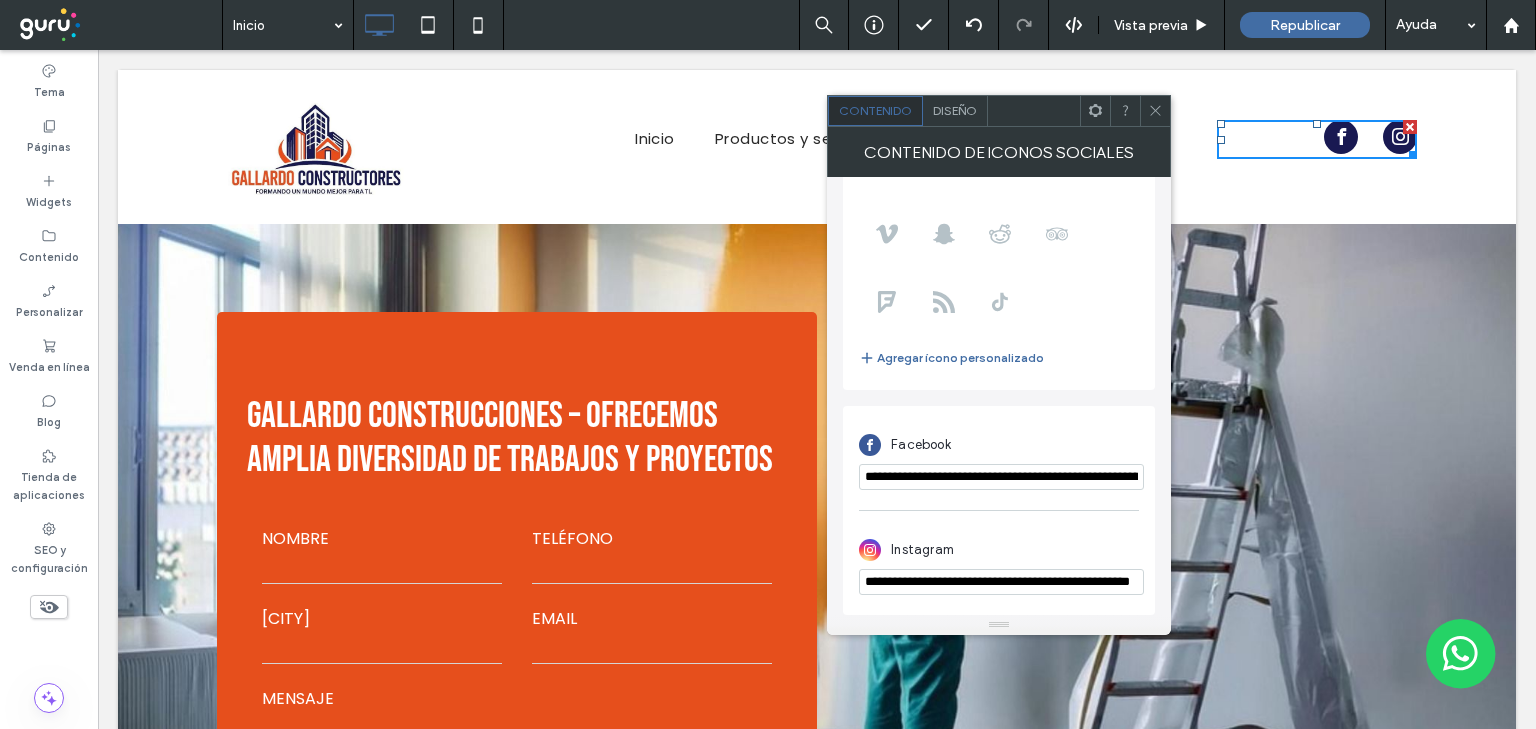 click on "**********" at bounding box center [1001, 582] 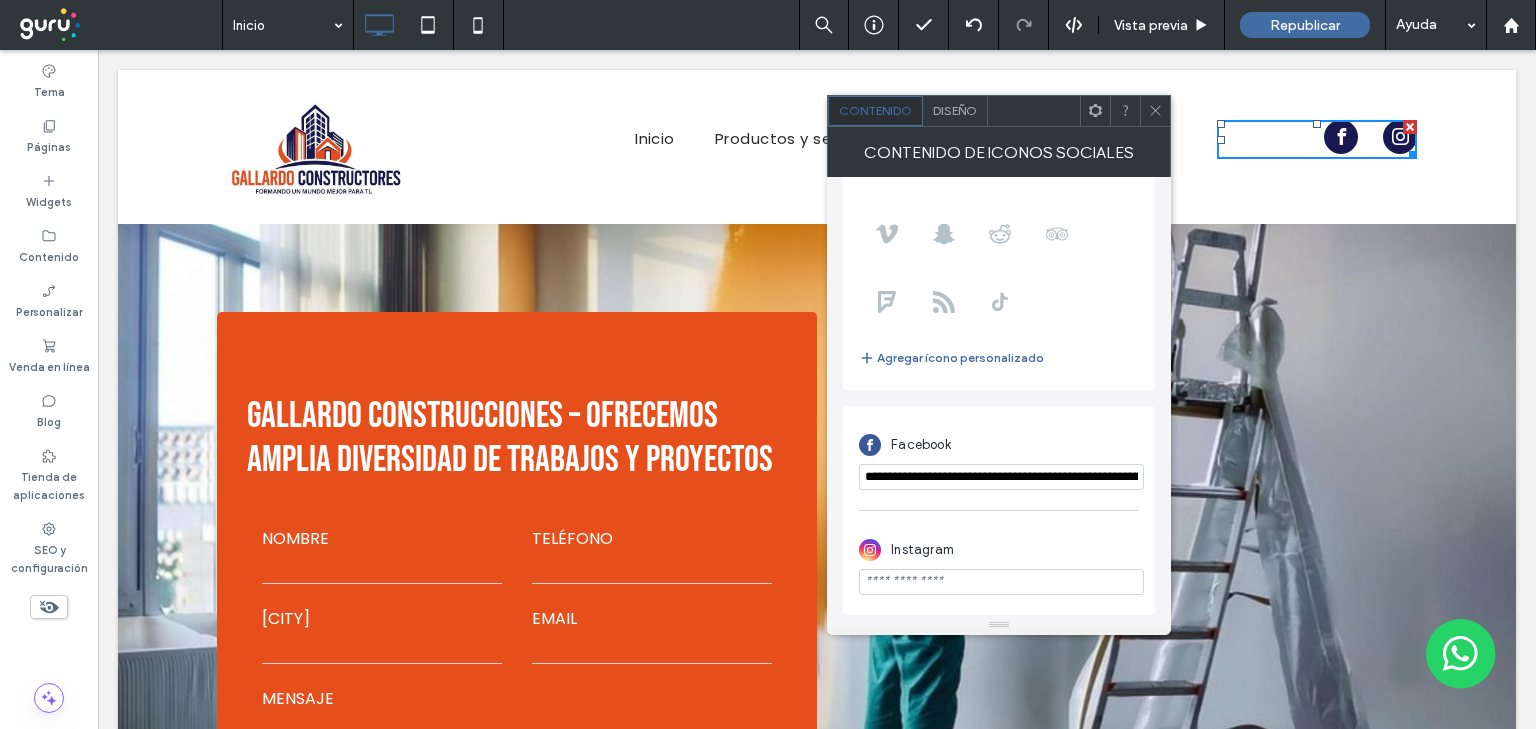 paste on "**********" 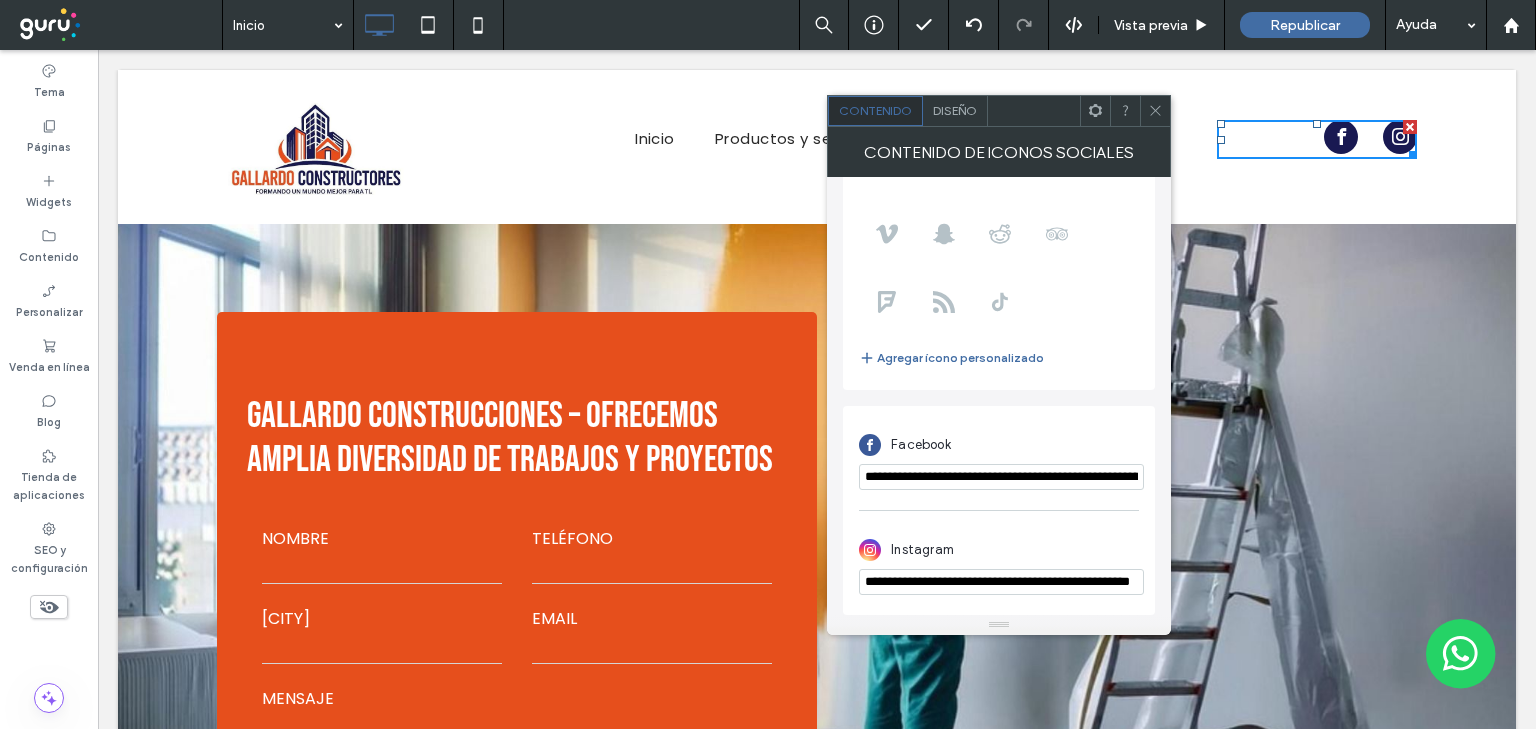 scroll, scrollTop: 0, scrollLeft: 75, axis: horizontal 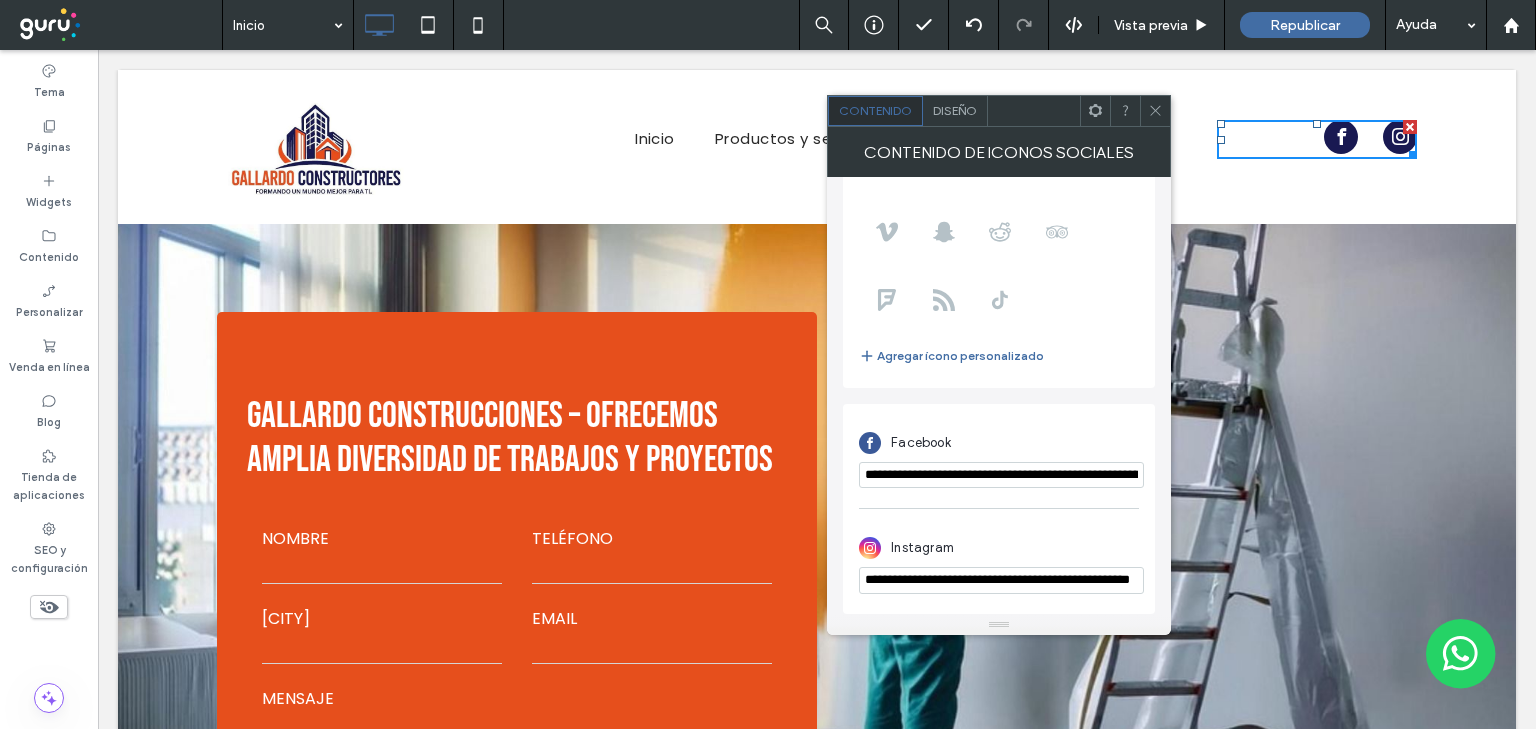 click 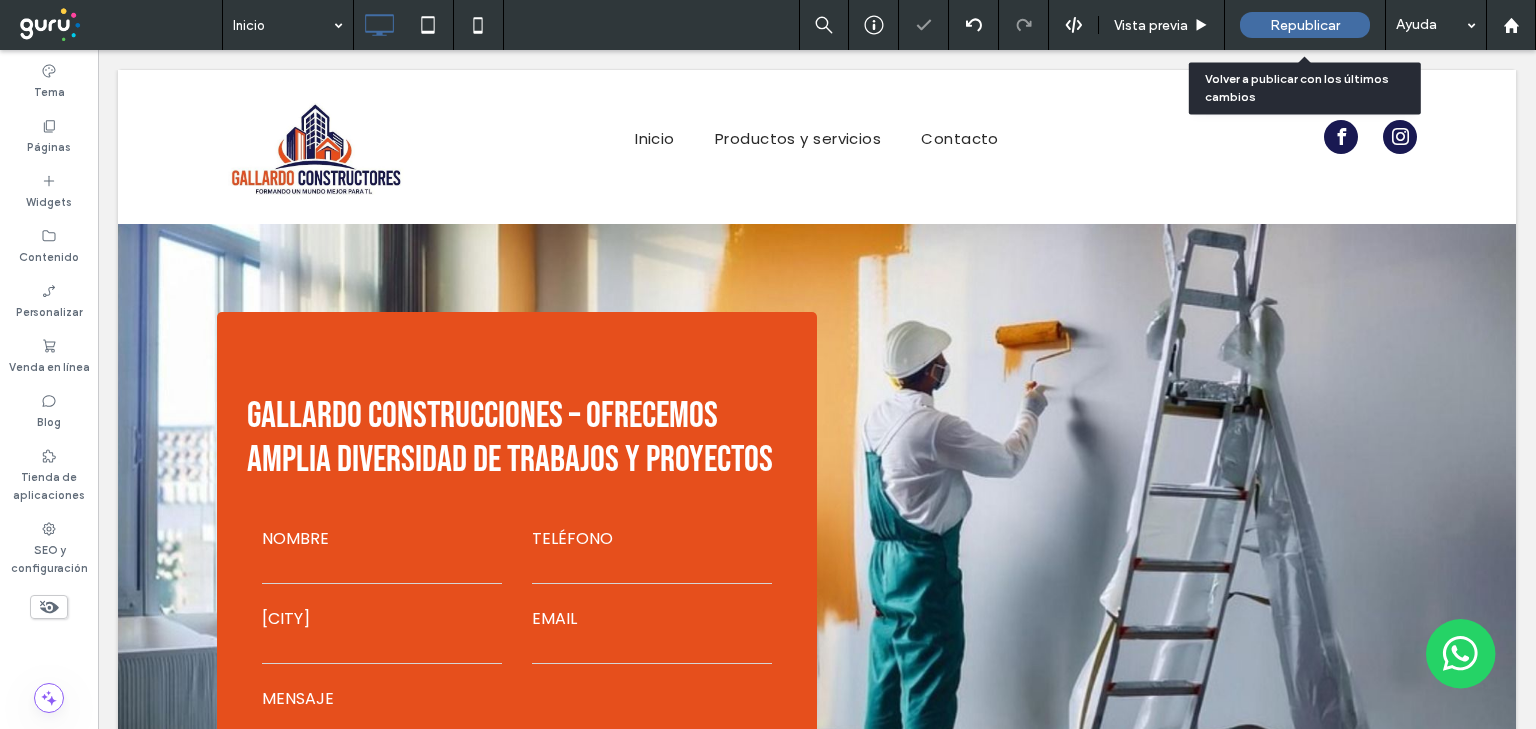 click on "Republicar" at bounding box center [1305, 25] 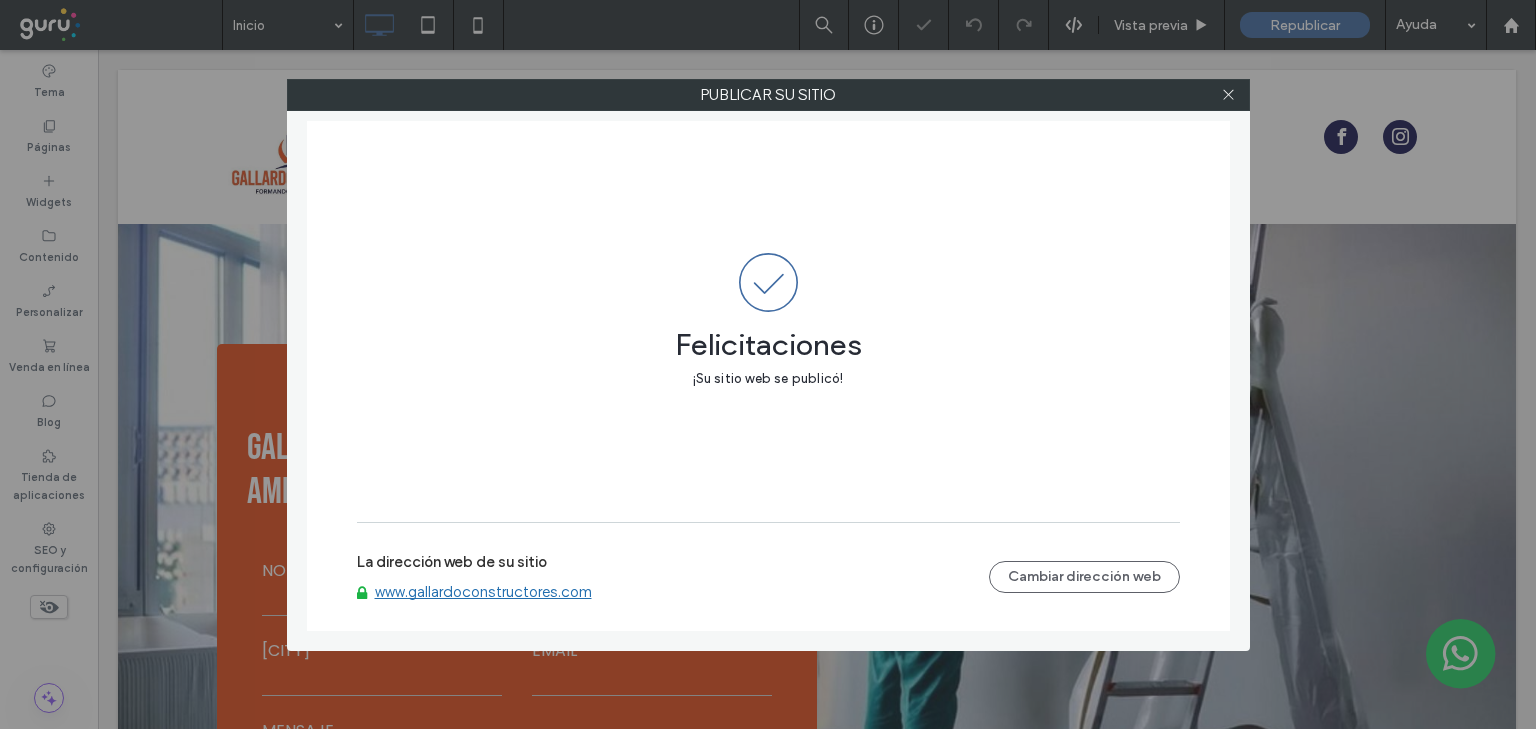 click on "La dirección web de su sitio www.gallardoconstructores.com Cambiar dirección web" at bounding box center (768, 577) 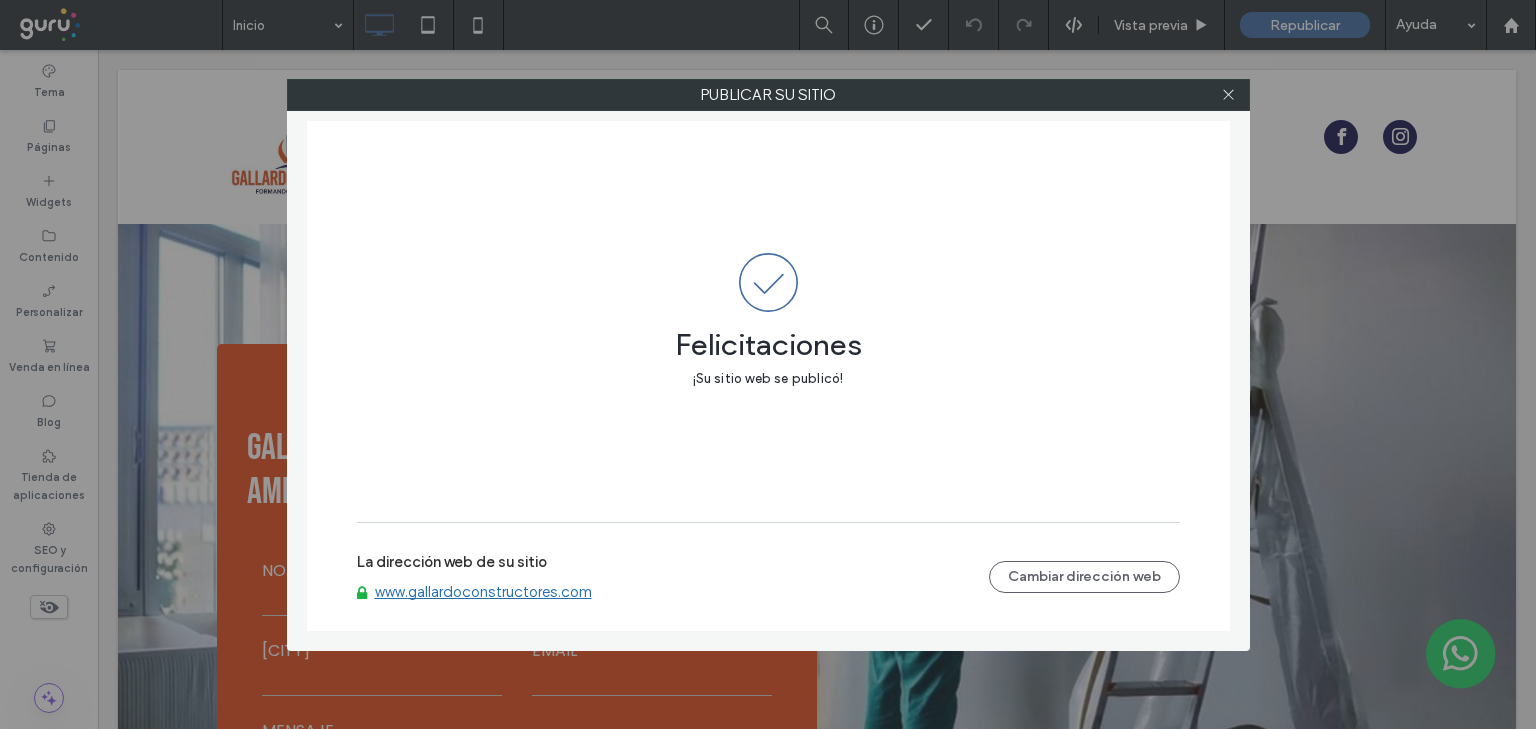 click on "www.gallardoconstructores.com" at bounding box center [483, 592] 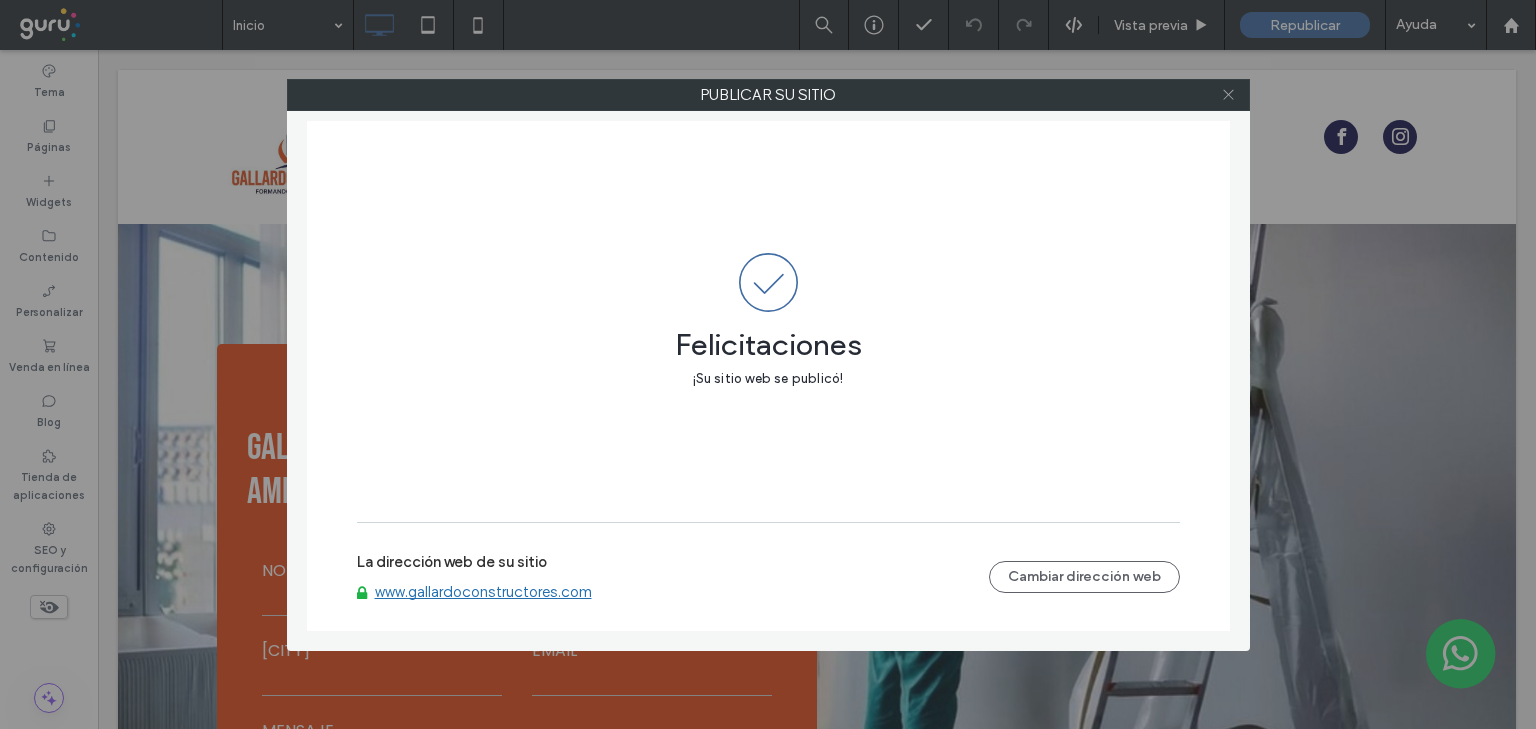 click 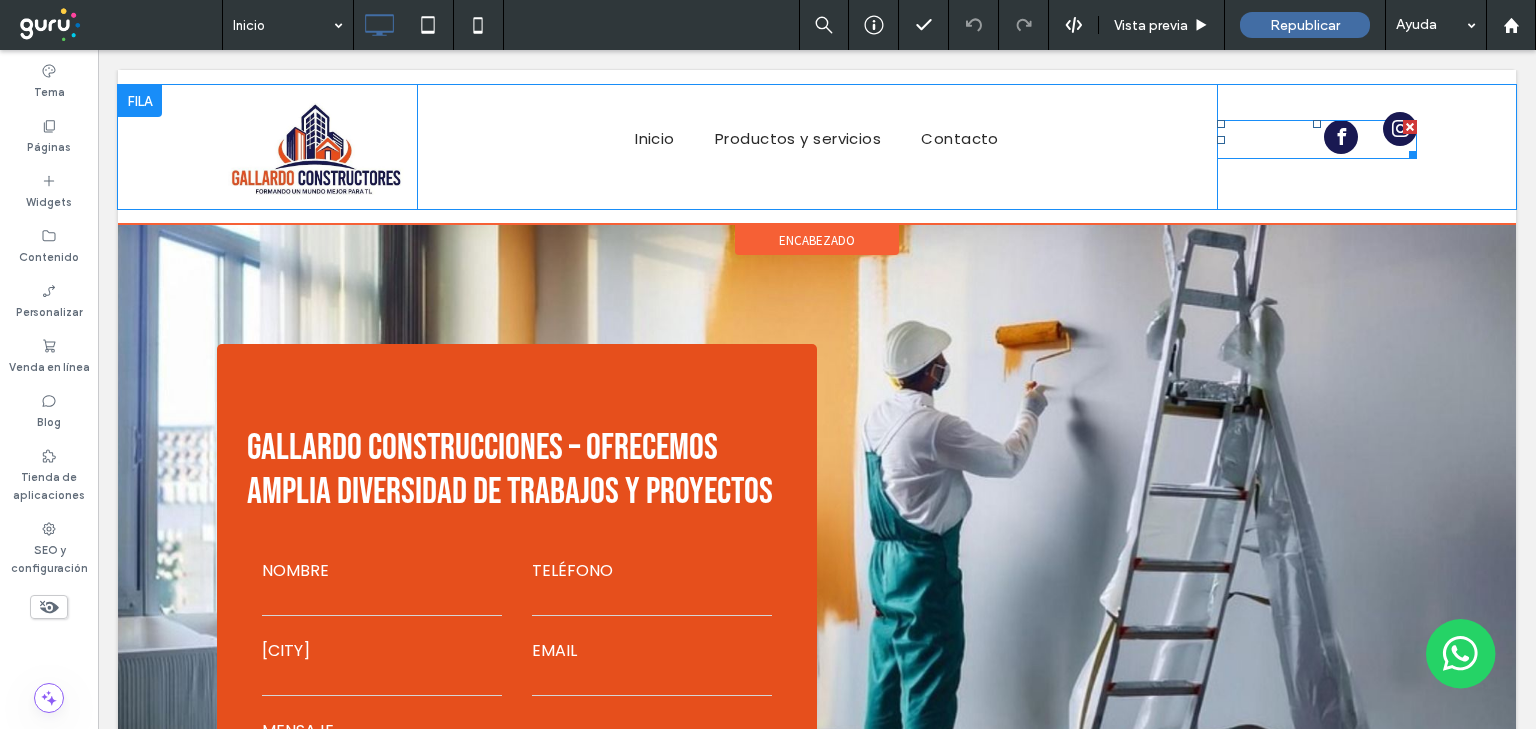 click at bounding box center [1400, 129] 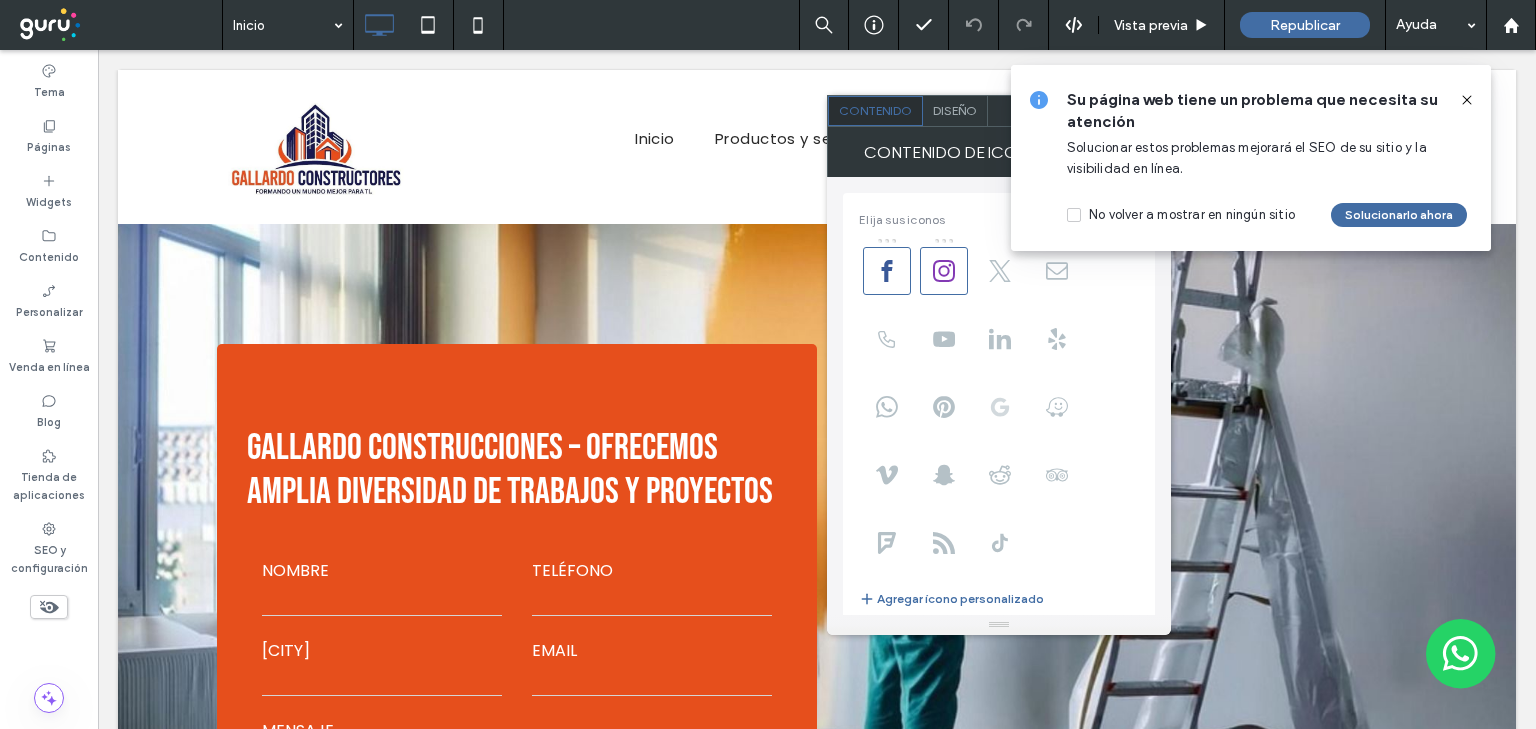 scroll, scrollTop: 244, scrollLeft: 0, axis: vertical 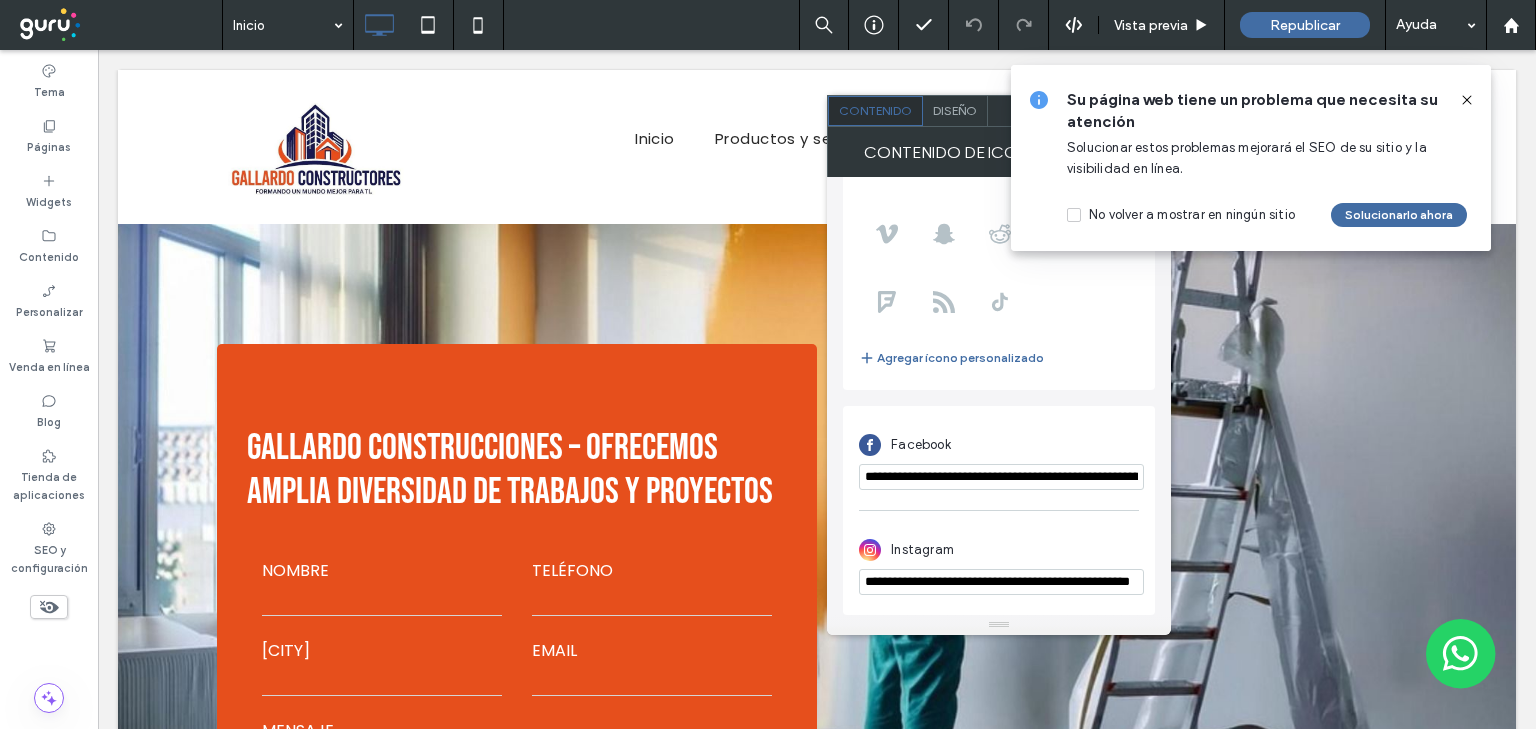 click on "**********" at bounding box center [1001, 582] 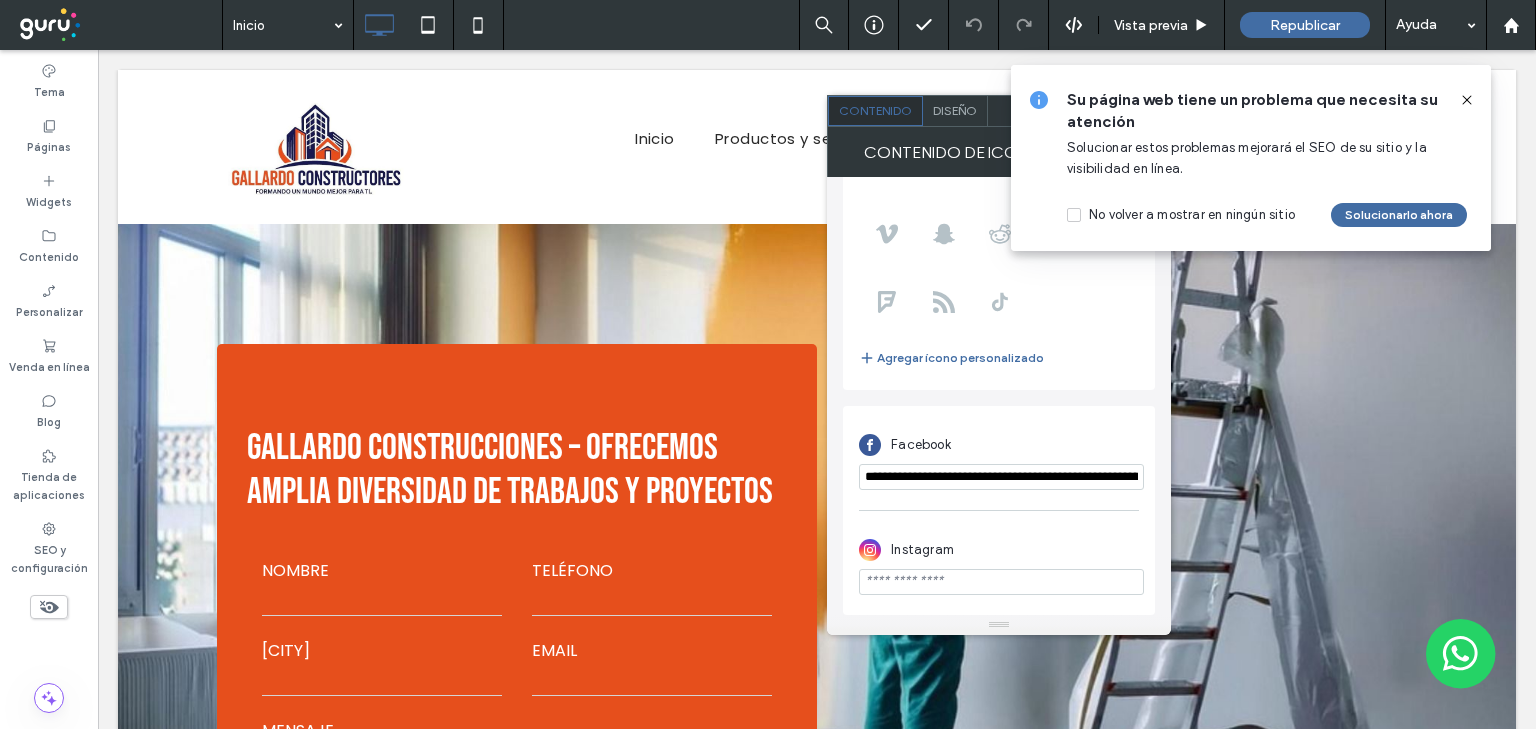 paste on "**********" 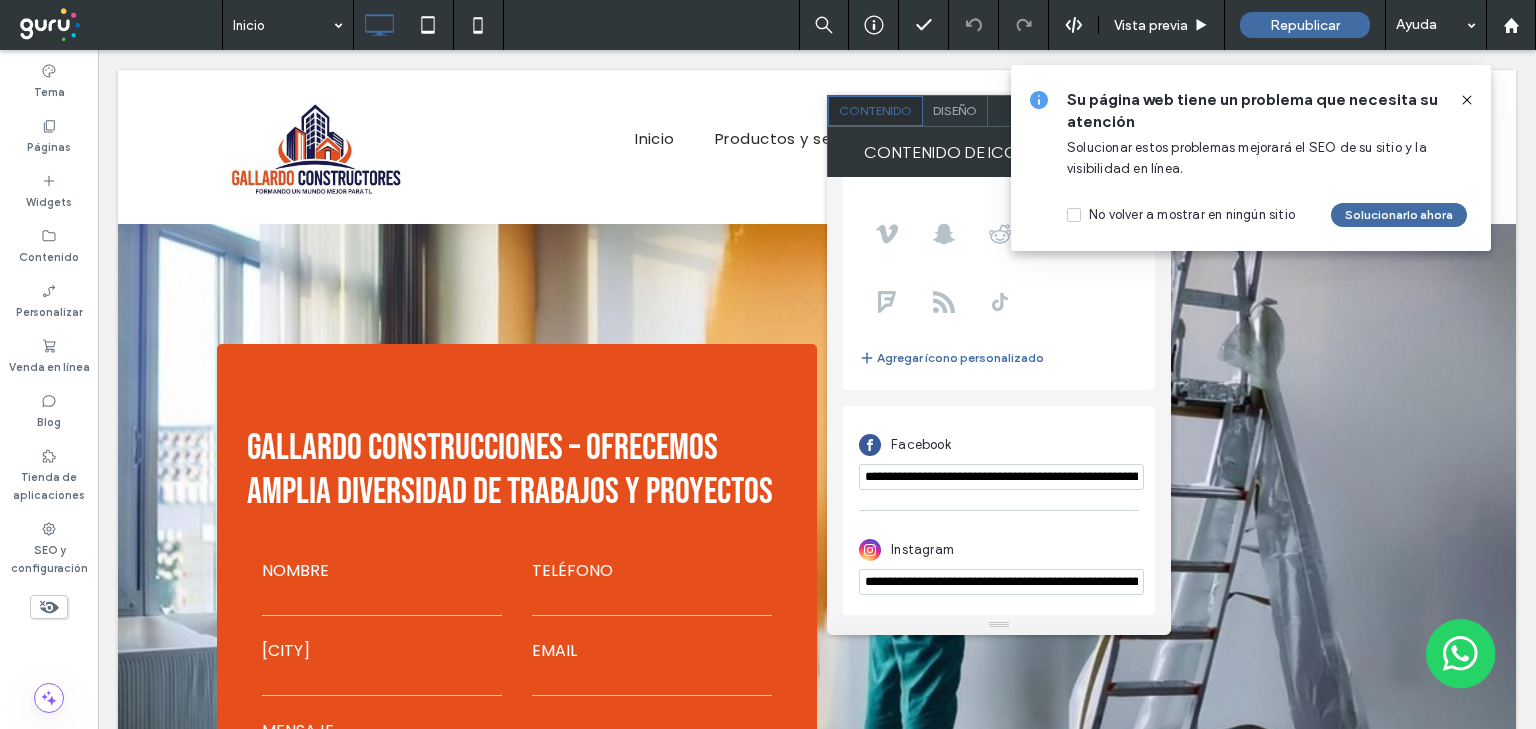 scroll, scrollTop: 0, scrollLeft: 497, axis: horizontal 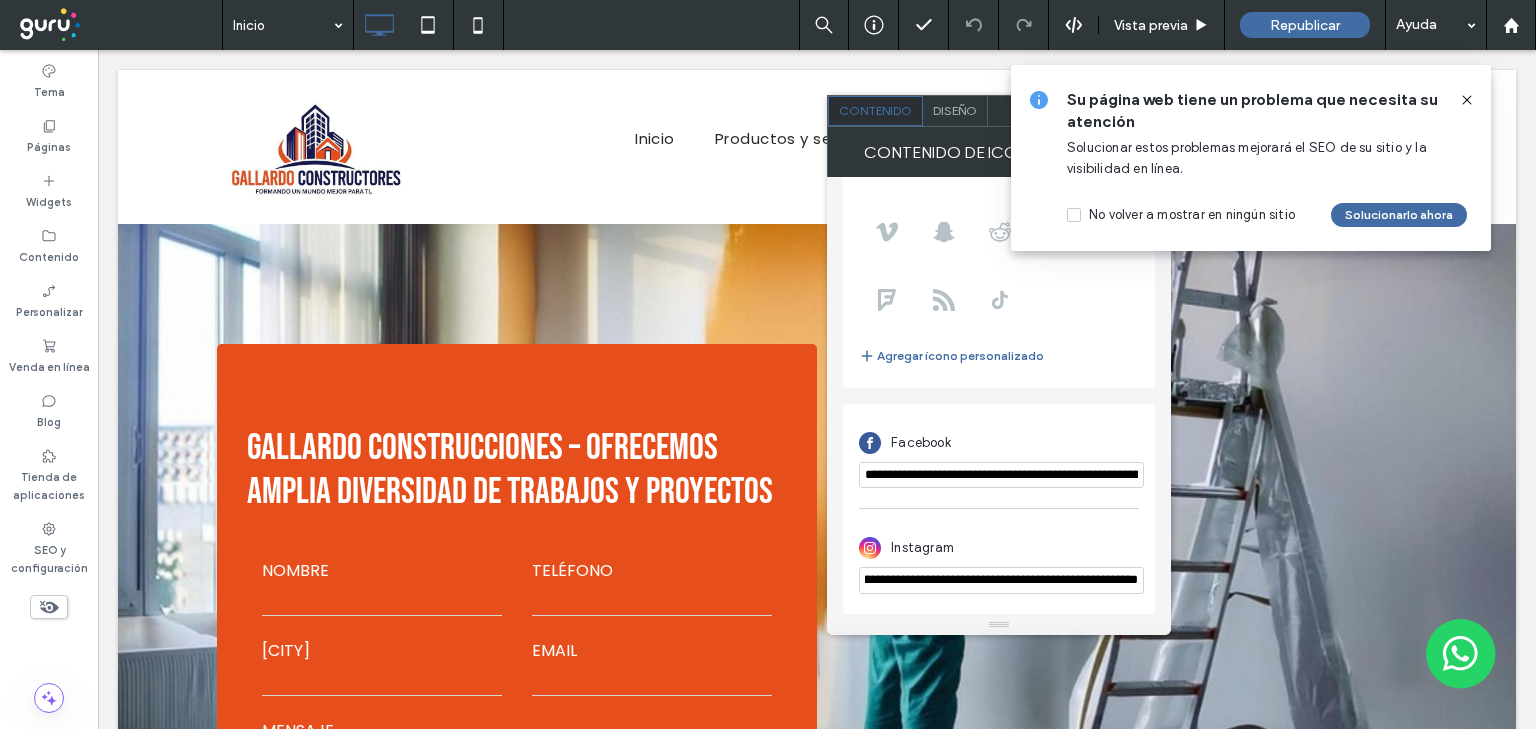 type on "**********" 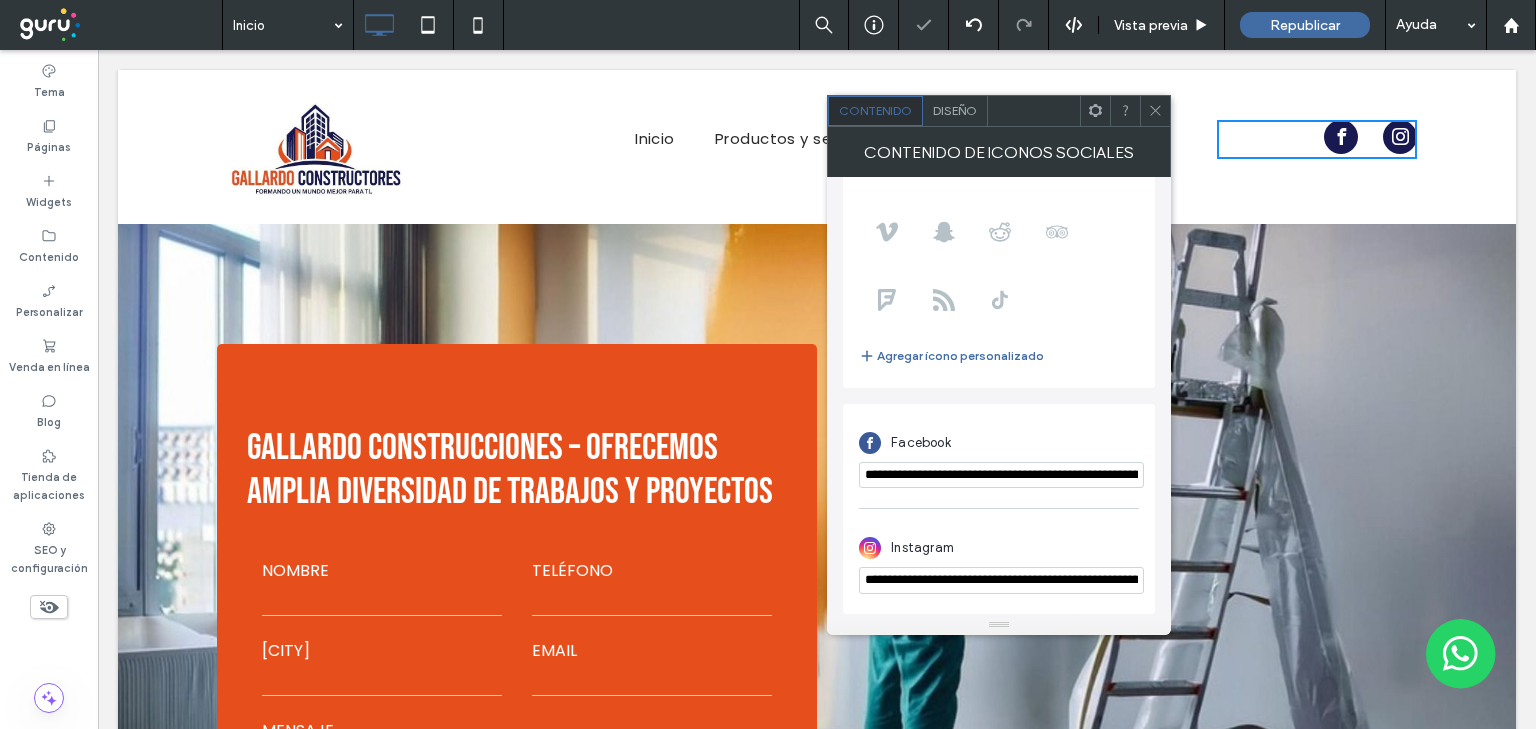 click 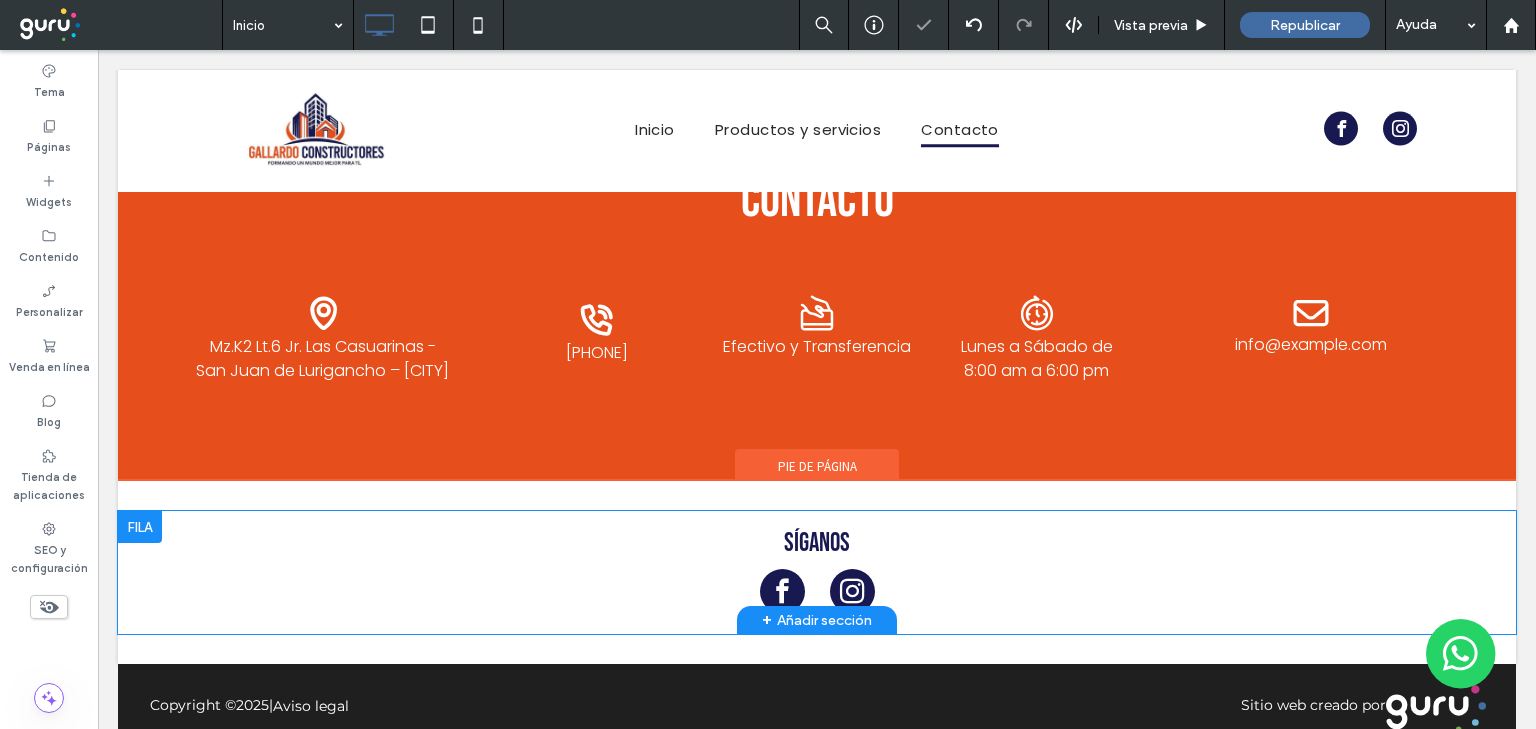 scroll, scrollTop: 3268, scrollLeft: 0, axis: vertical 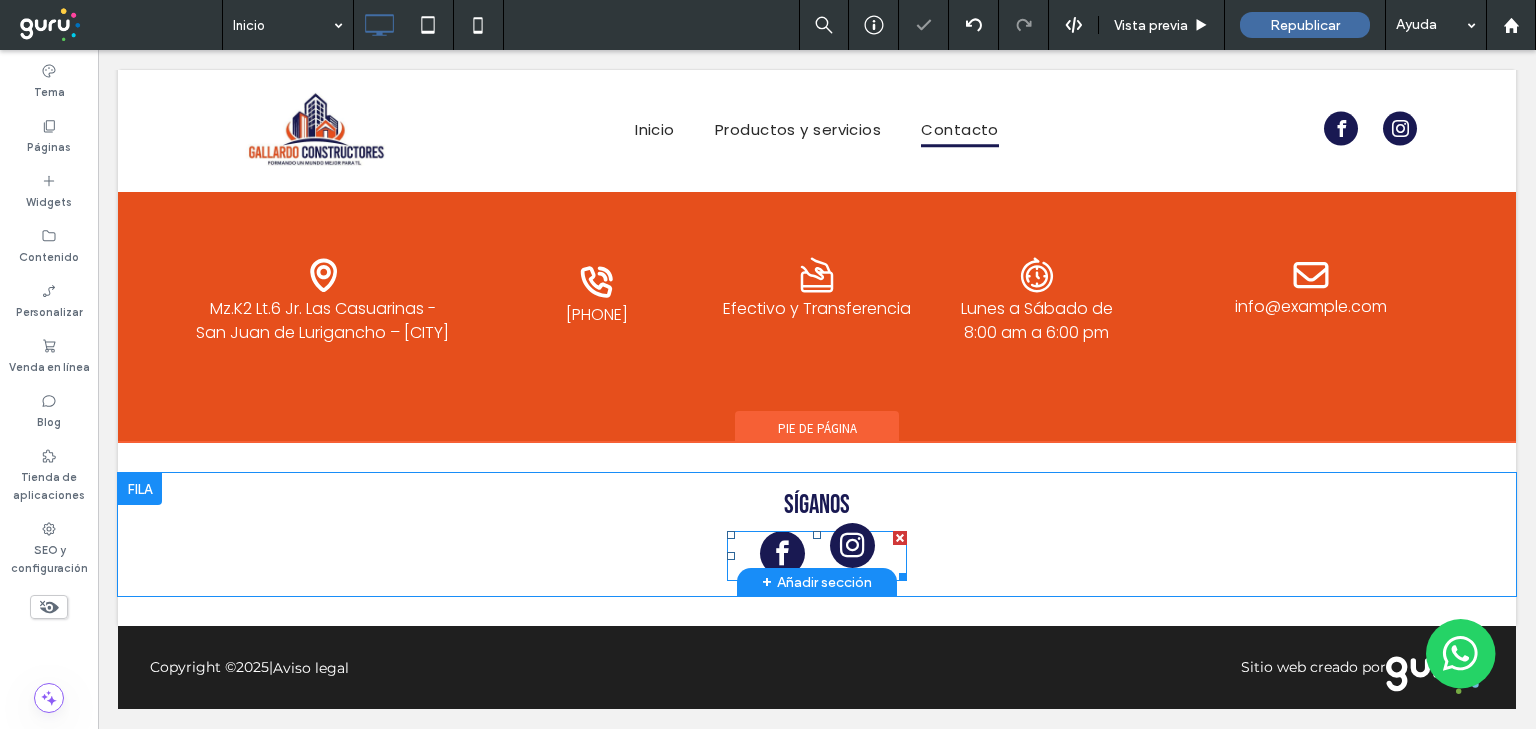 click at bounding box center (852, 545) 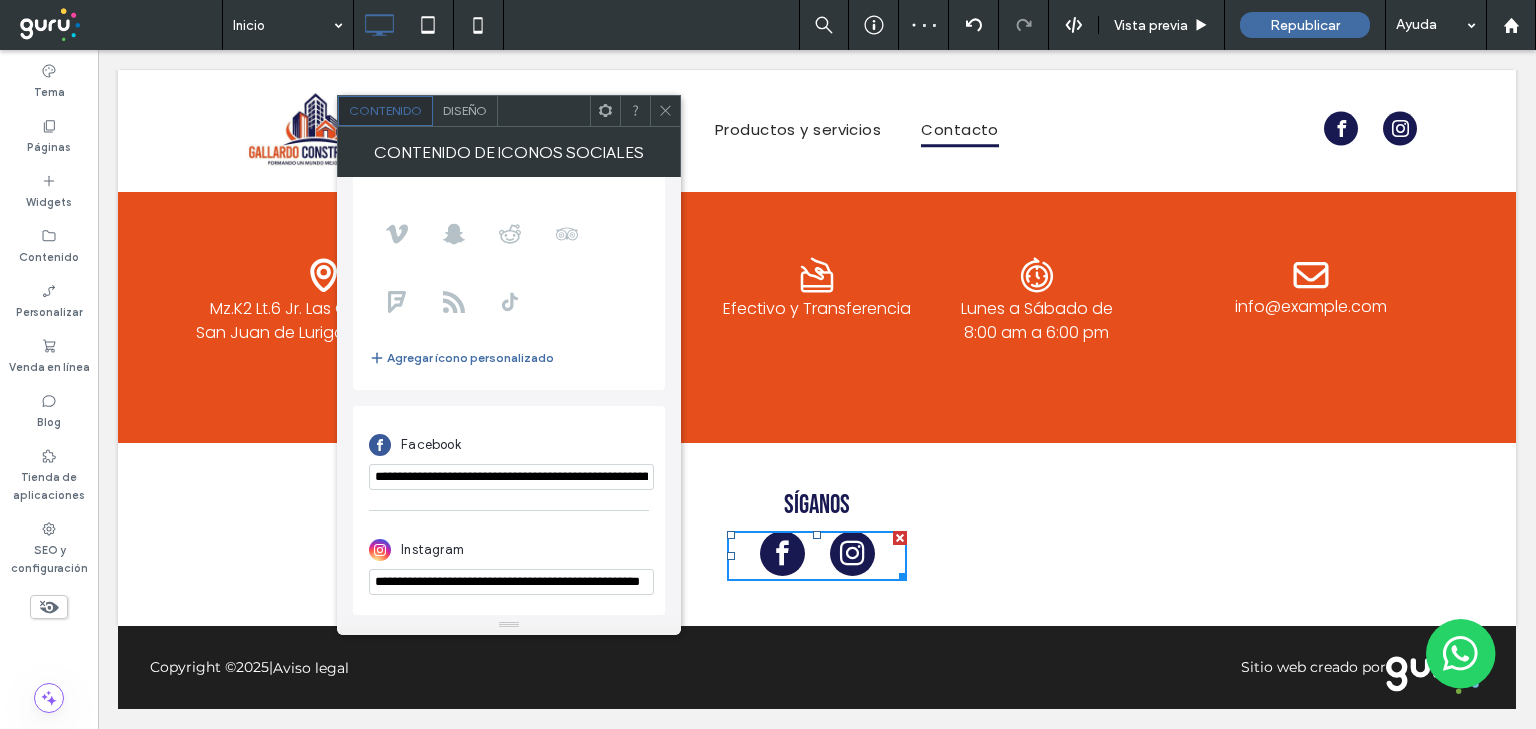scroll, scrollTop: 244, scrollLeft: 0, axis: vertical 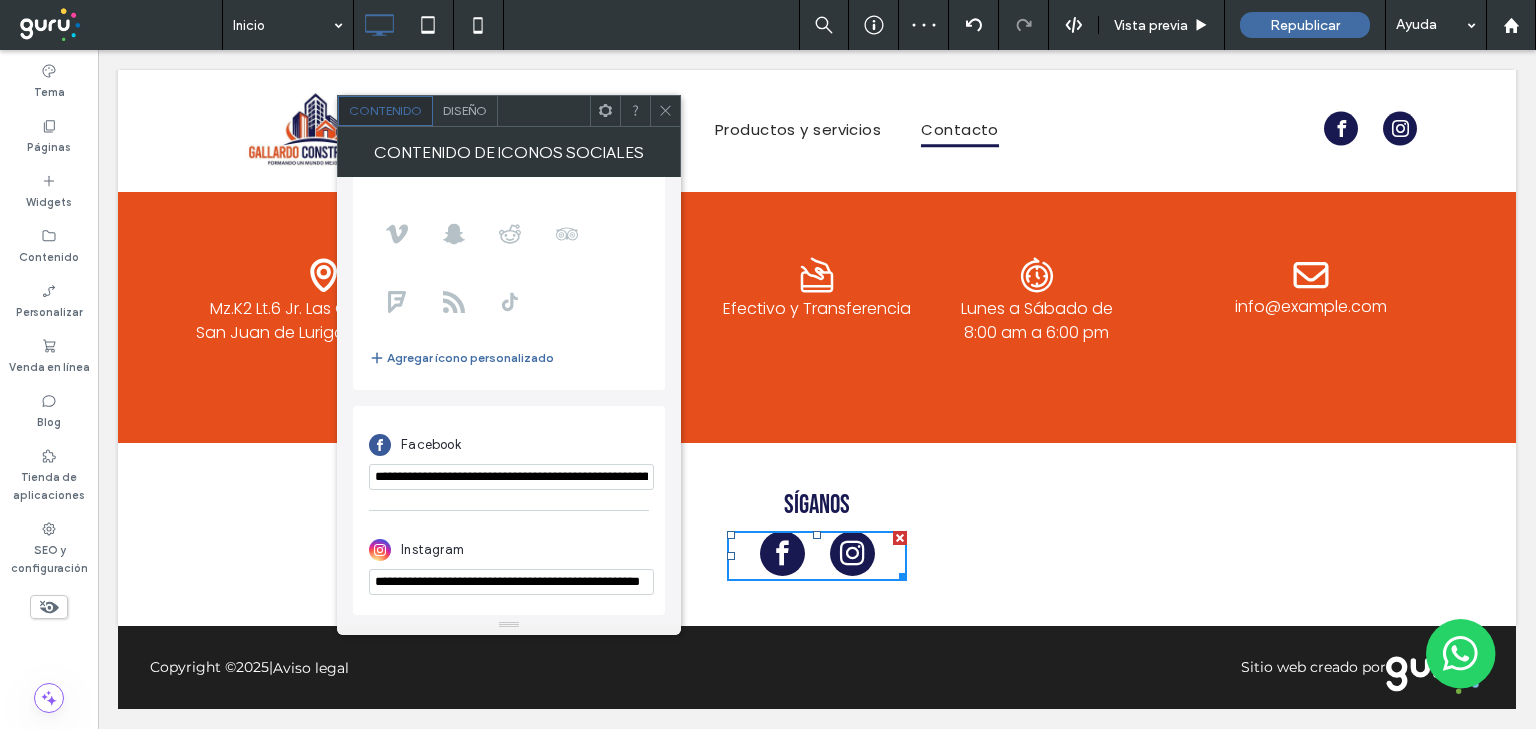 click on "**********" at bounding box center (511, 582) 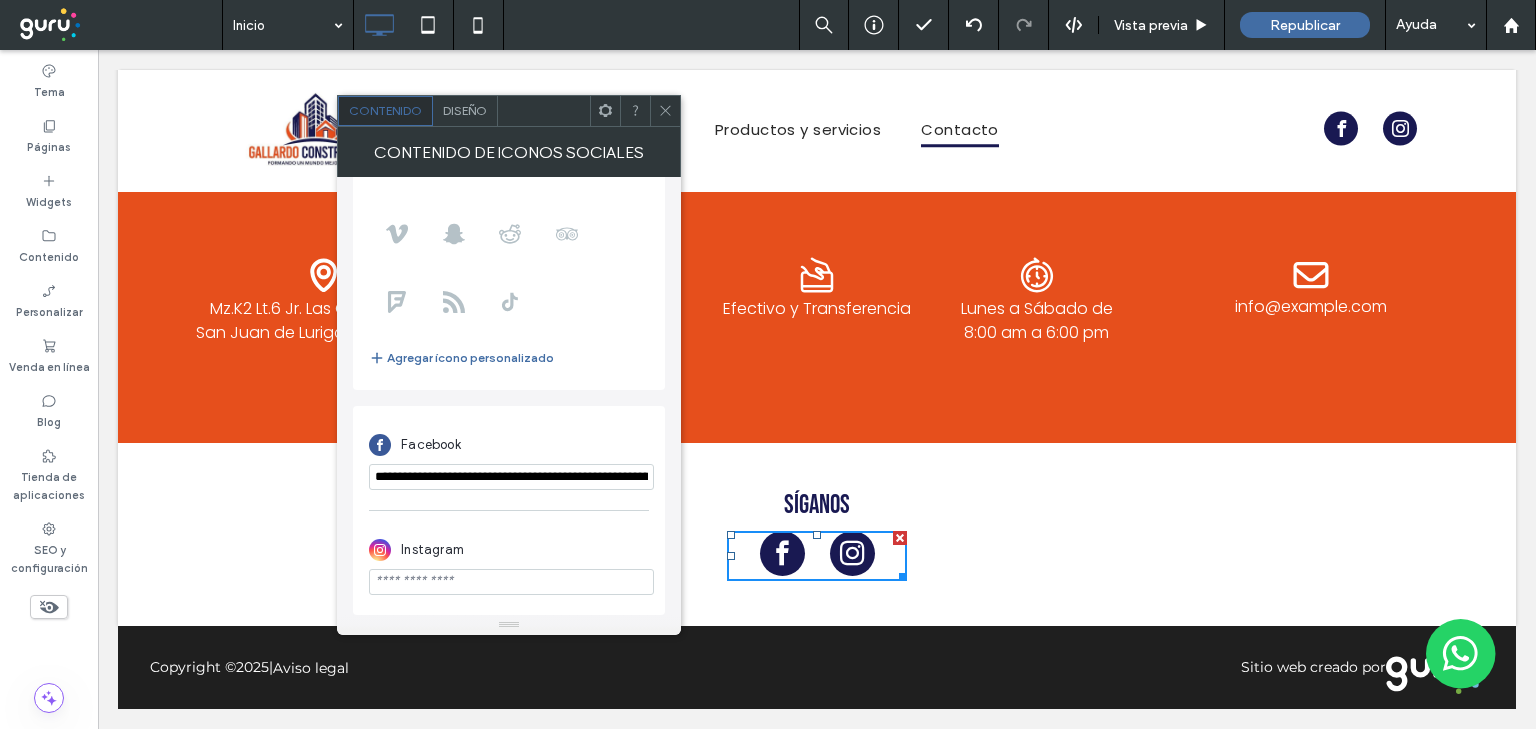 paste on "**********" 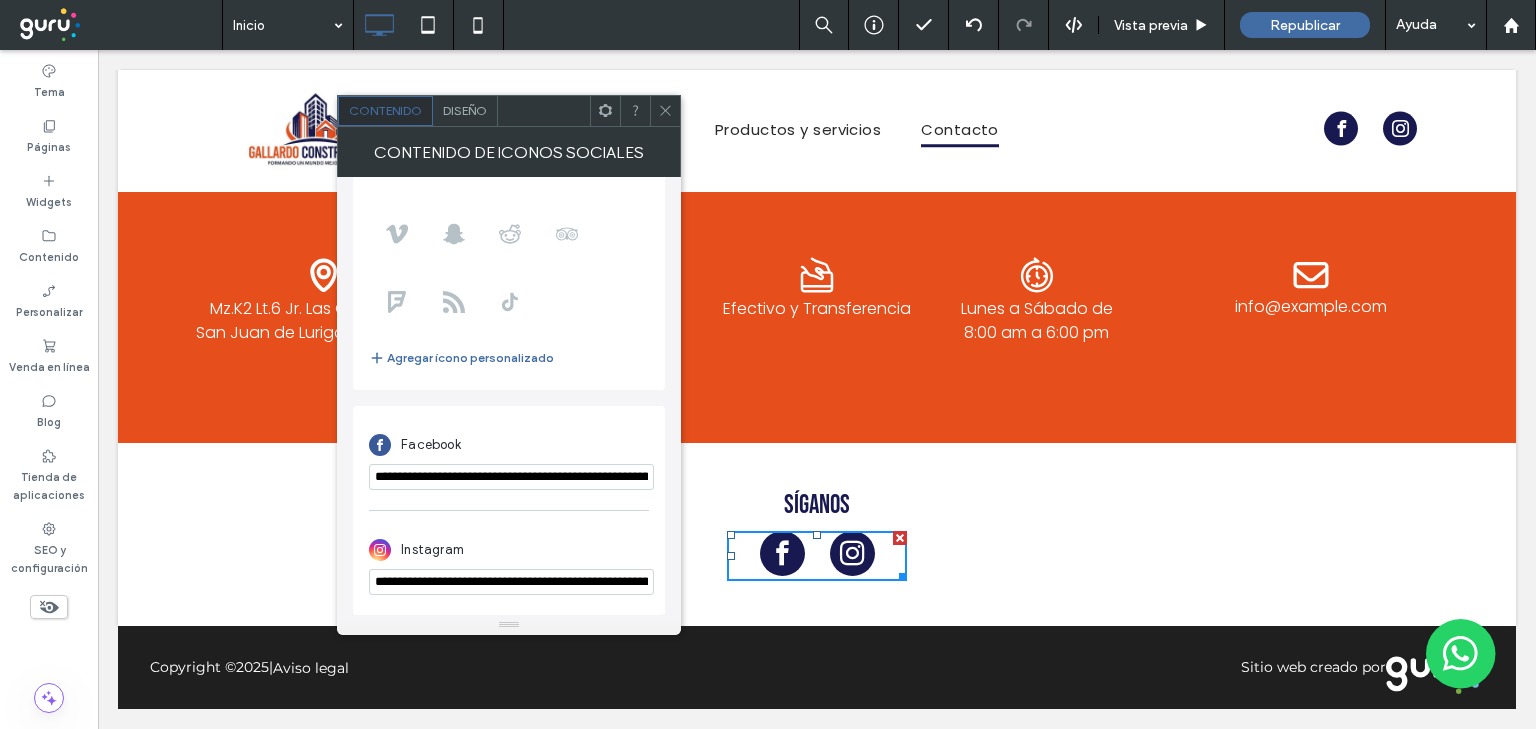 scroll, scrollTop: 0, scrollLeft: 497, axis: horizontal 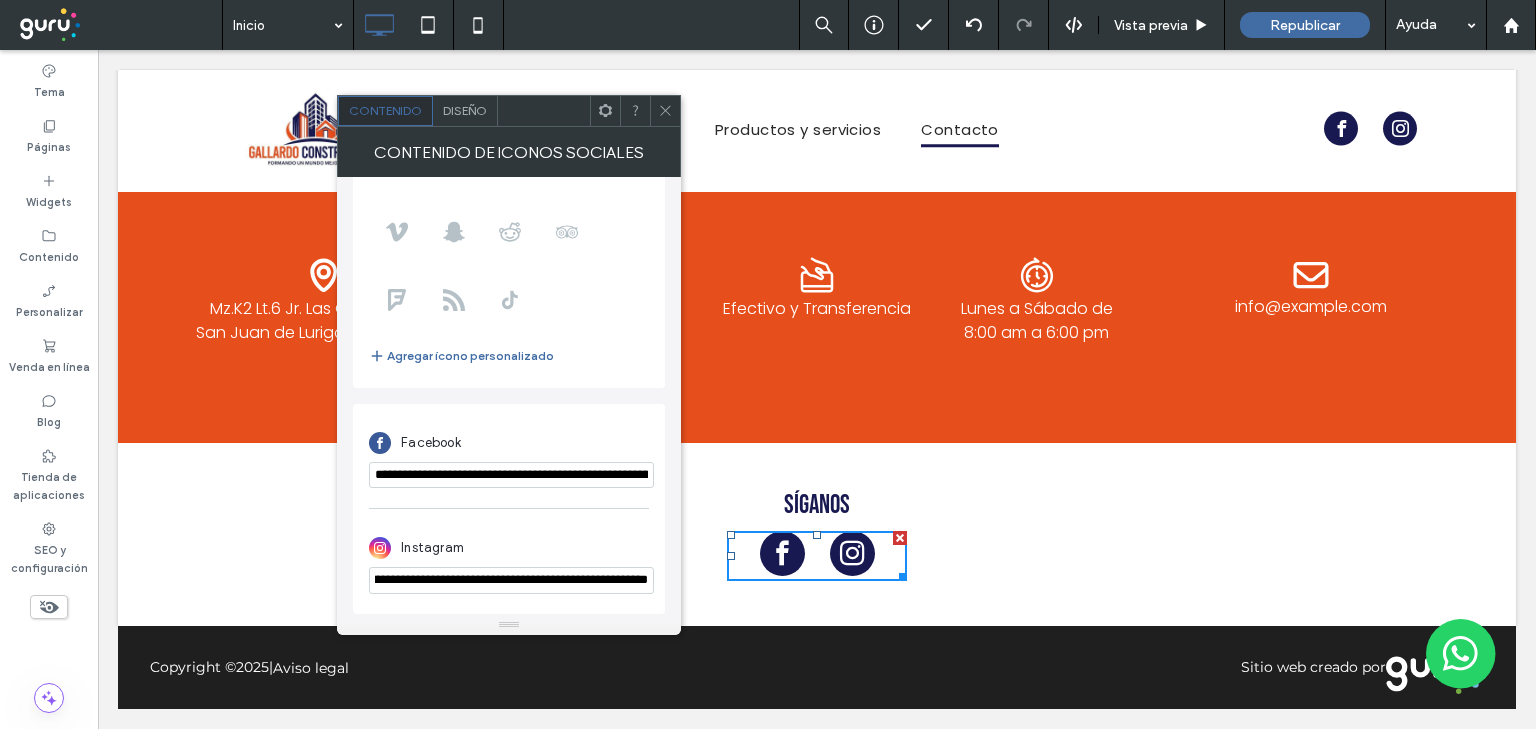 type on "**********" 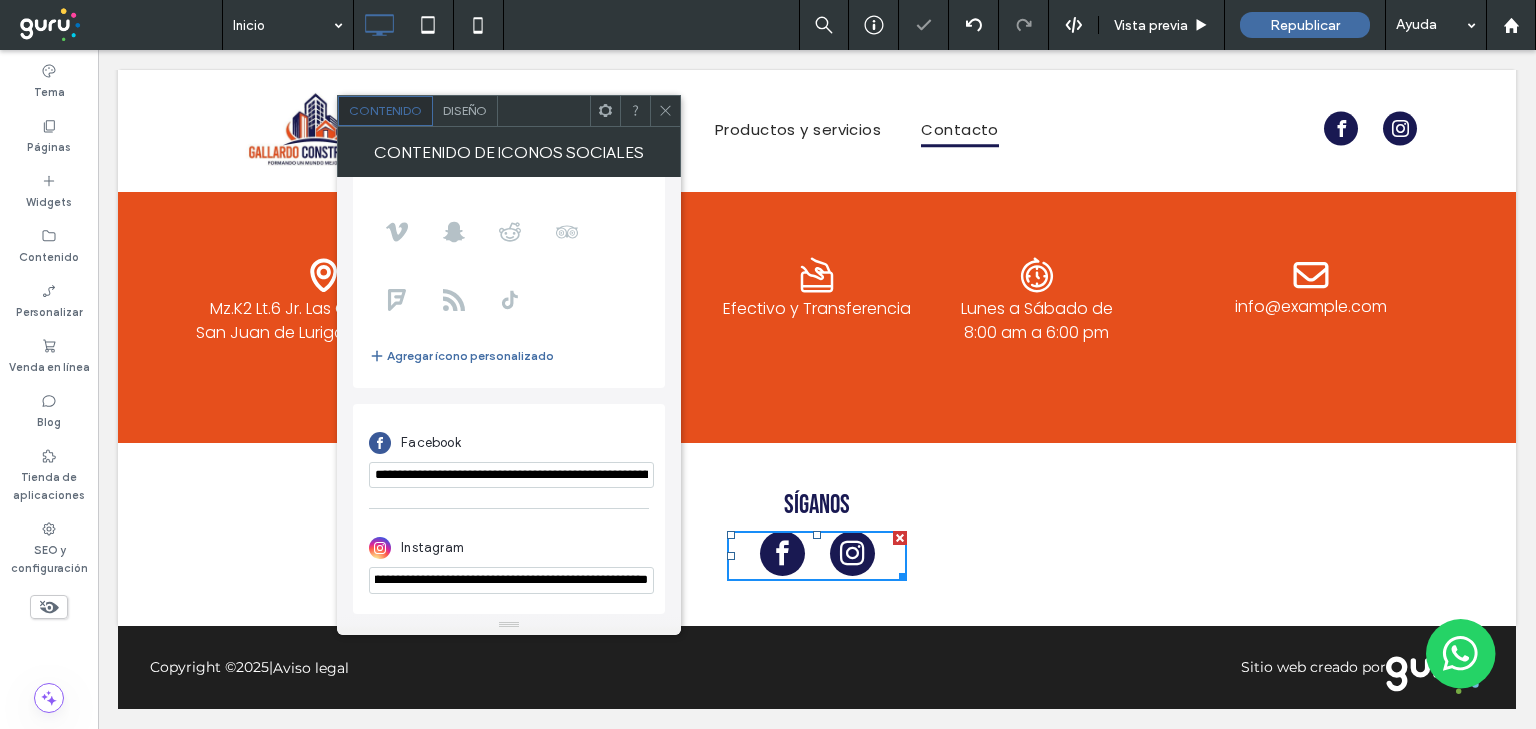 drag, startPoint x: 661, startPoint y: 104, endPoint x: 884, endPoint y: 11, distance: 241.6154 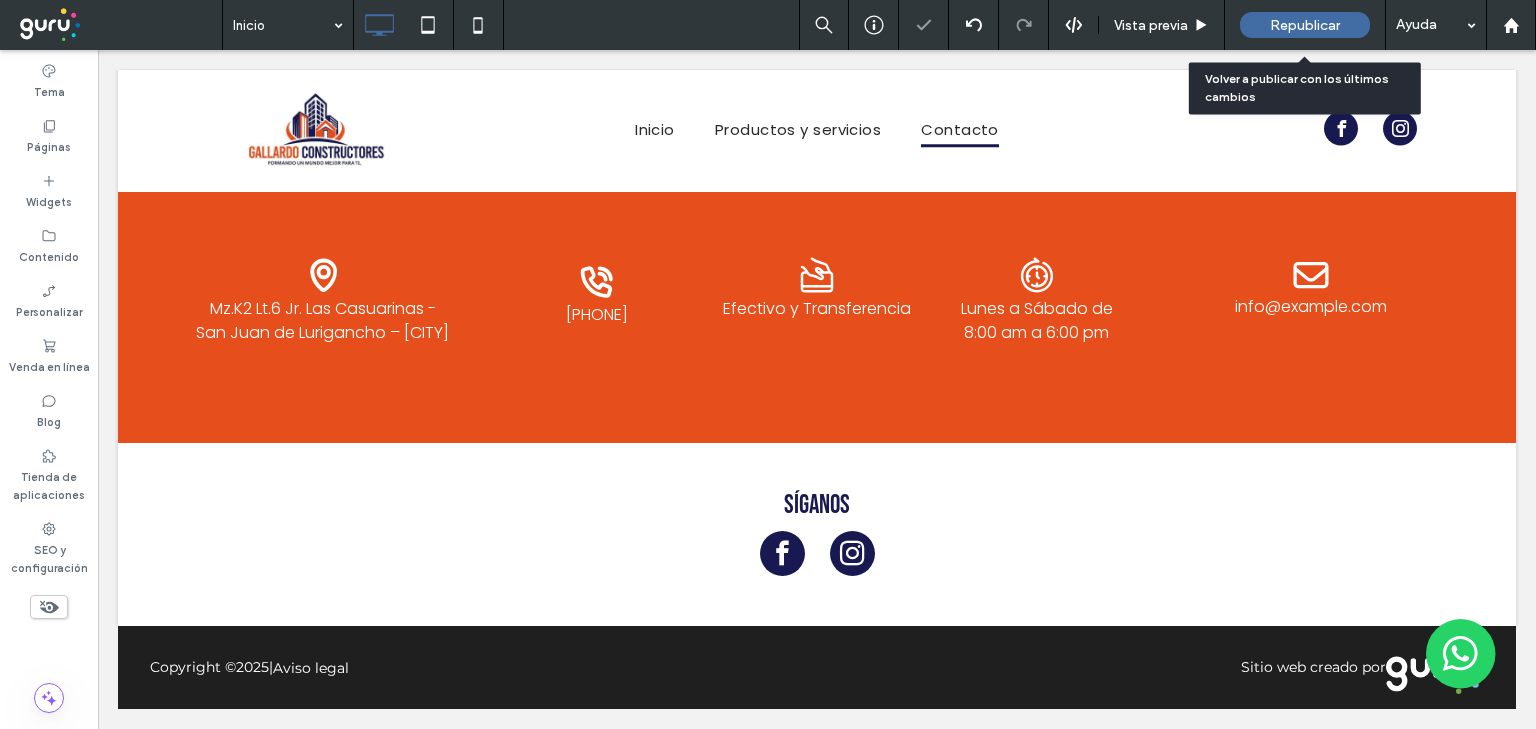 click on "Republicar" at bounding box center [1305, 25] 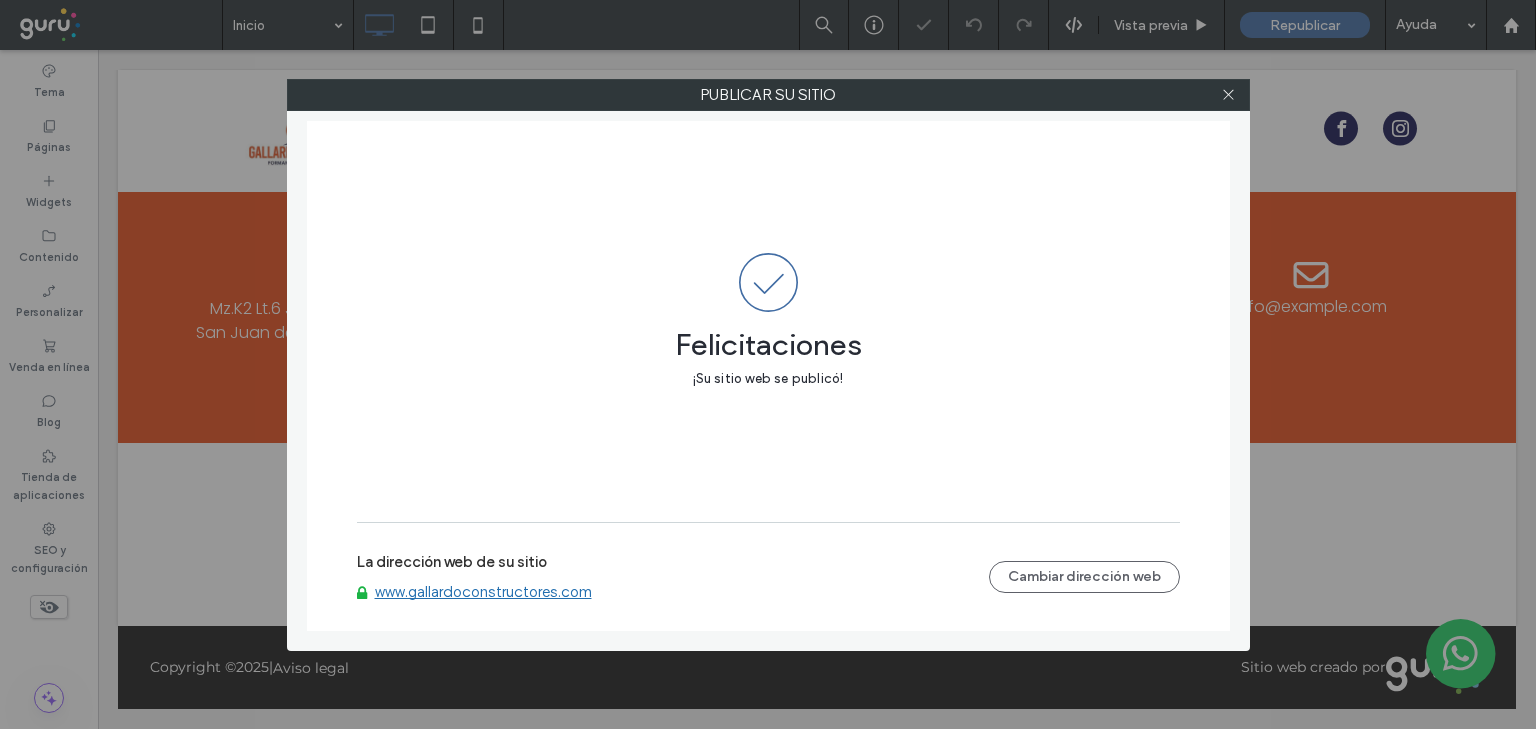 click on "www.gallardoconstructores.com" at bounding box center (483, 592) 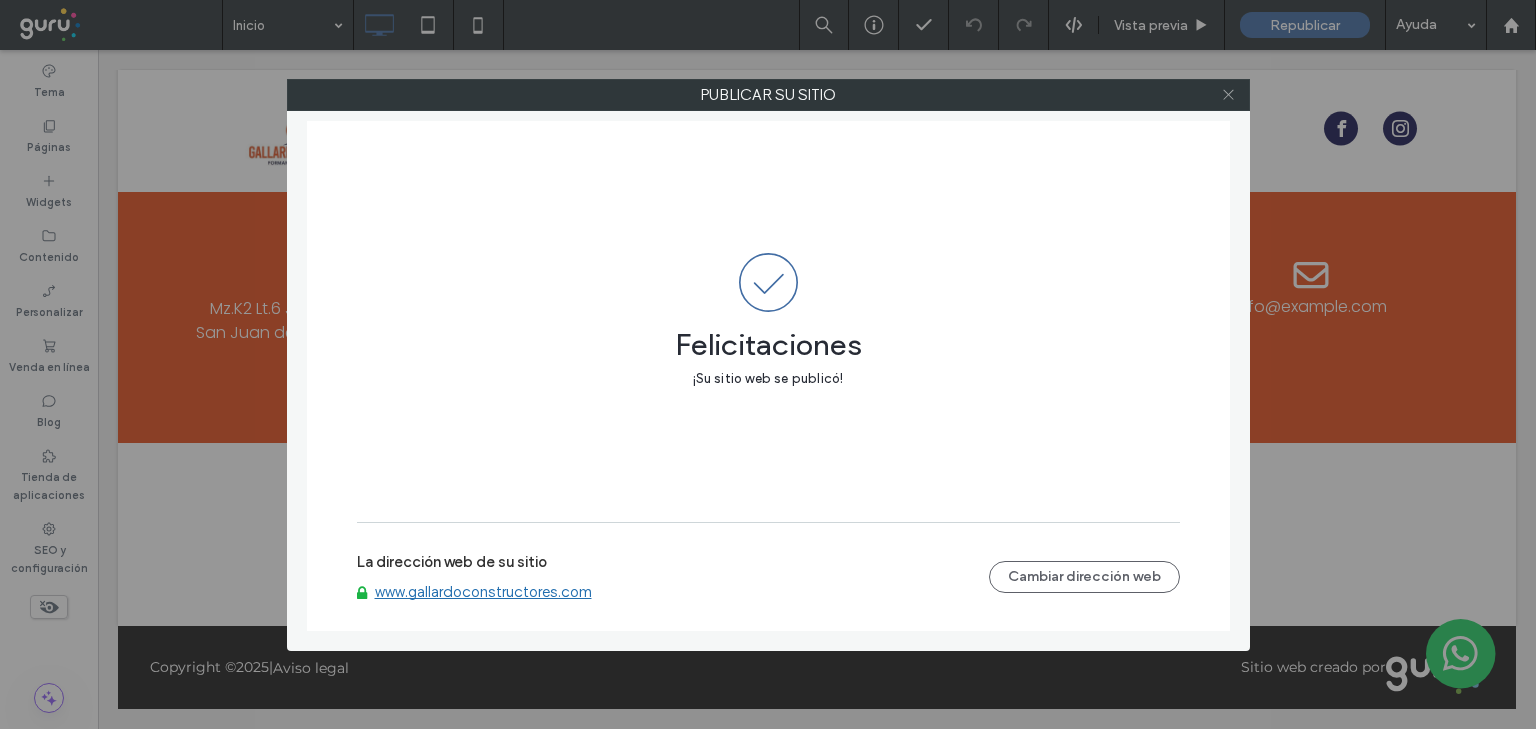 click 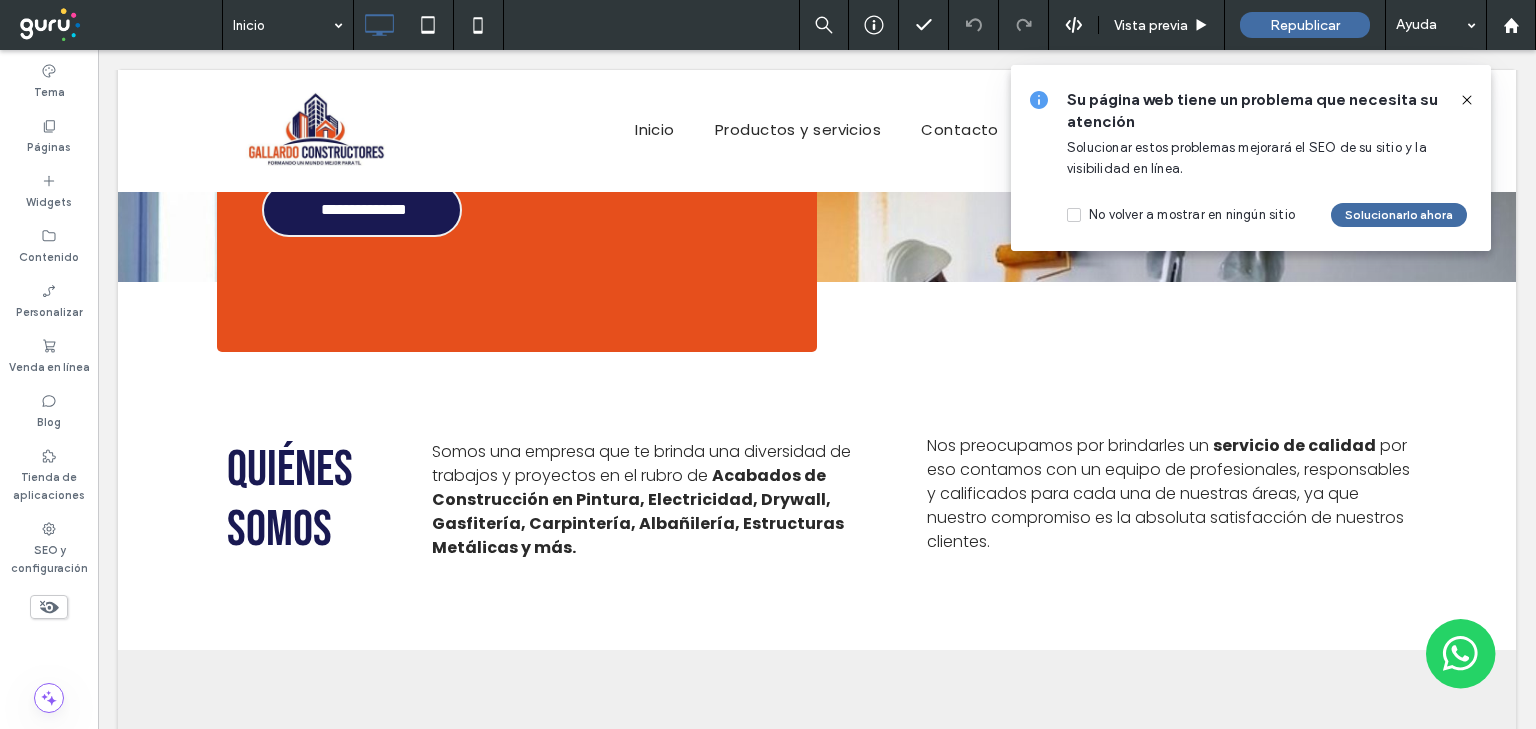 scroll, scrollTop: 68, scrollLeft: 0, axis: vertical 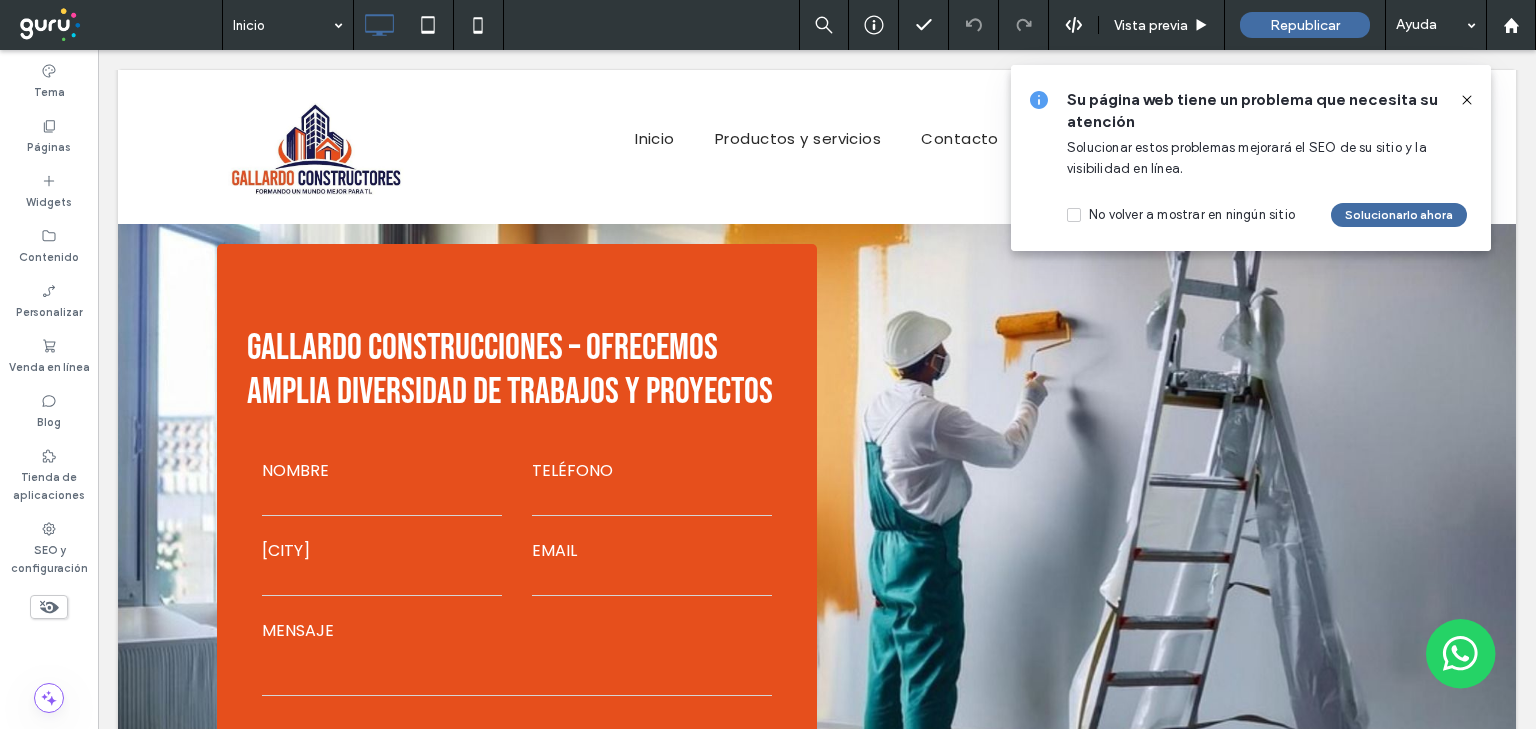 click 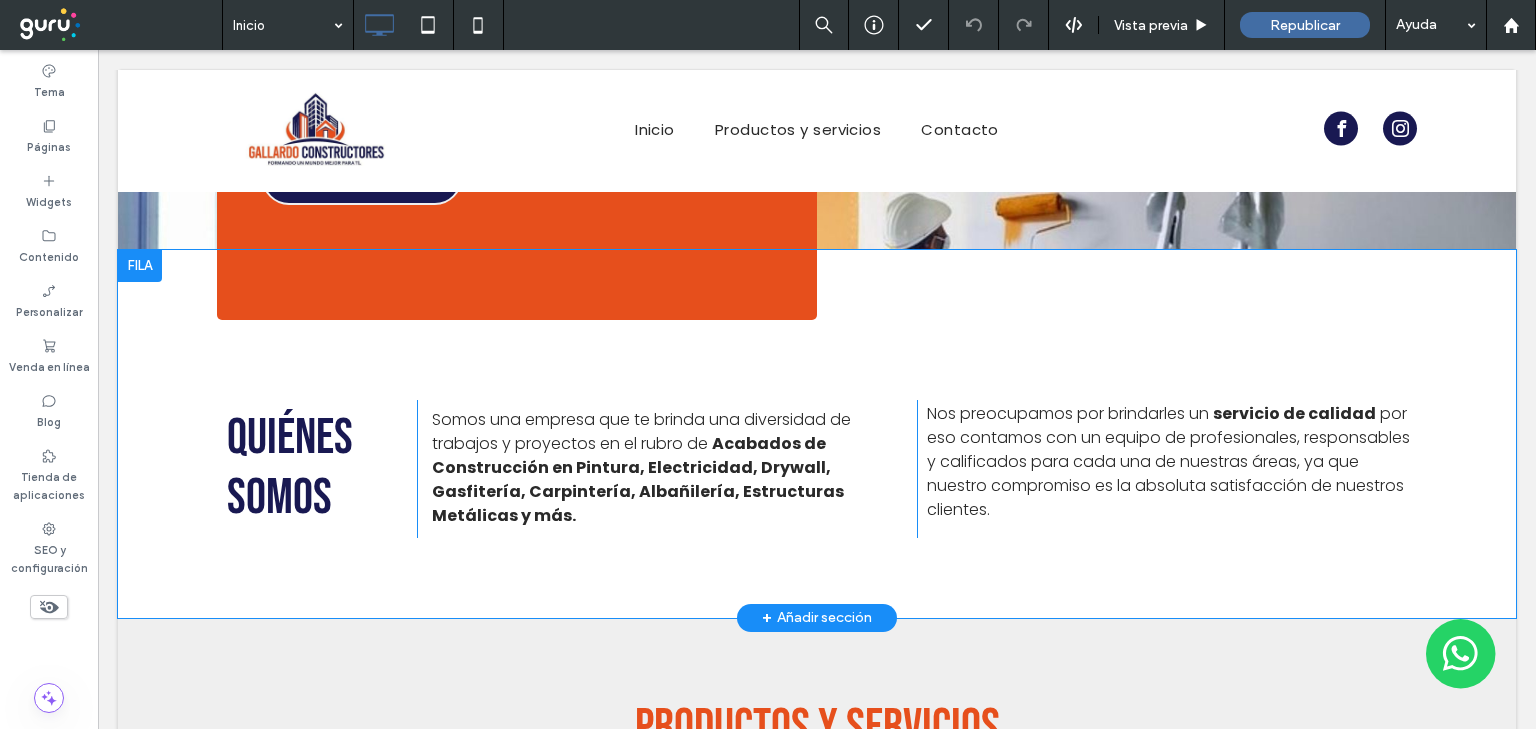 scroll, scrollTop: 640, scrollLeft: 0, axis: vertical 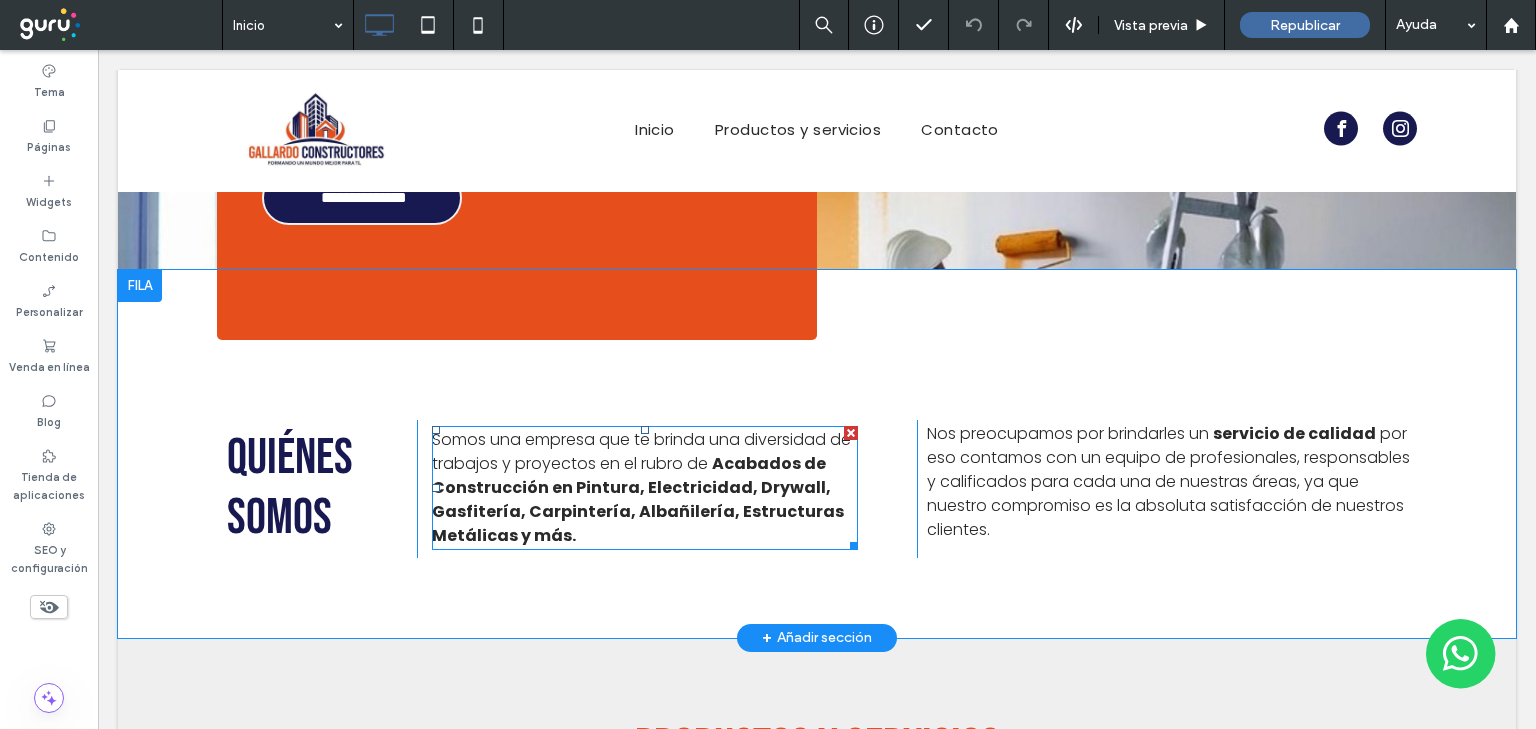 click on "Somos una empresa que te brinda una diversidad de trabajos y proyectos en el rubro de" at bounding box center [641, 451] 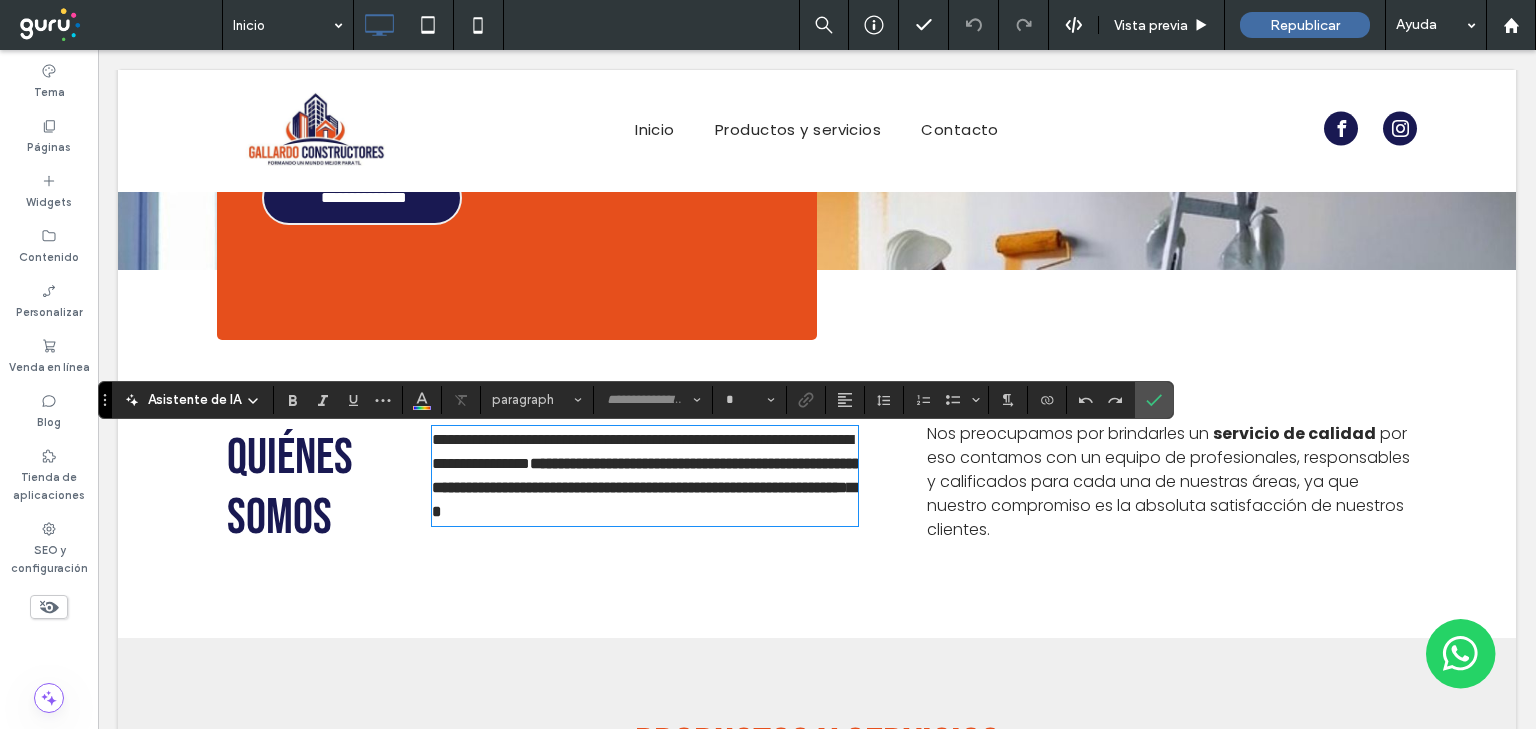 type on "*******" 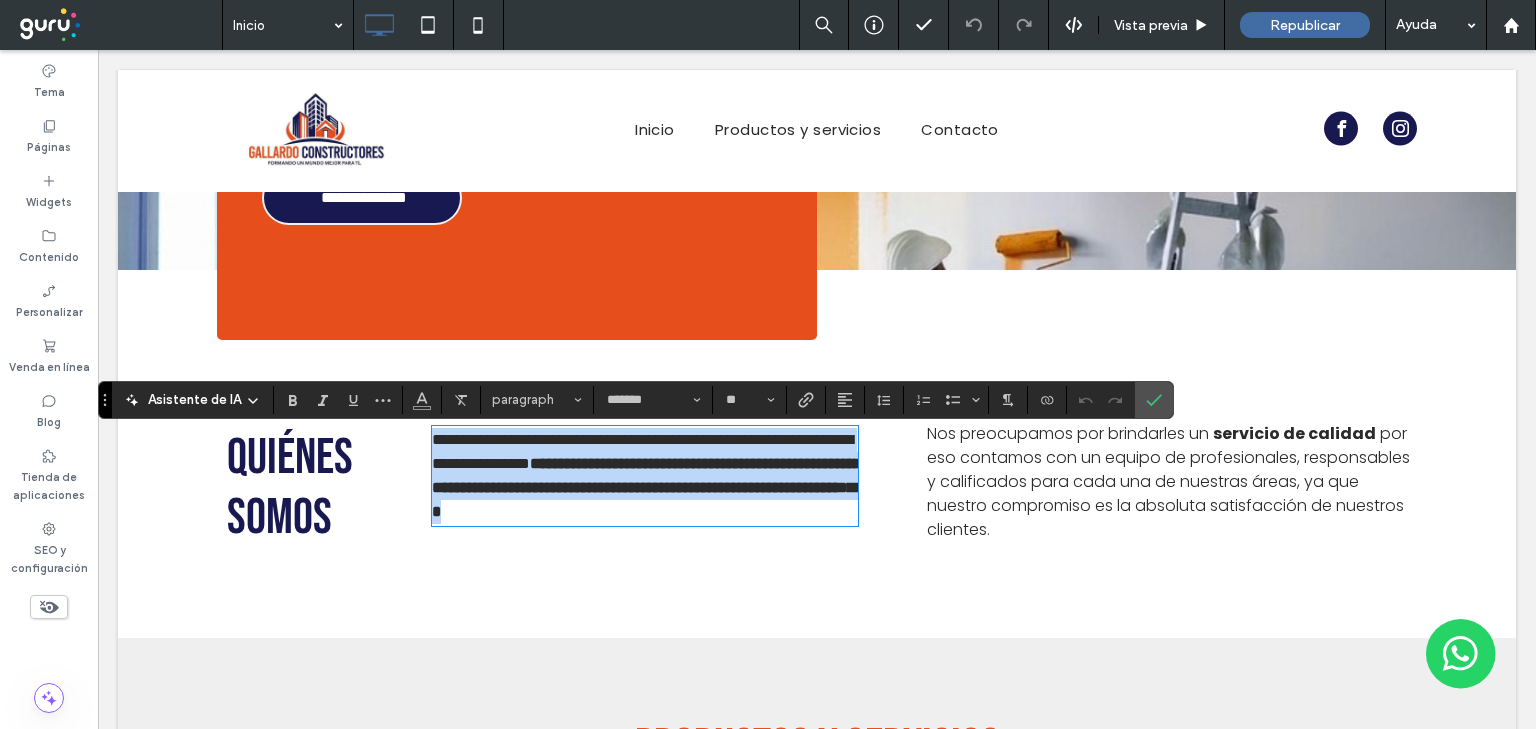 click on "**********" at bounding box center (642, 451) 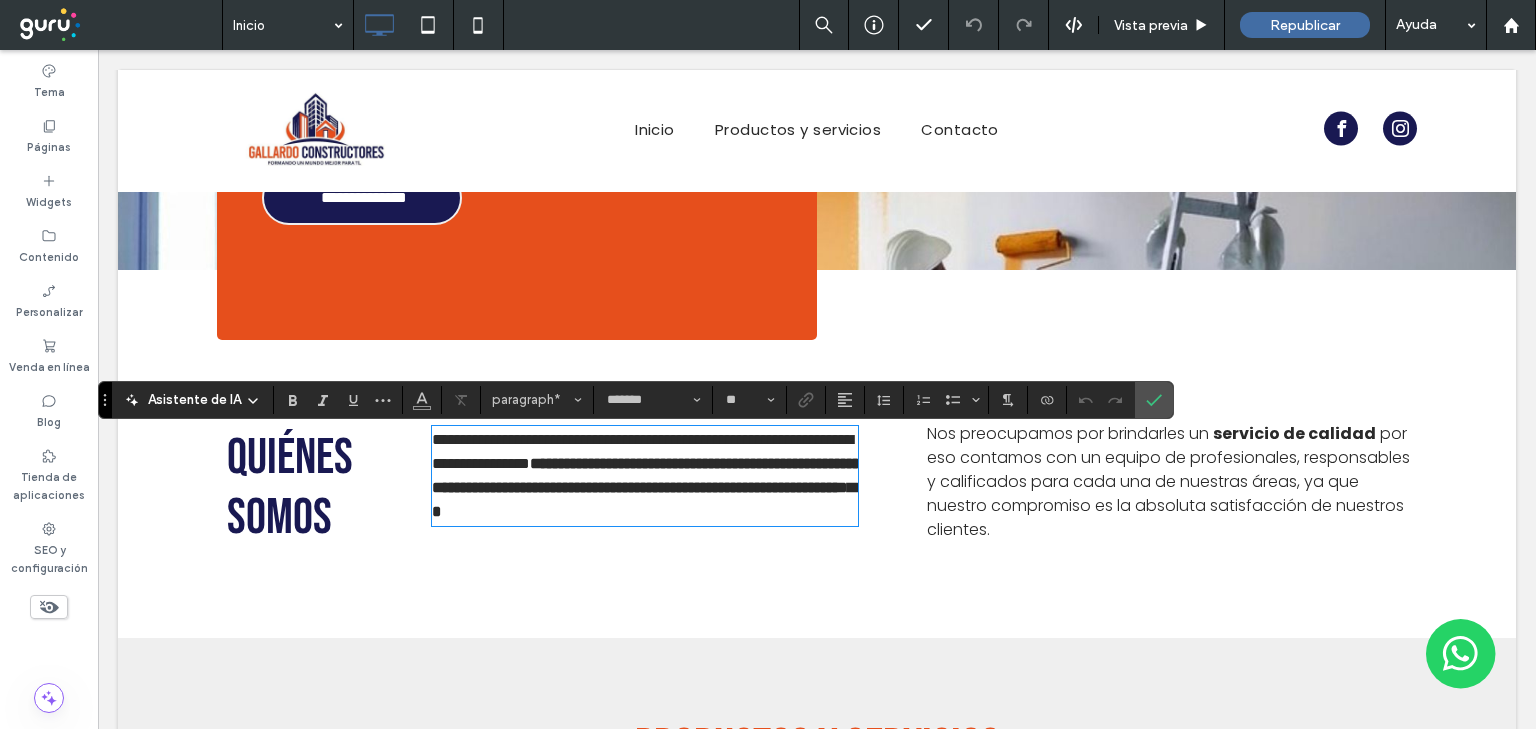 click on "**********" at bounding box center (642, 451) 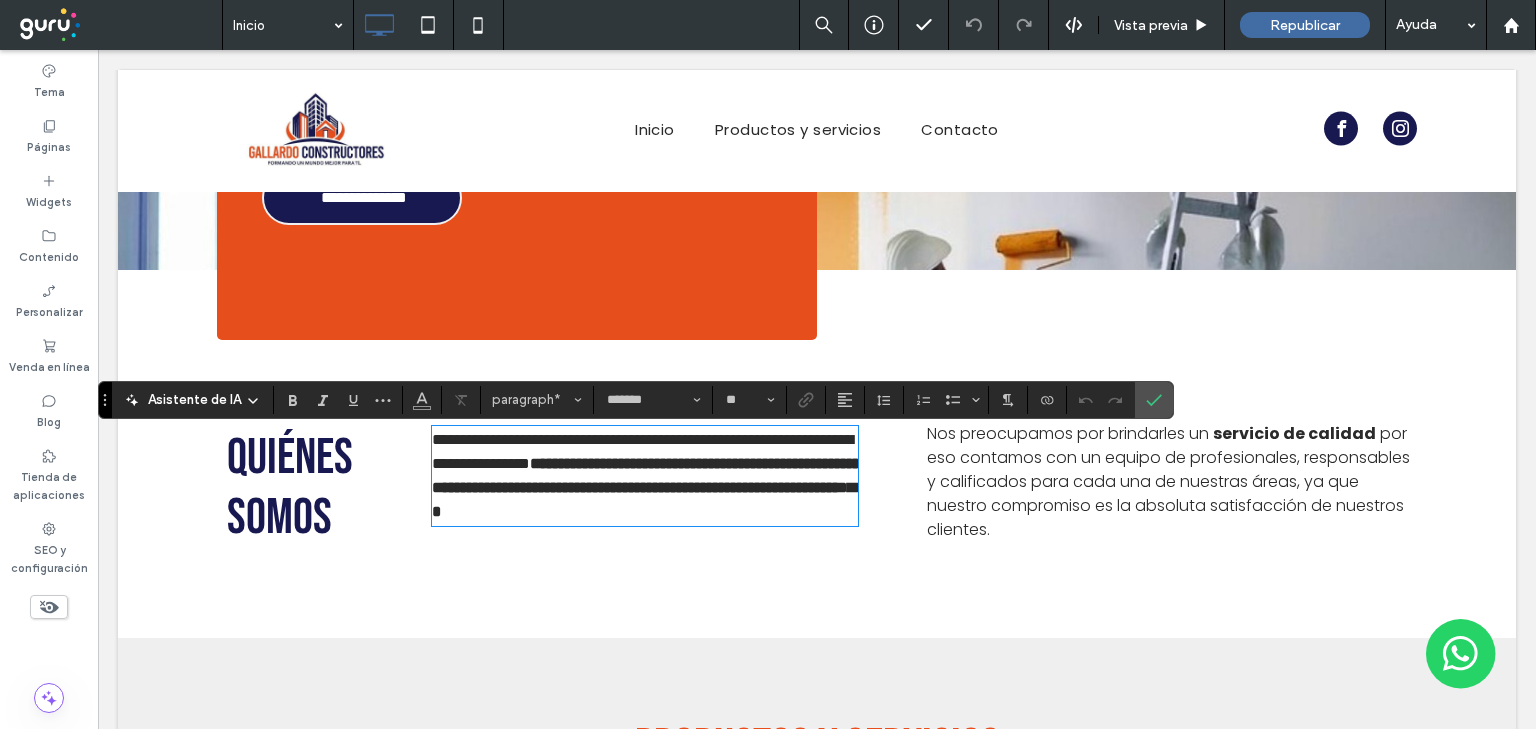 click on "**********" at bounding box center (642, 451) 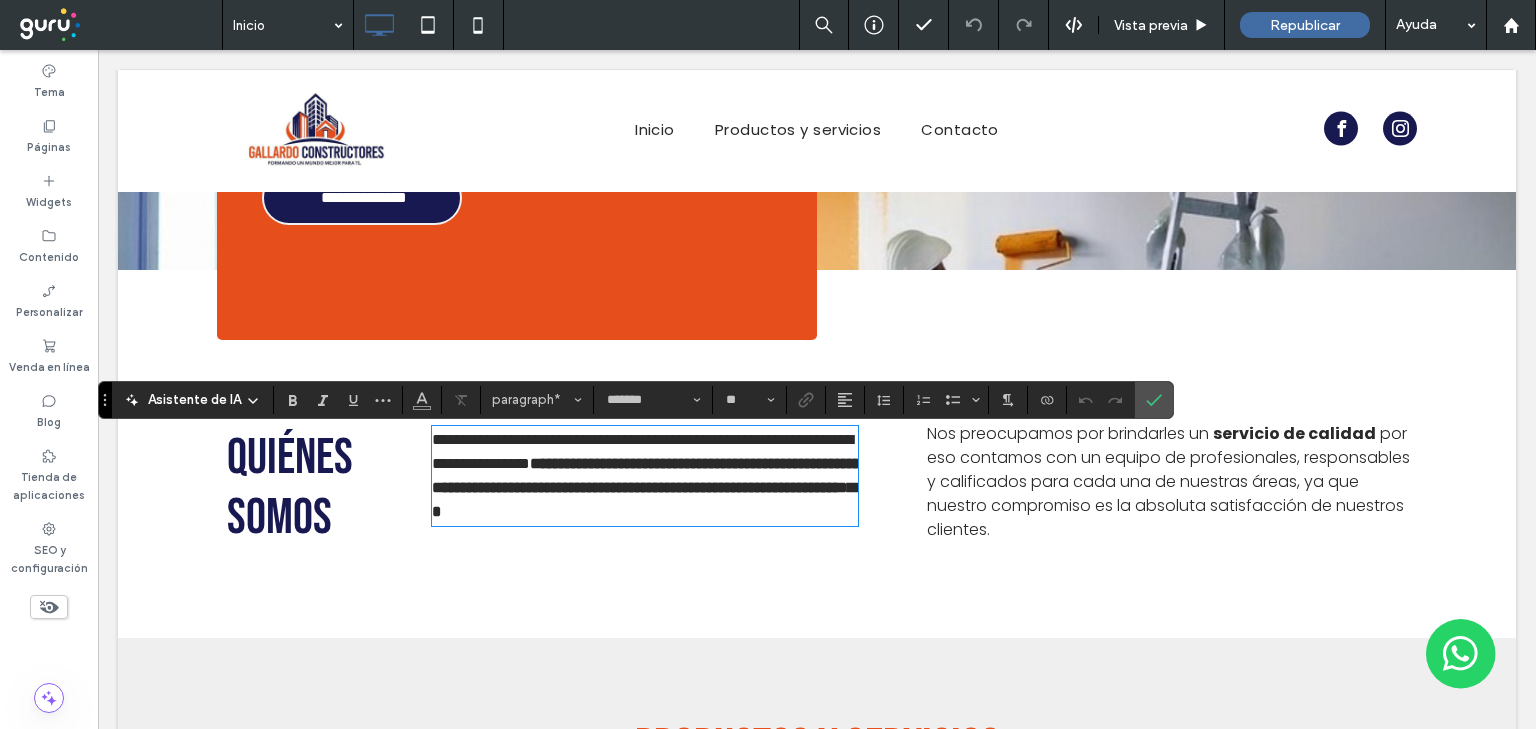 click on "**********" at bounding box center (642, 451) 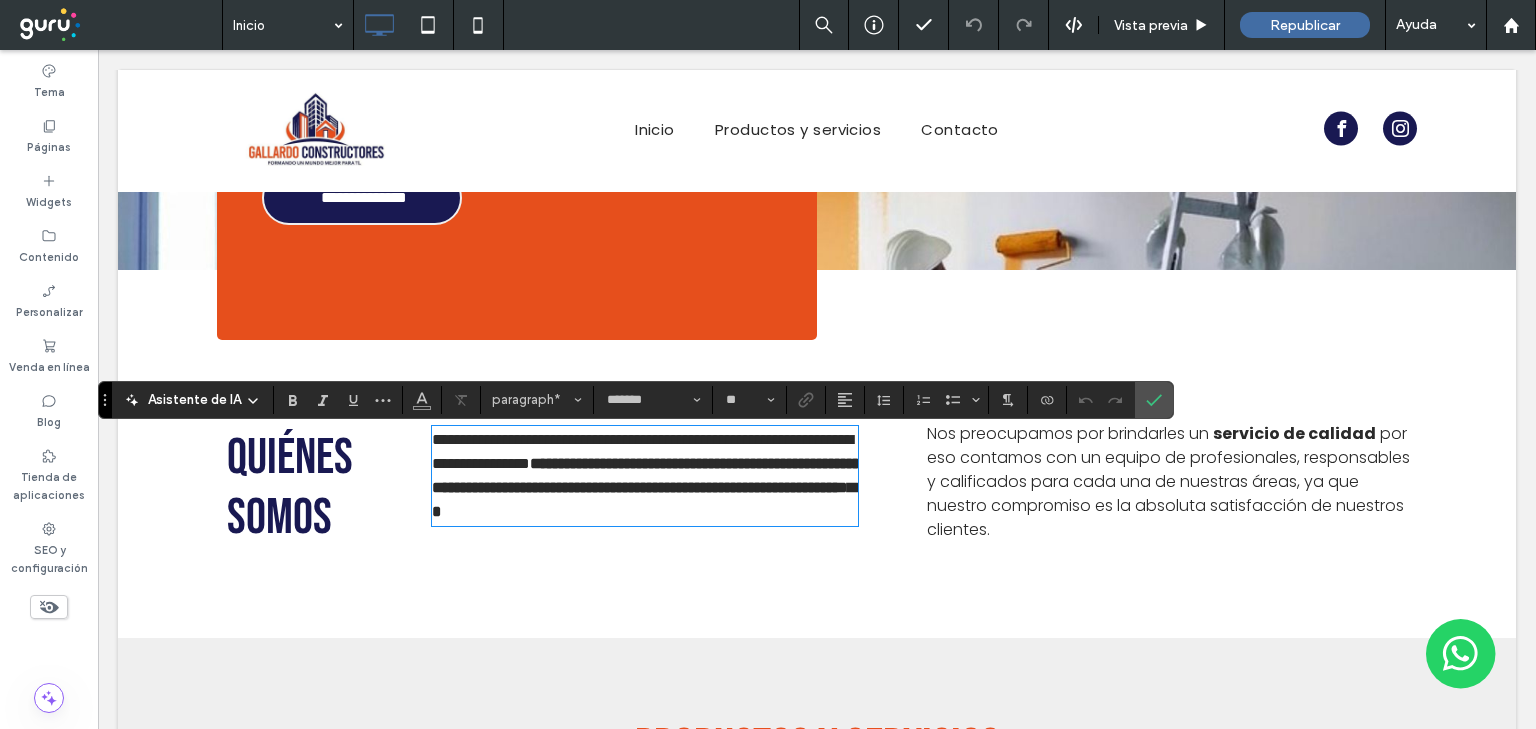 type 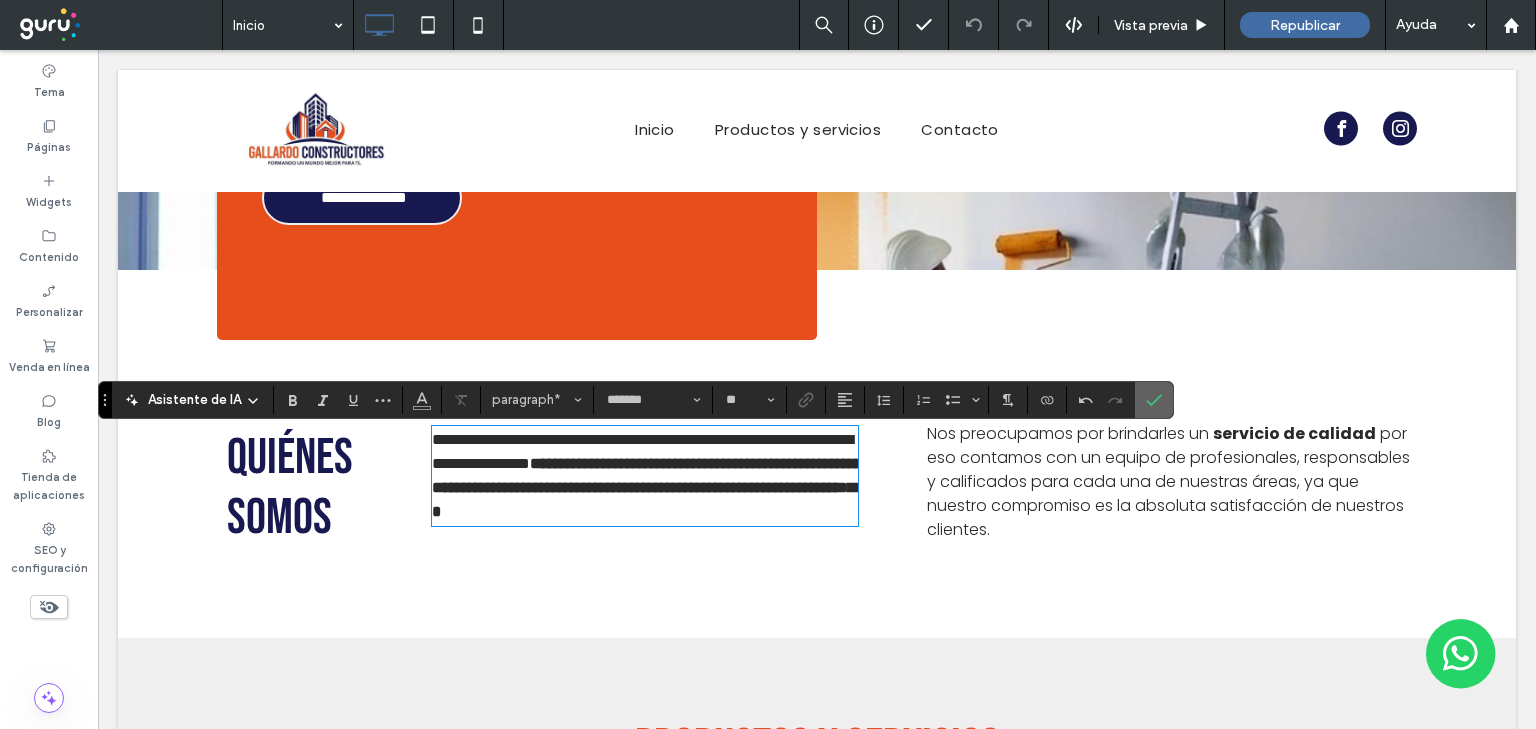 click 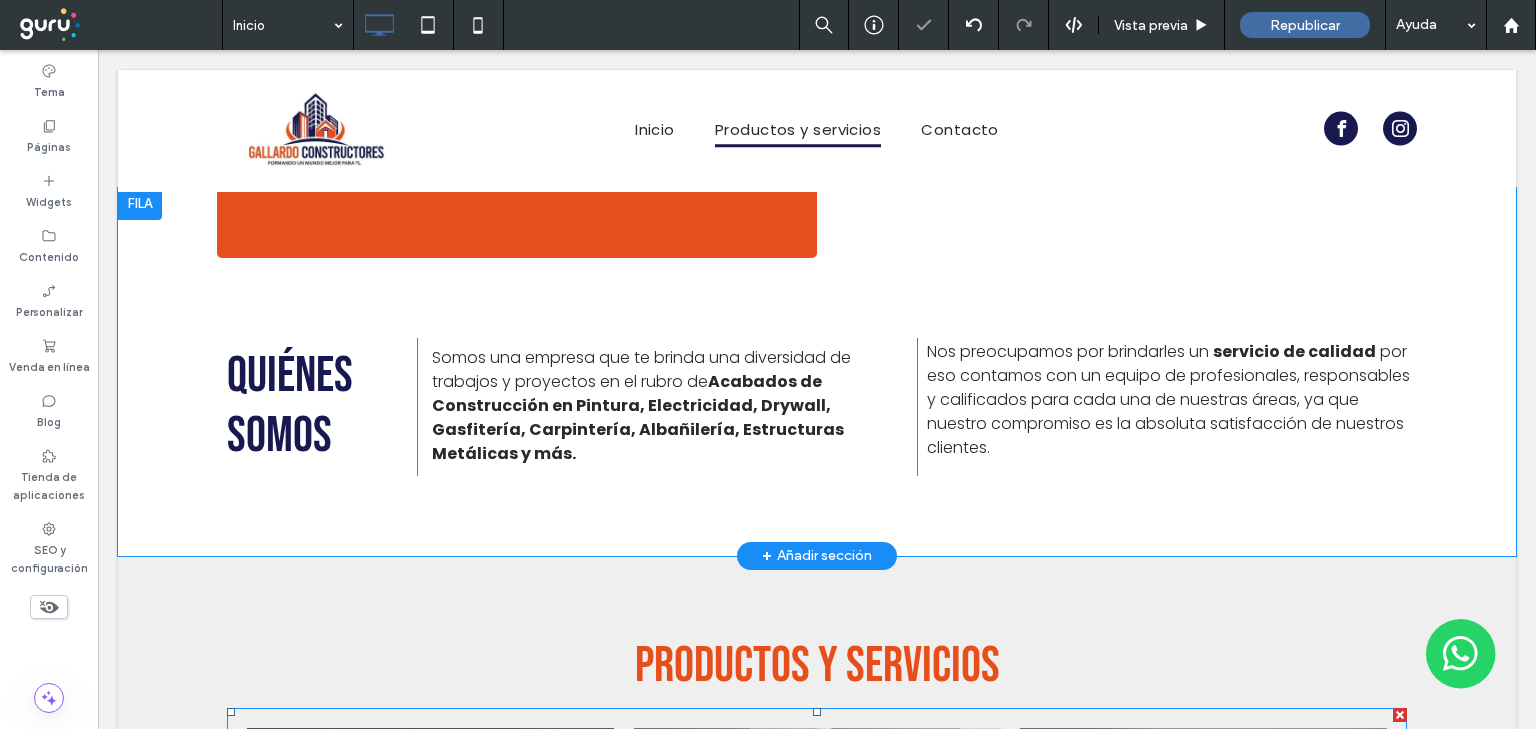 scroll, scrollTop: 1200, scrollLeft: 0, axis: vertical 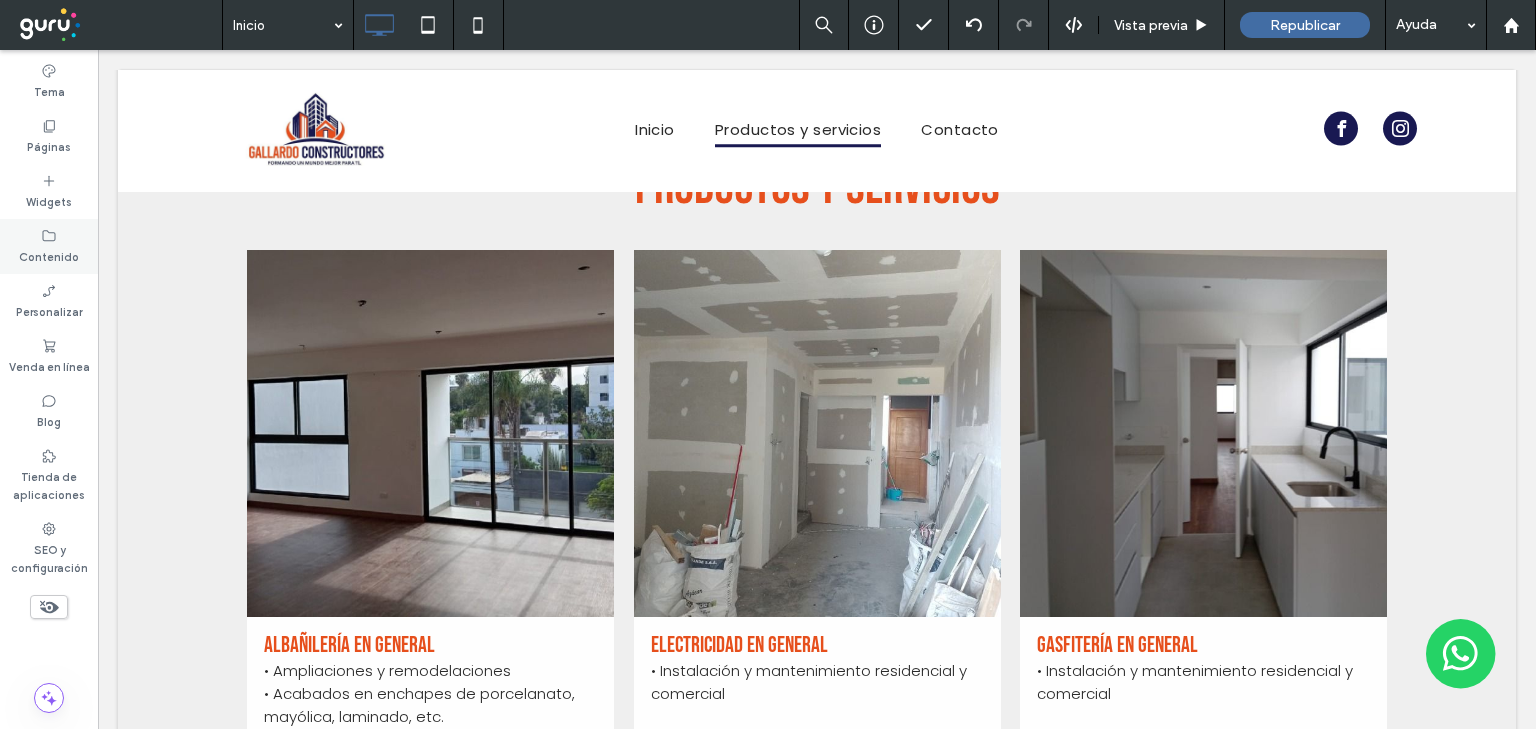 click on "Contenido" at bounding box center [49, 255] 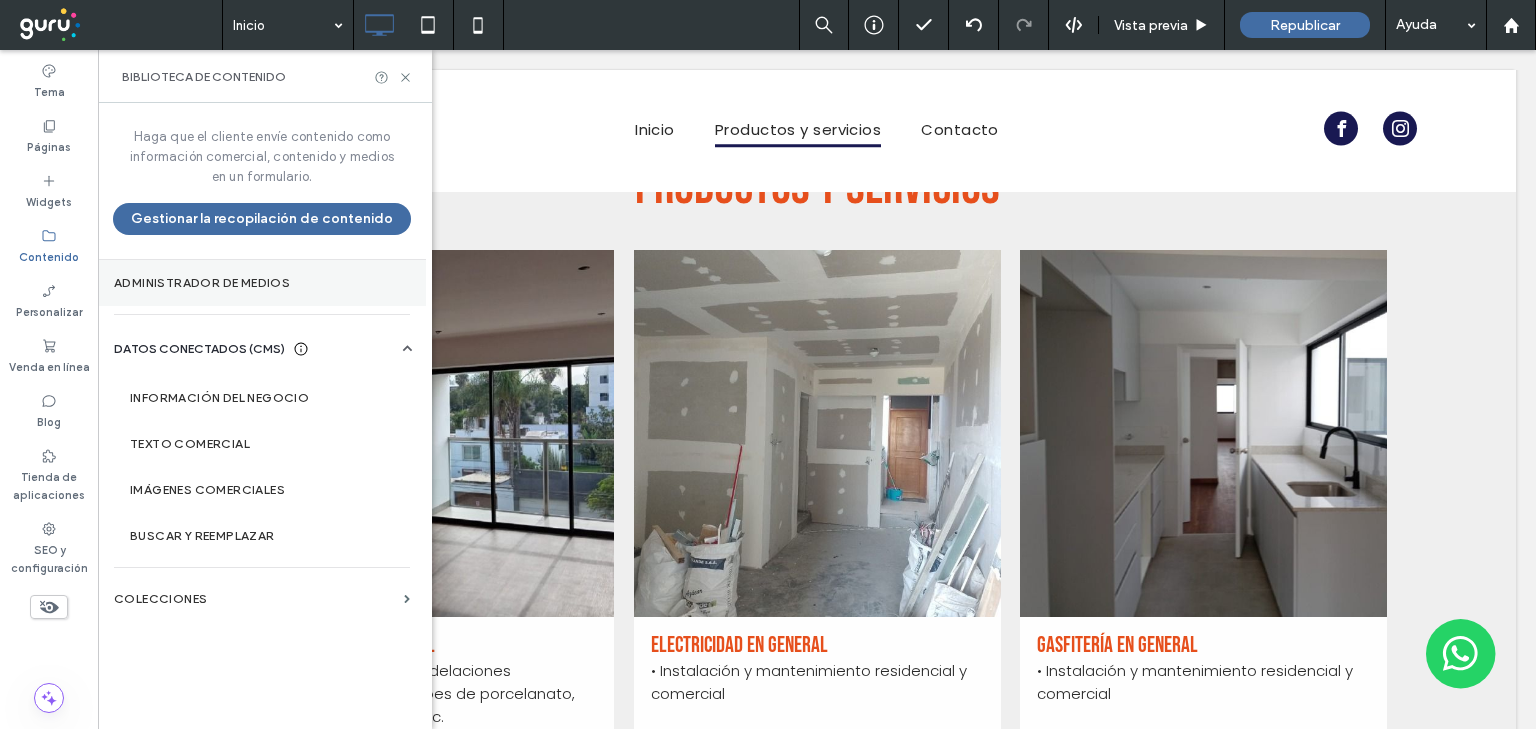 click on "Administrador de medios" at bounding box center [262, 283] 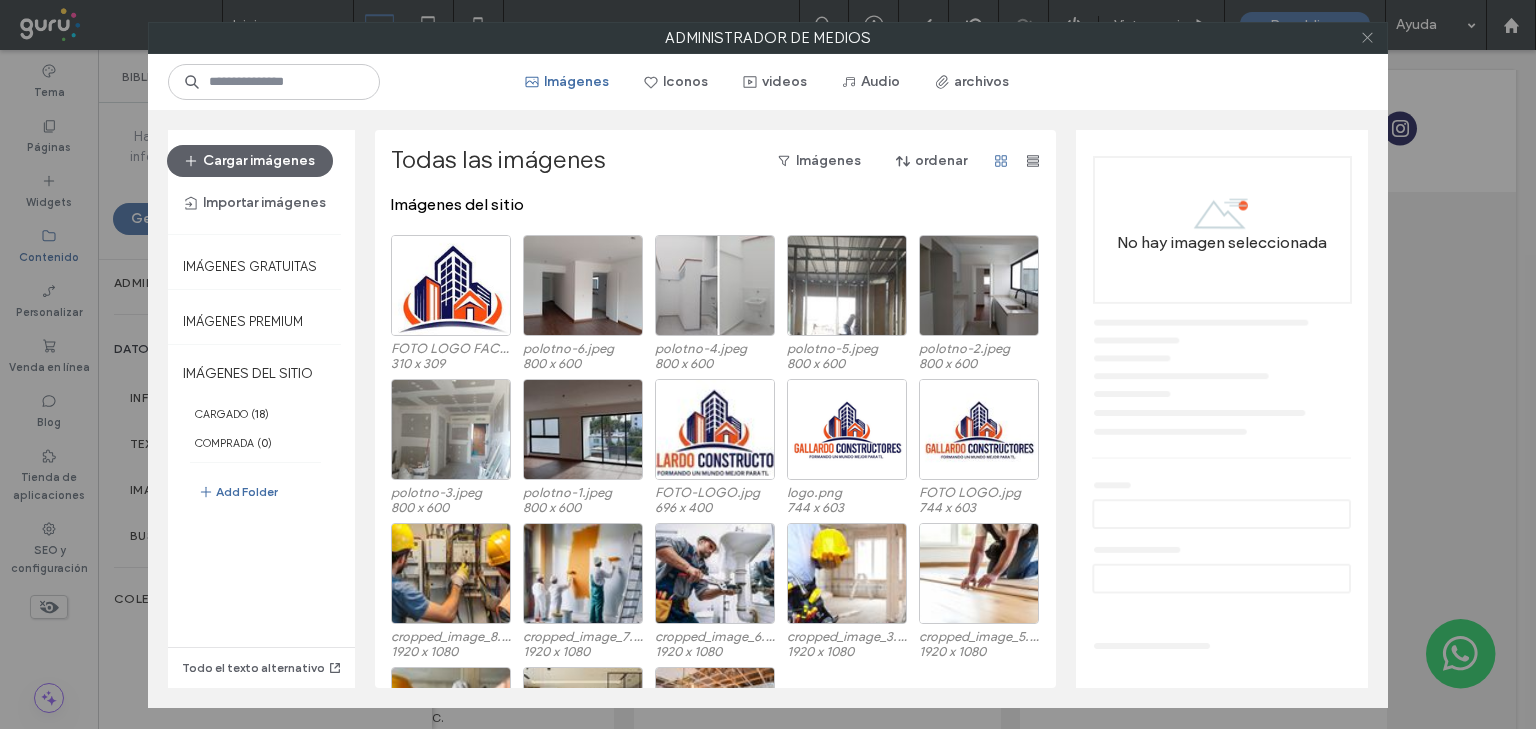 click 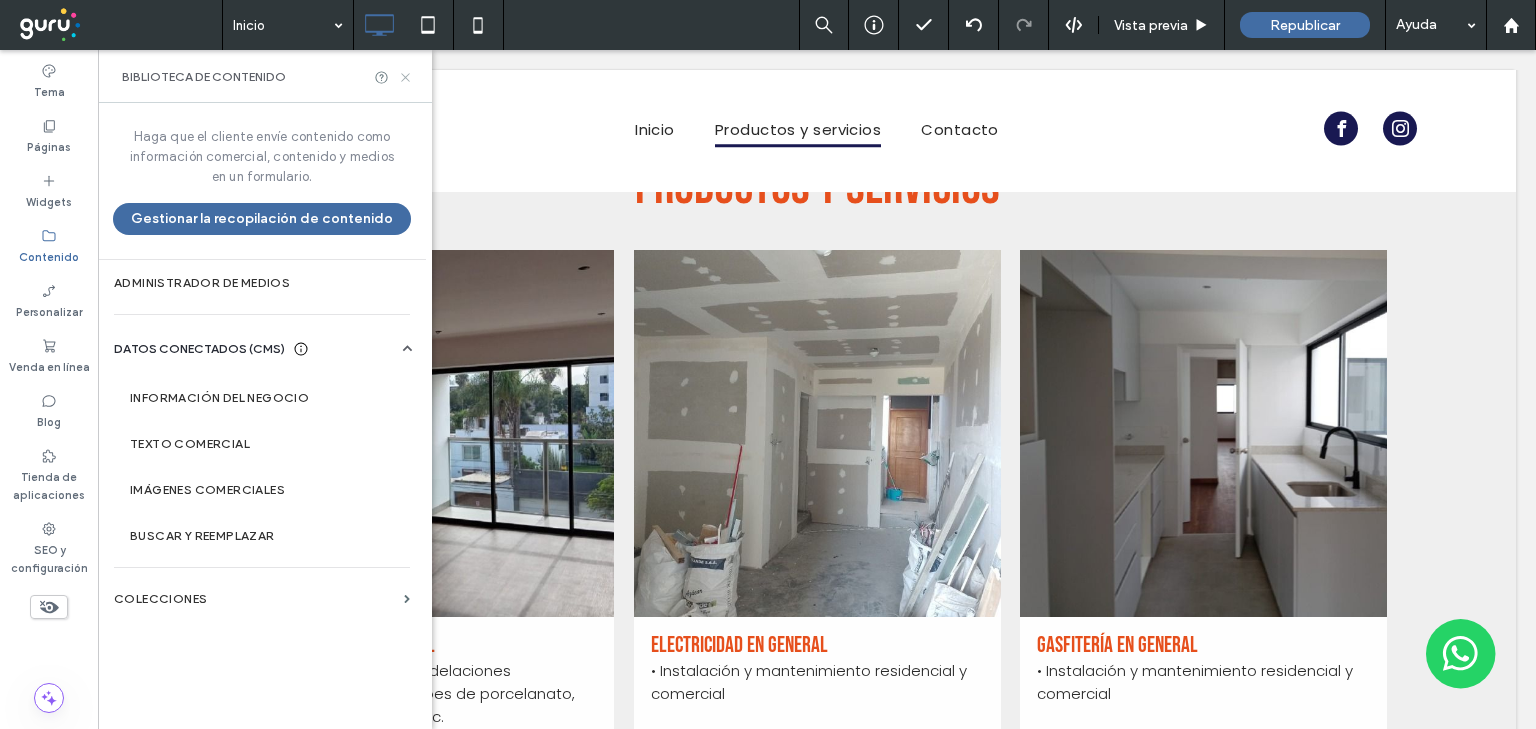 click 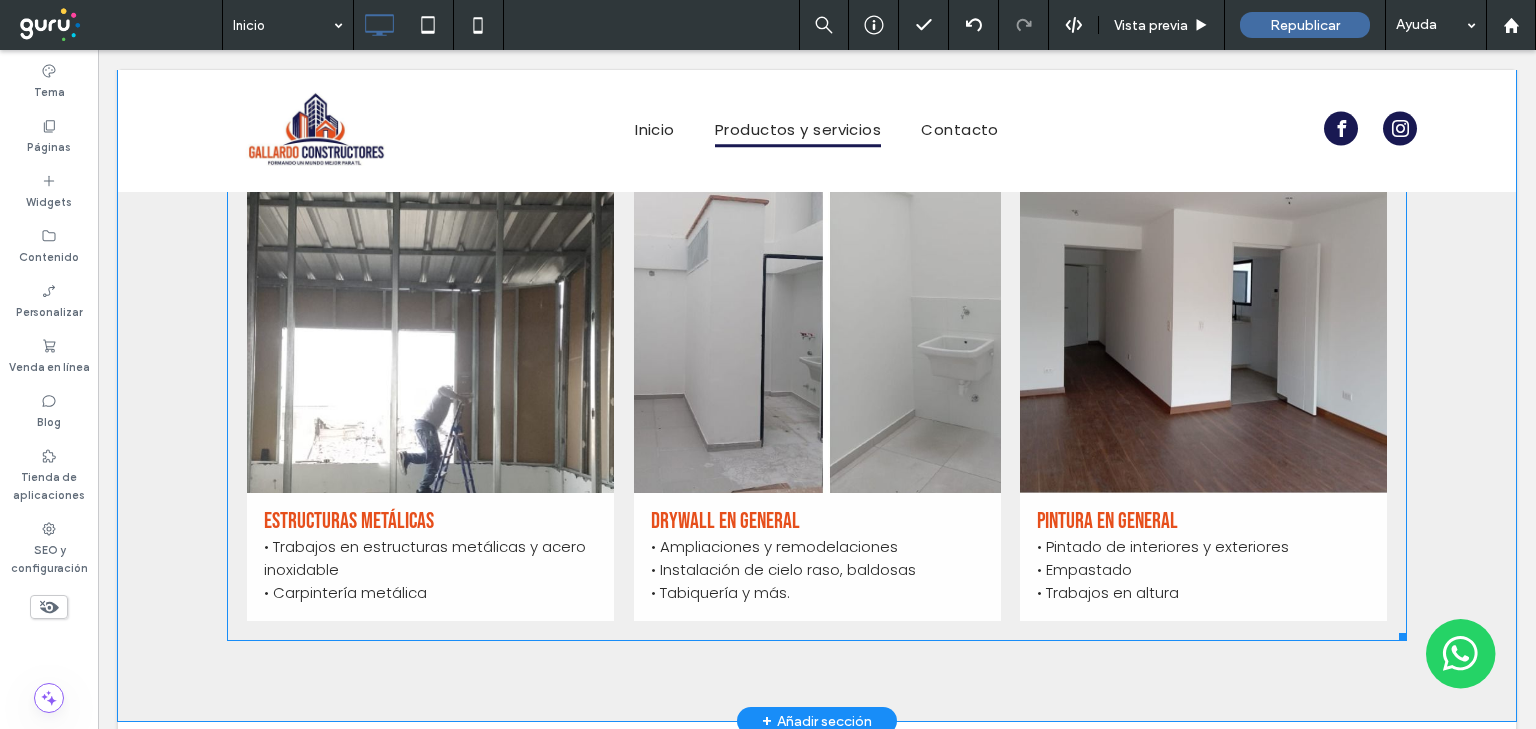 scroll, scrollTop: 1840, scrollLeft: 0, axis: vertical 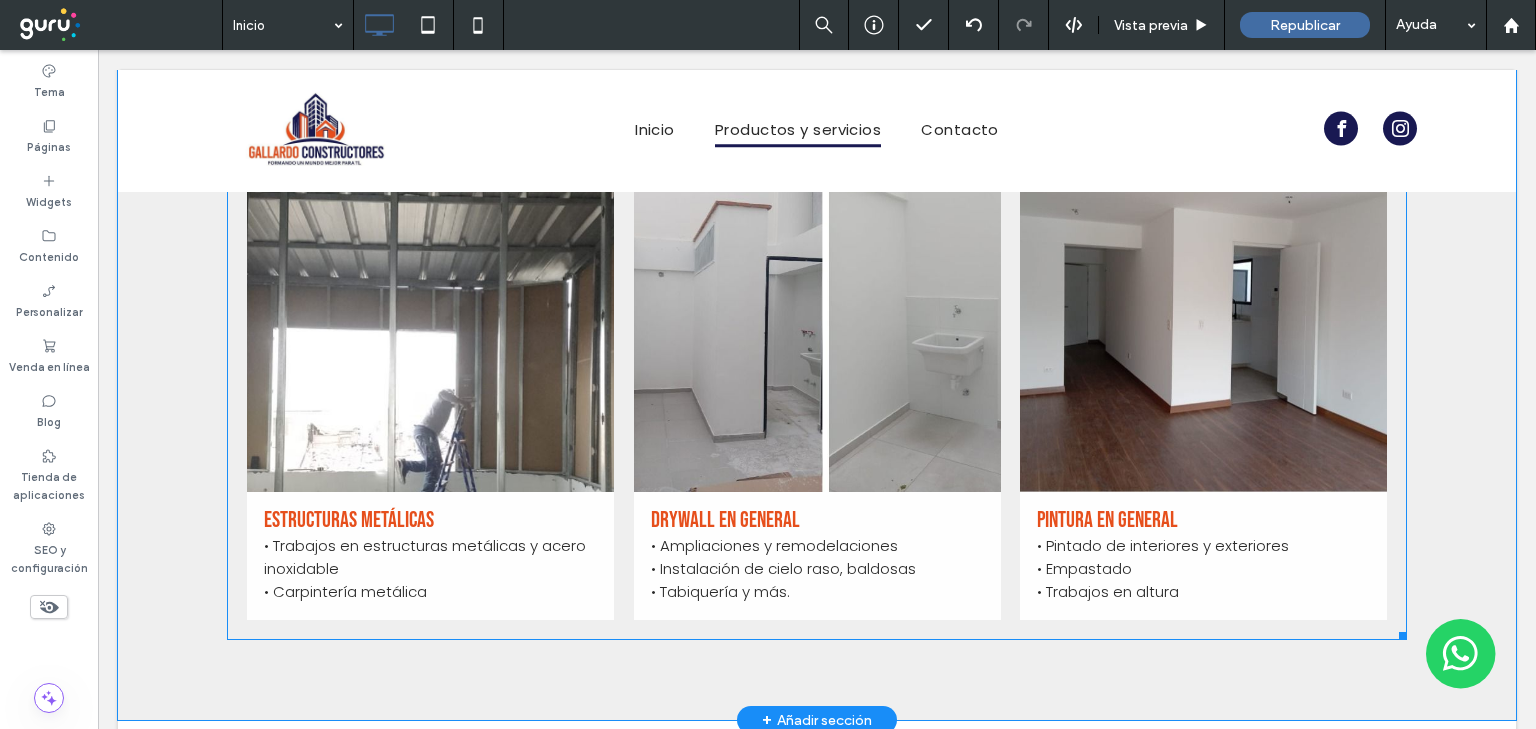 click at bounding box center [430, 308] 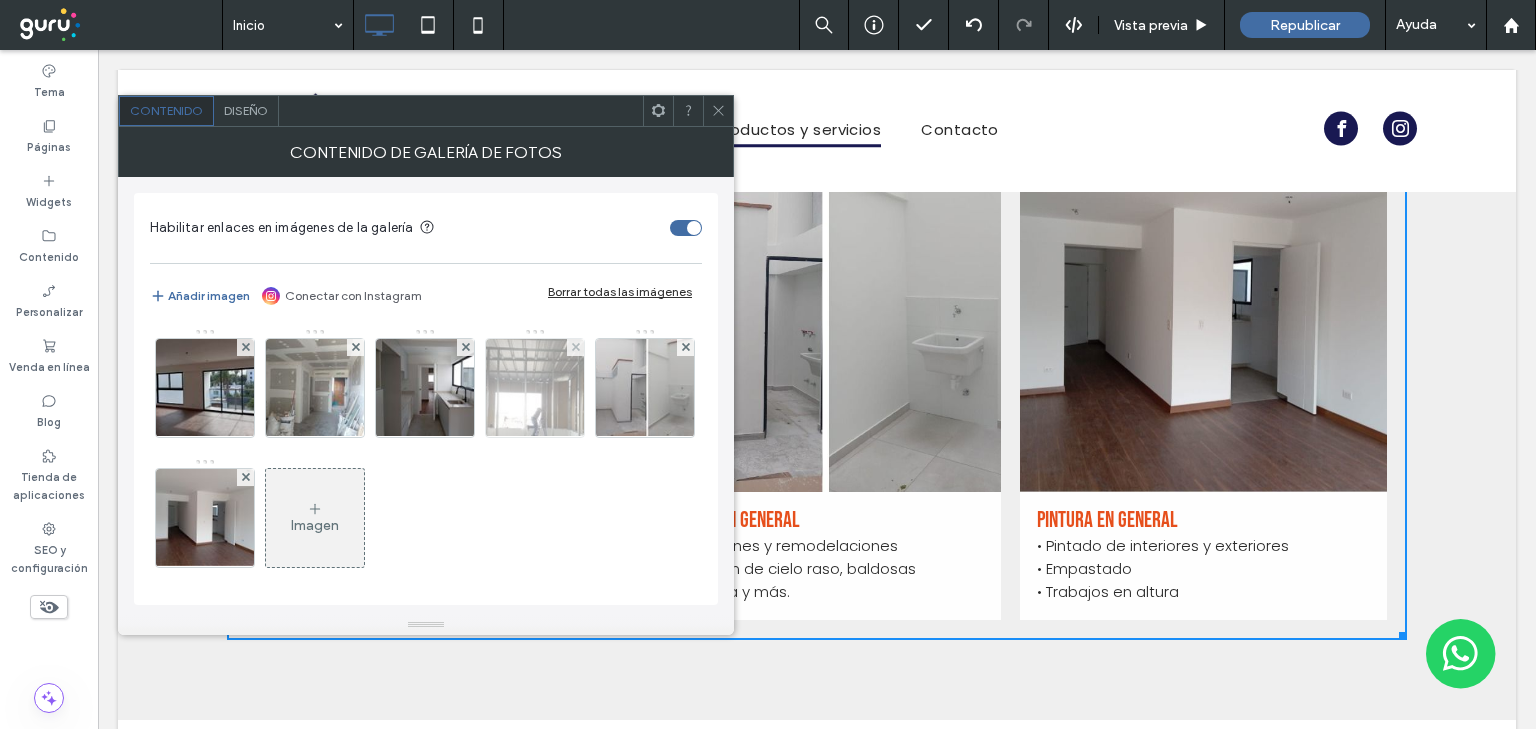 click at bounding box center (535, 388) 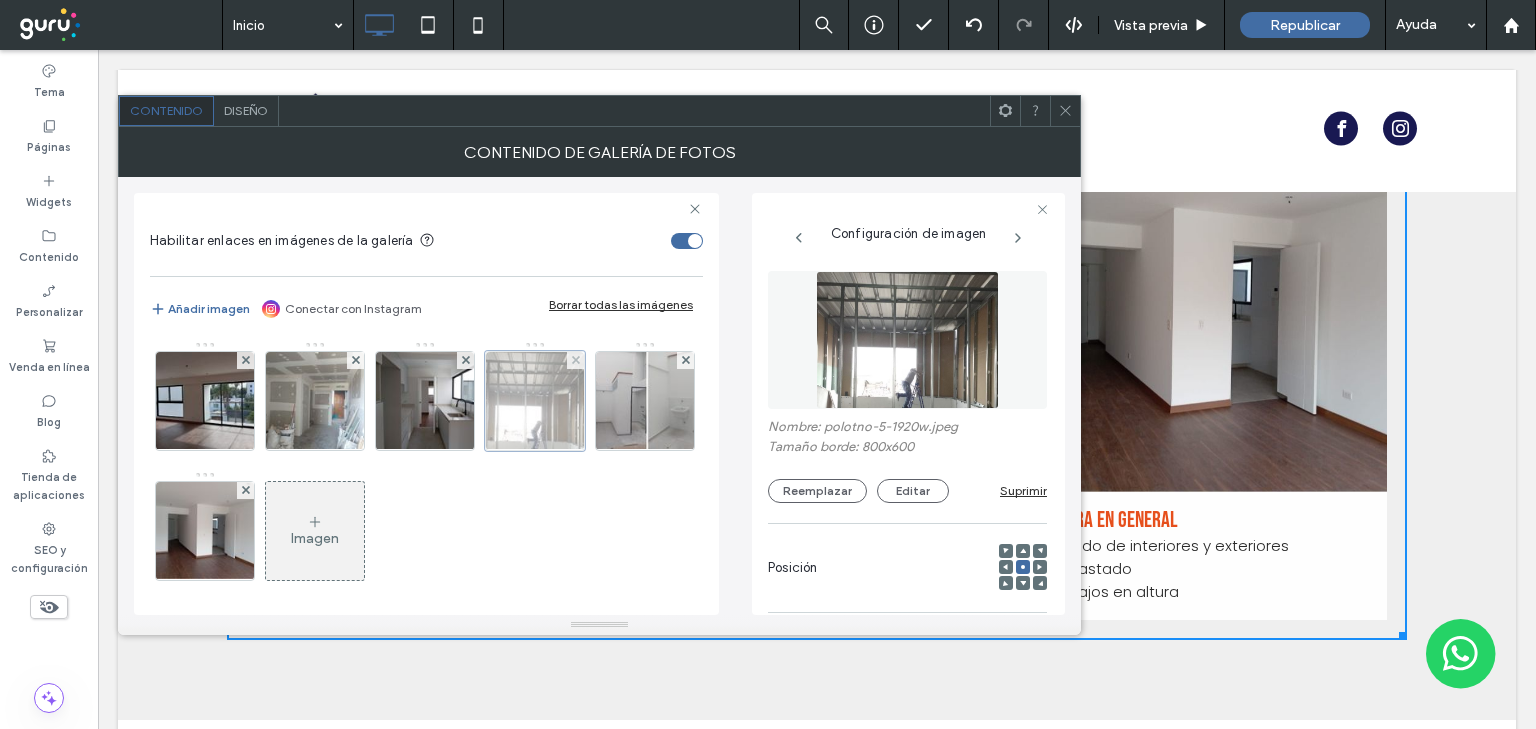 scroll, scrollTop: 0, scrollLeft: 56, axis: horizontal 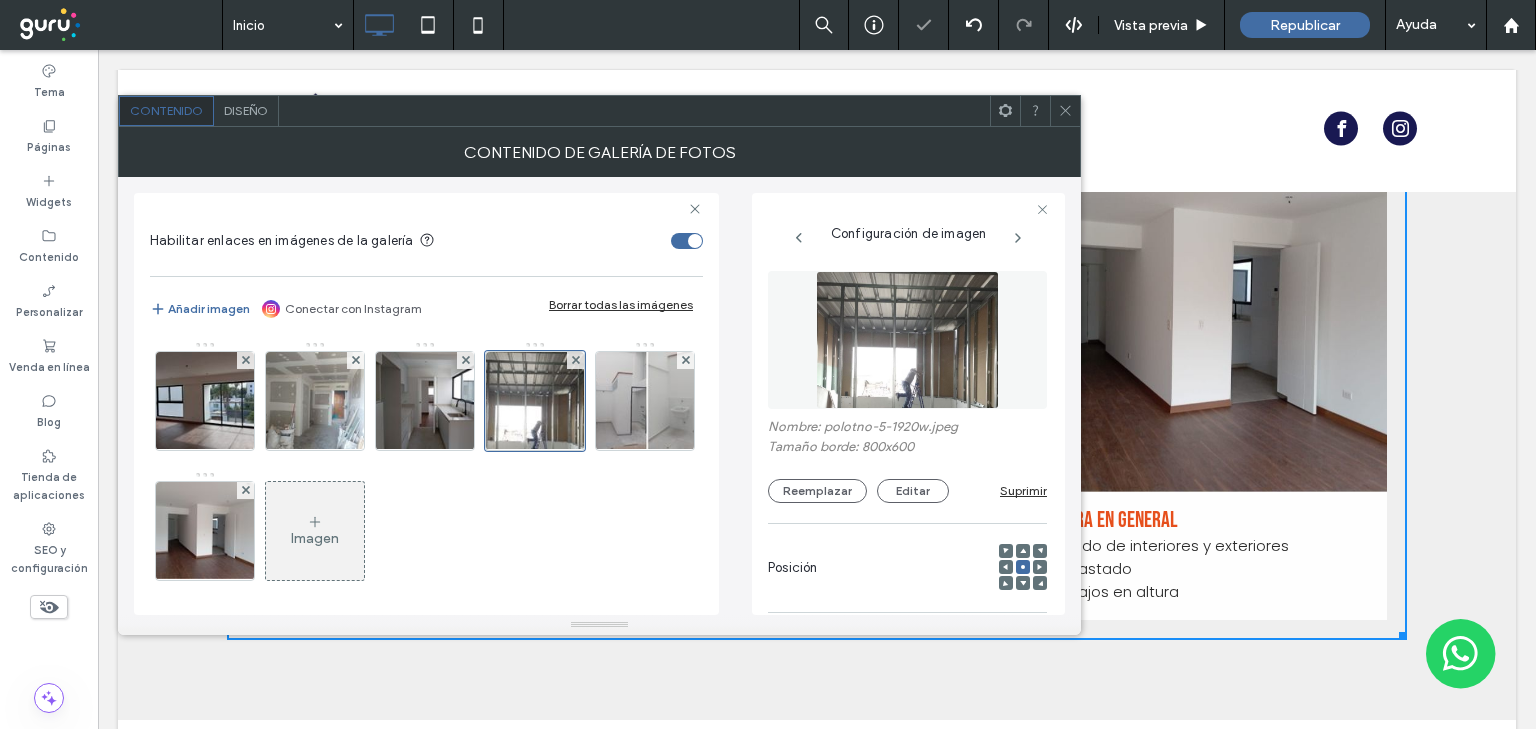 click at bounding box center [1065, 111] 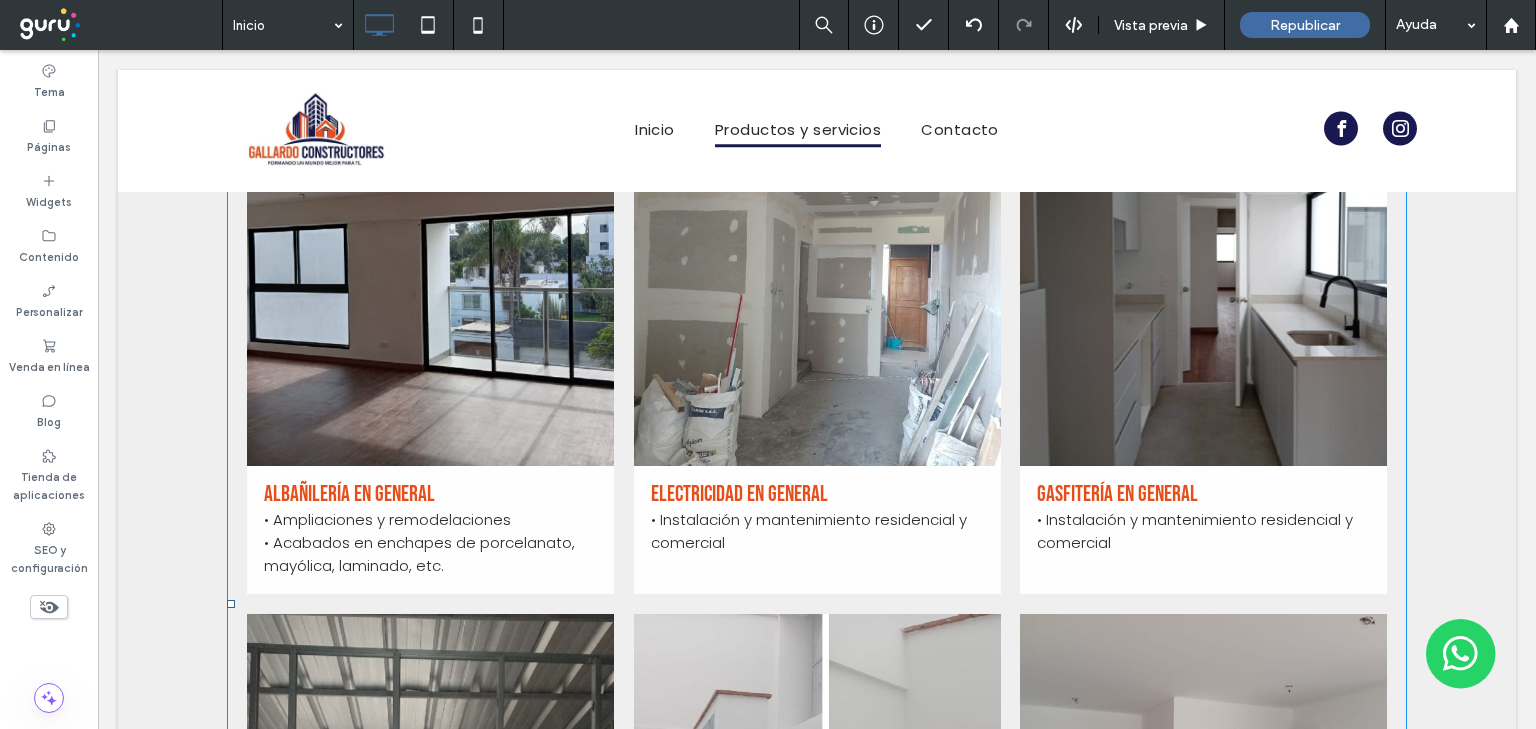 scroll, scrollTop: 1360, scrollLeft: 0, axis: vertical 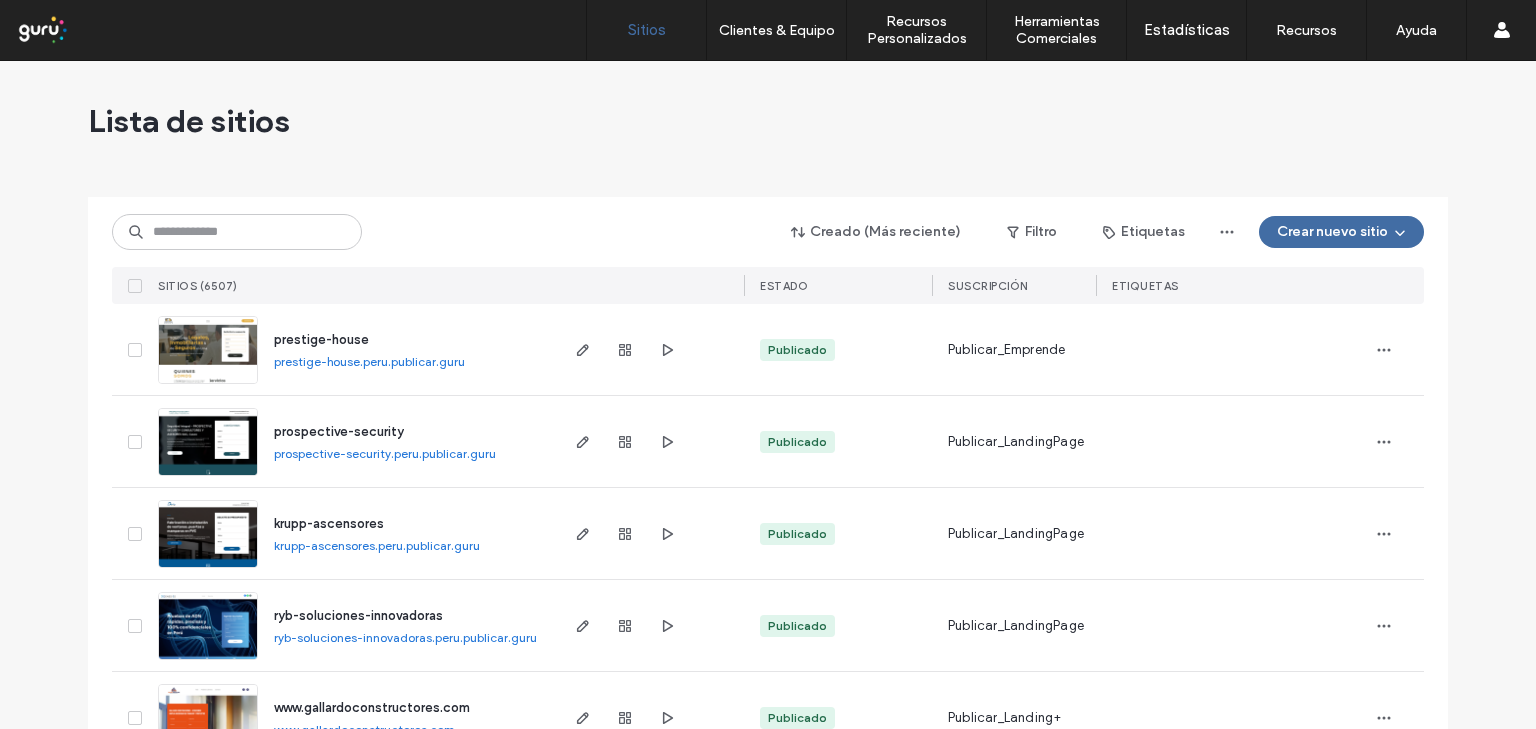 click on "Lista de sitios" at bounding box center [768, 121] 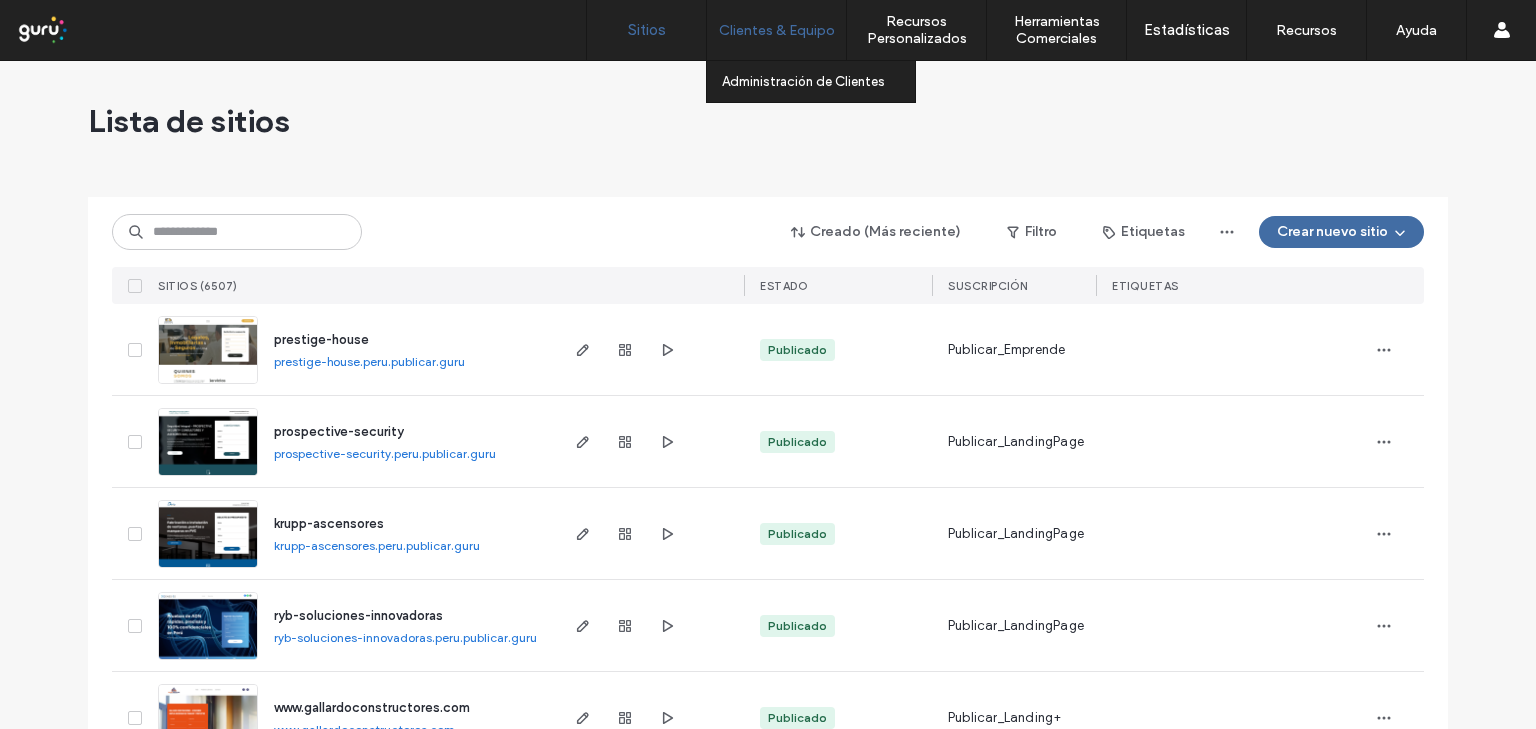 click on "Clientes & Equipo" at bounding box center [777, 30] 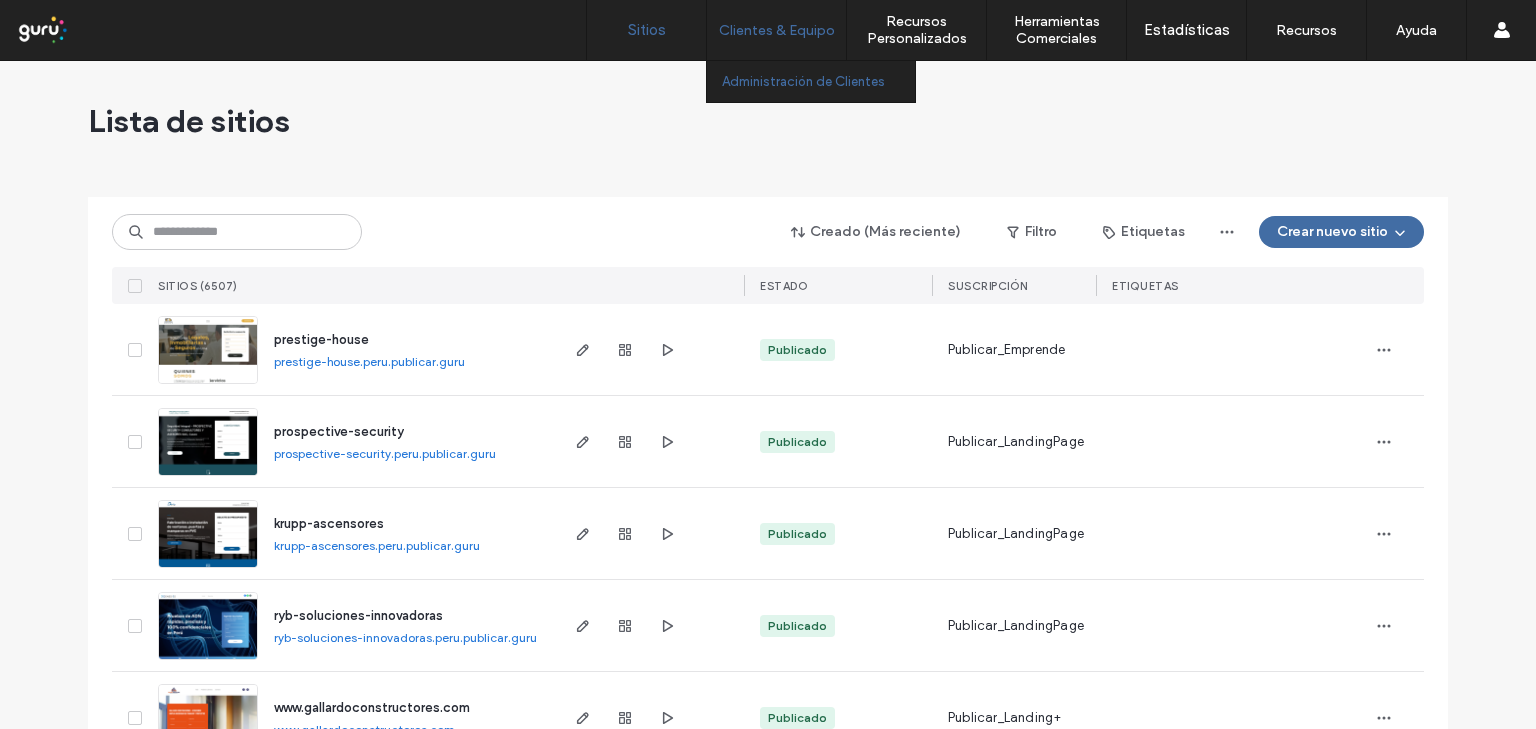 click on "Administración de Clientes" at bounding box center [803, 81] 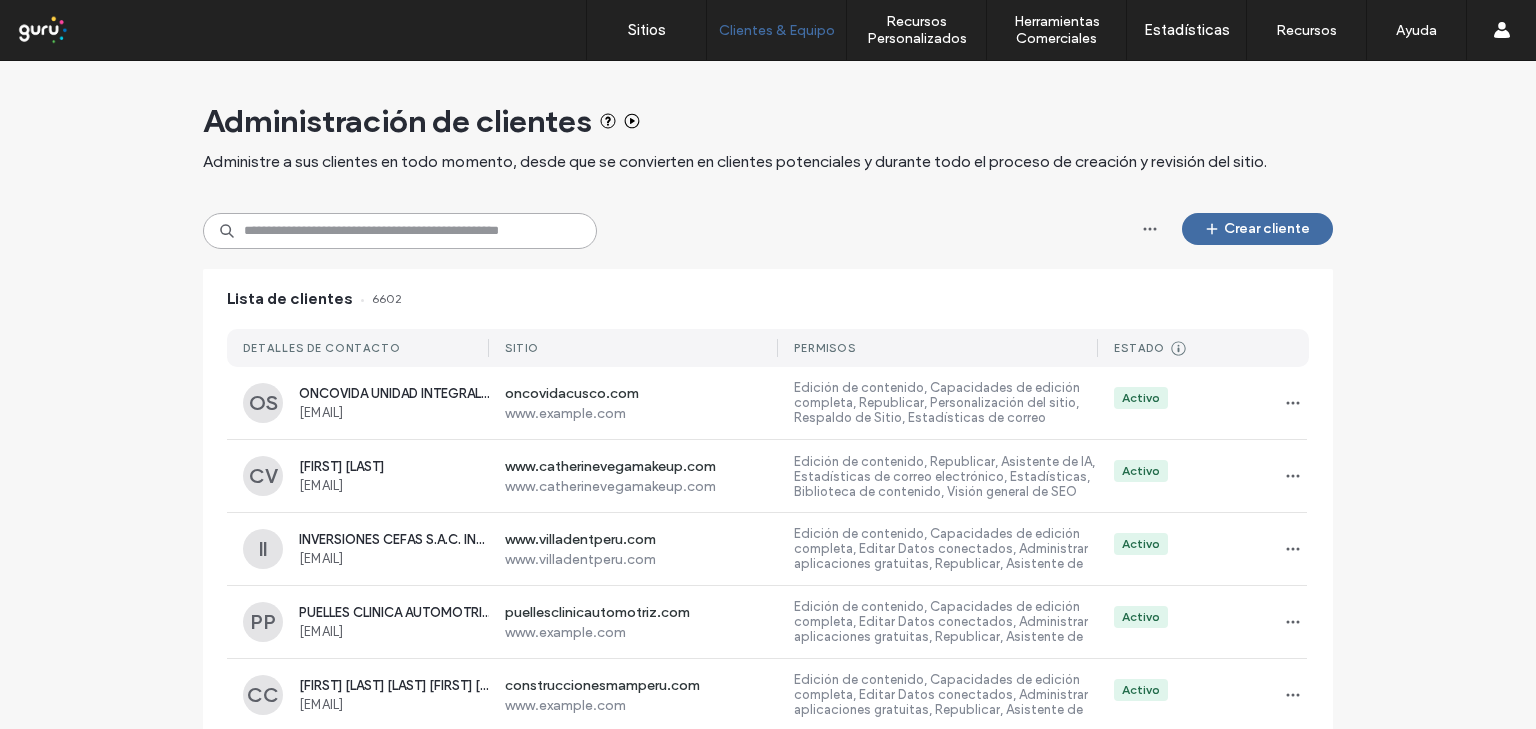 click at bounding box center (400, 231) 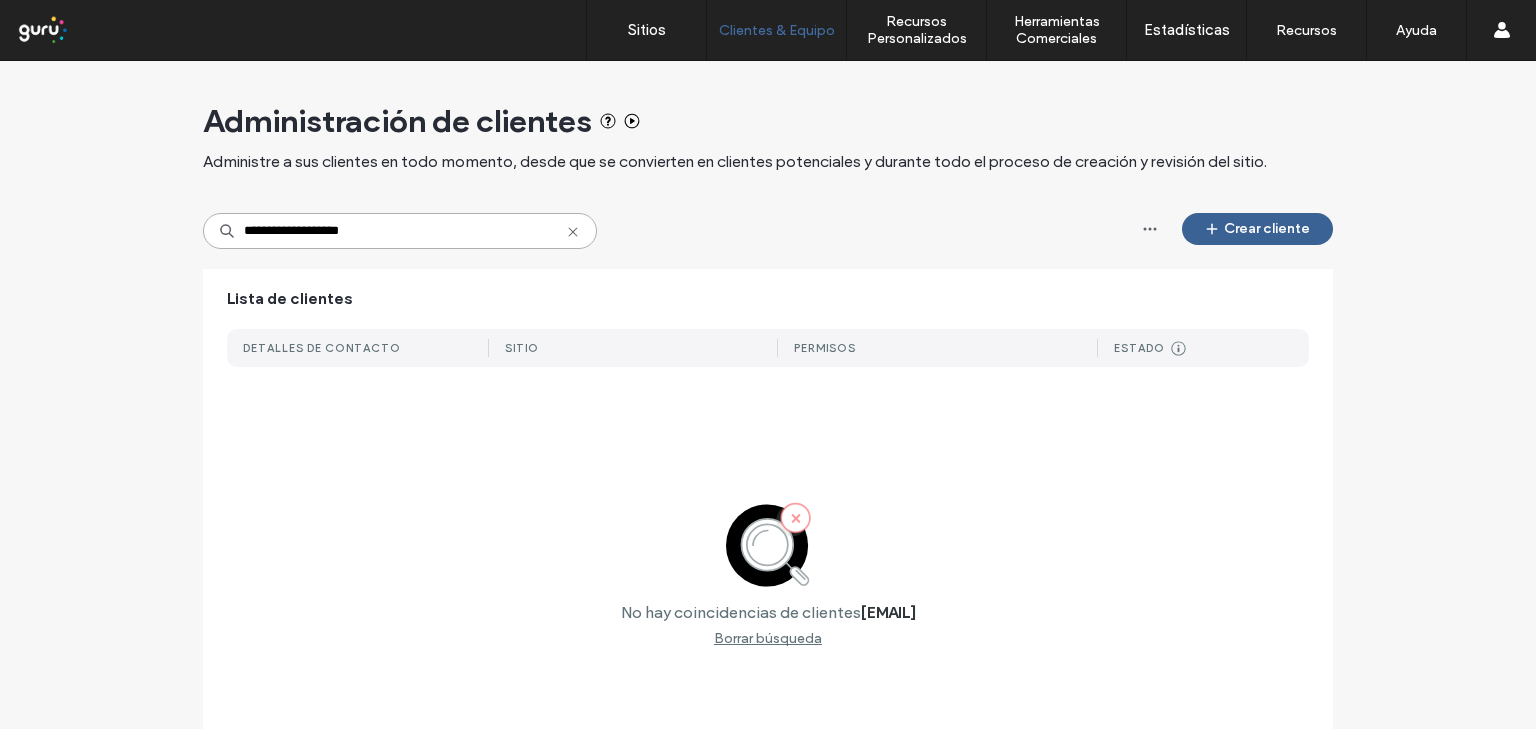 type on "**********" 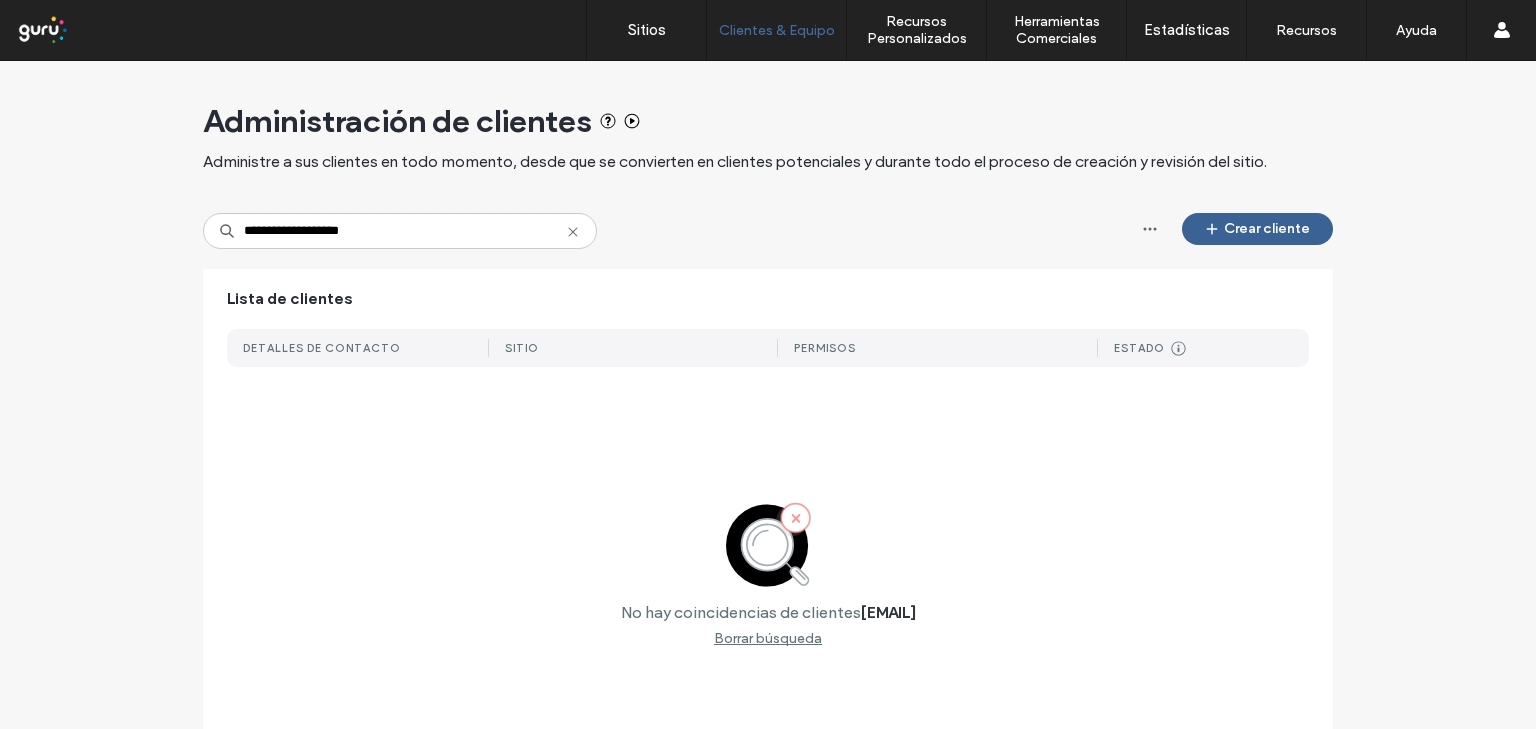 click on "Crear cliente" at bounding box center [1257, 229] 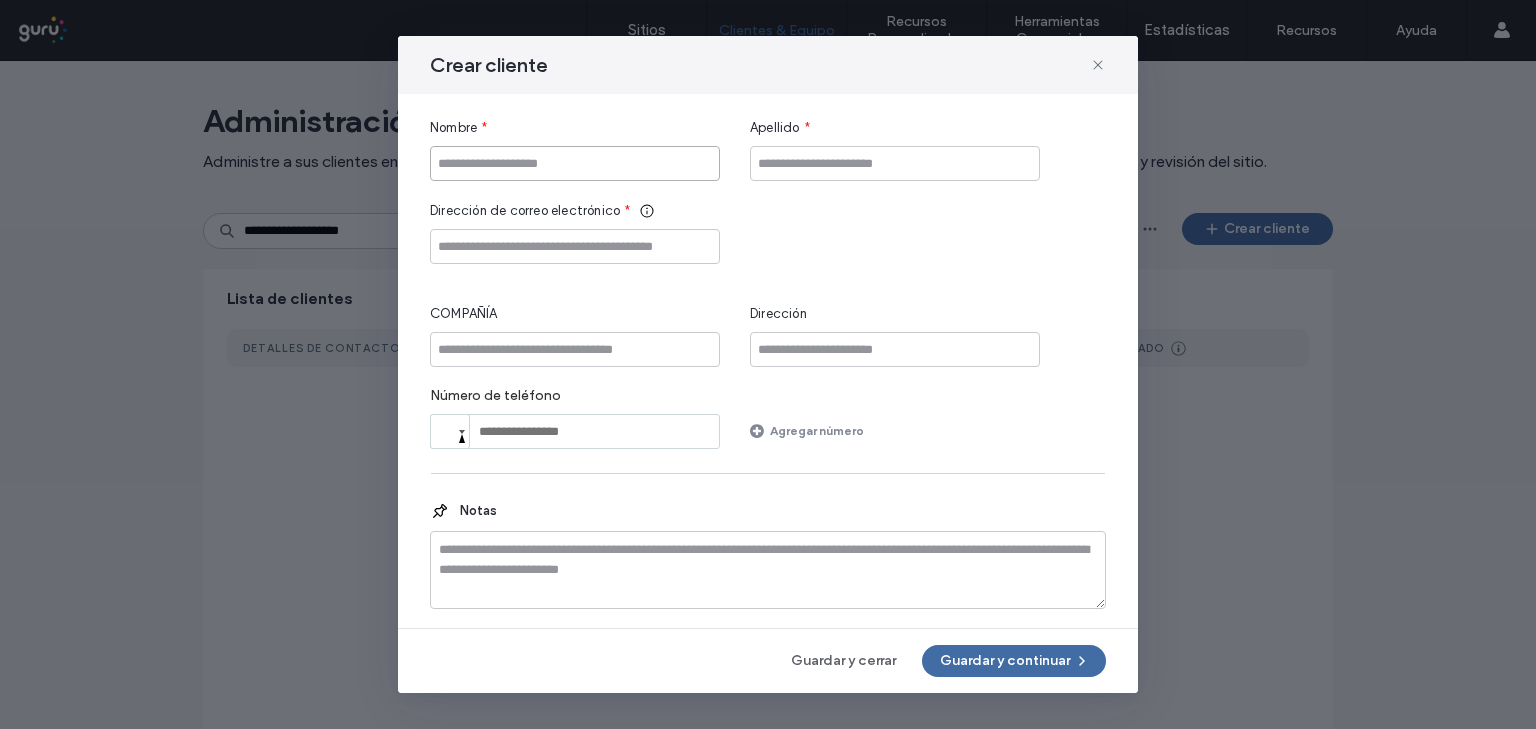 drag, startPoint x: 533, startPoint y: 163, endPoint x: 384, endPoint y: 21, distance: 205.82759 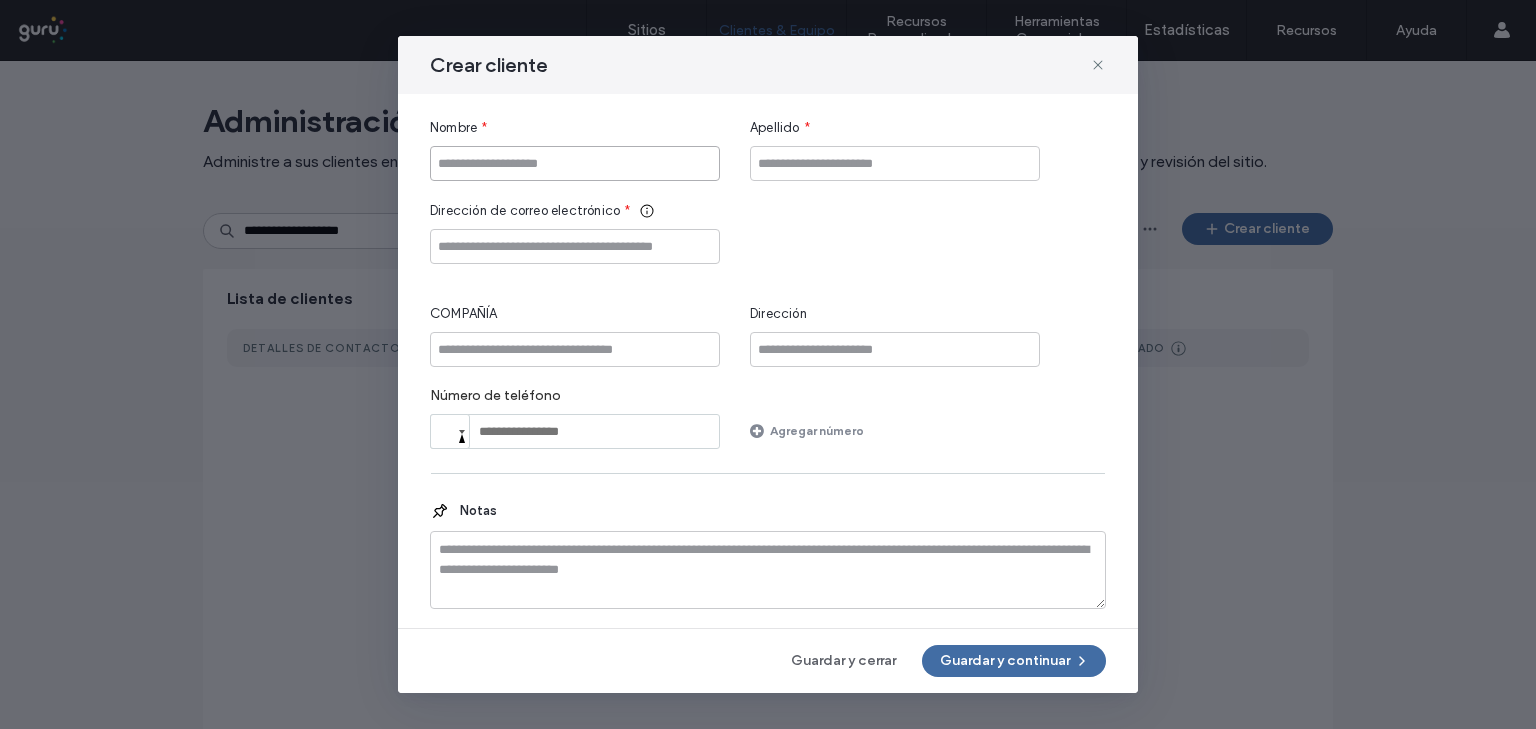 click at bounding box center (575, 163) 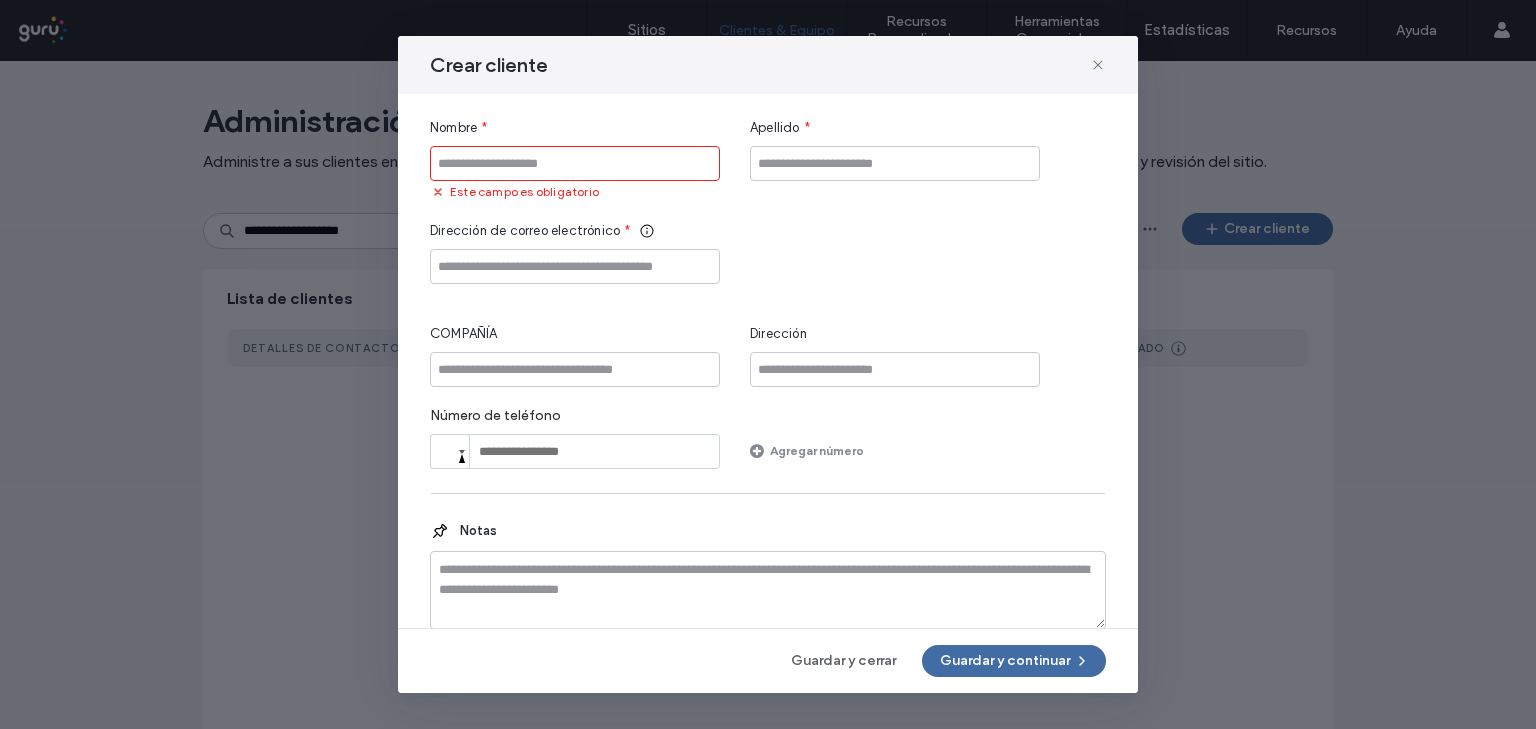 click at bounding box center [575, 163] 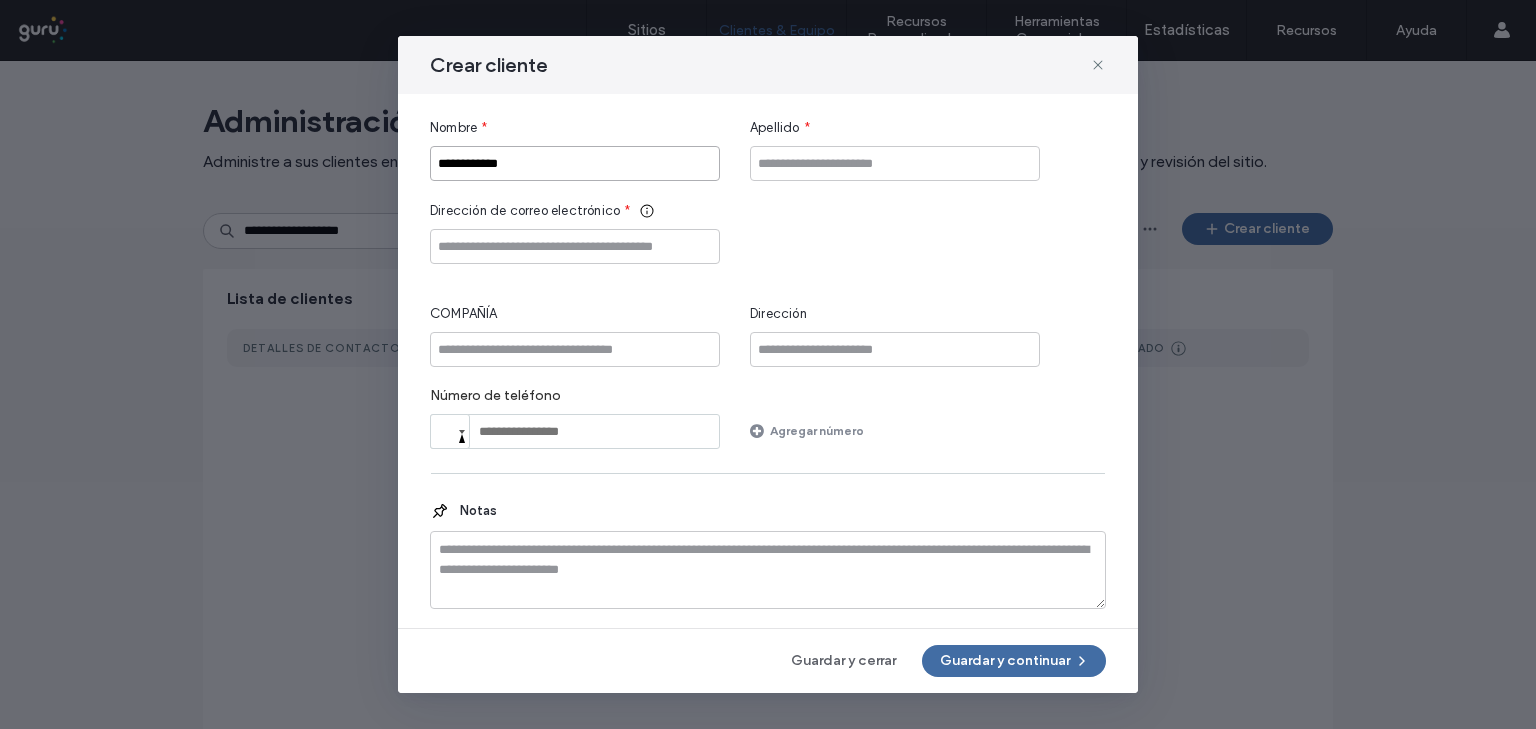 type on "**********" 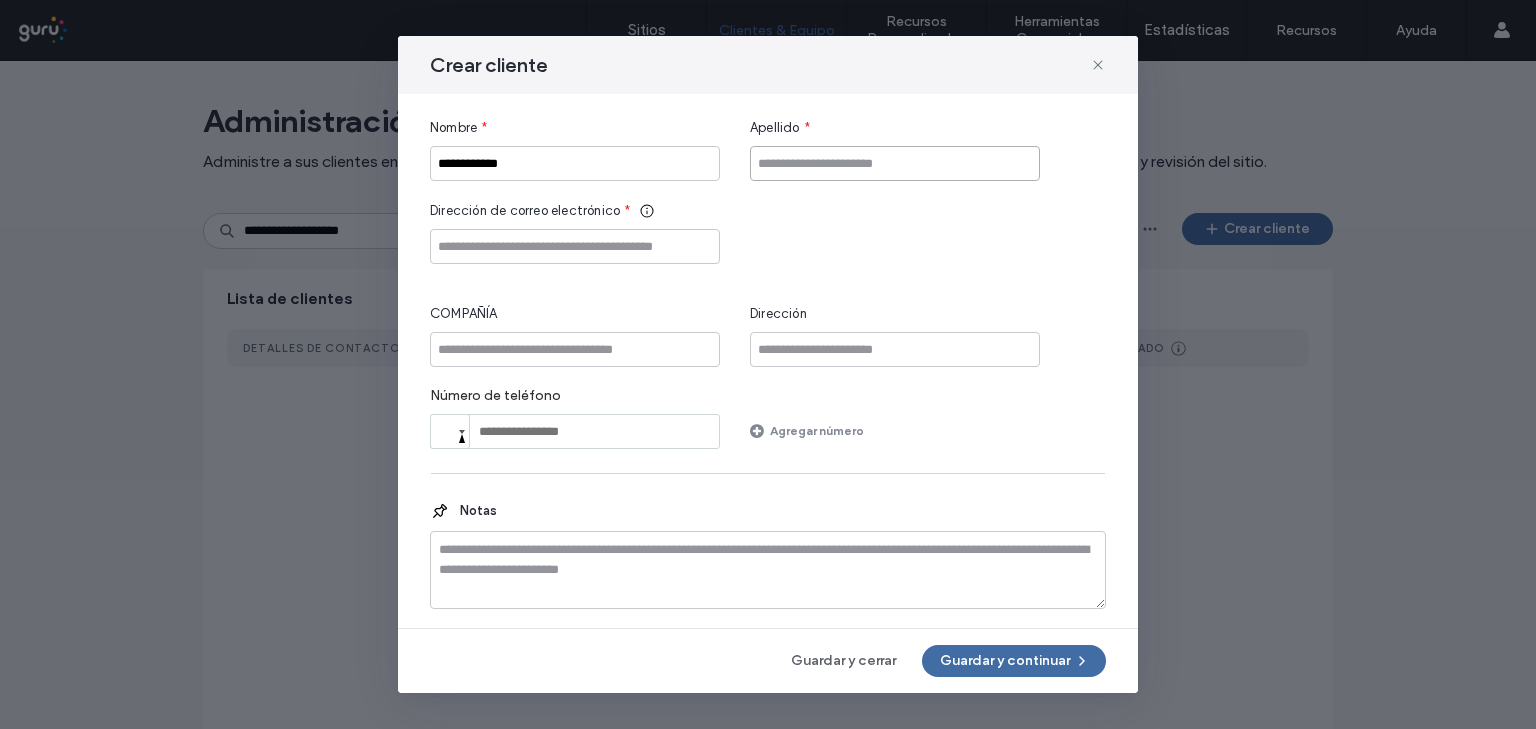 paste on "**********" 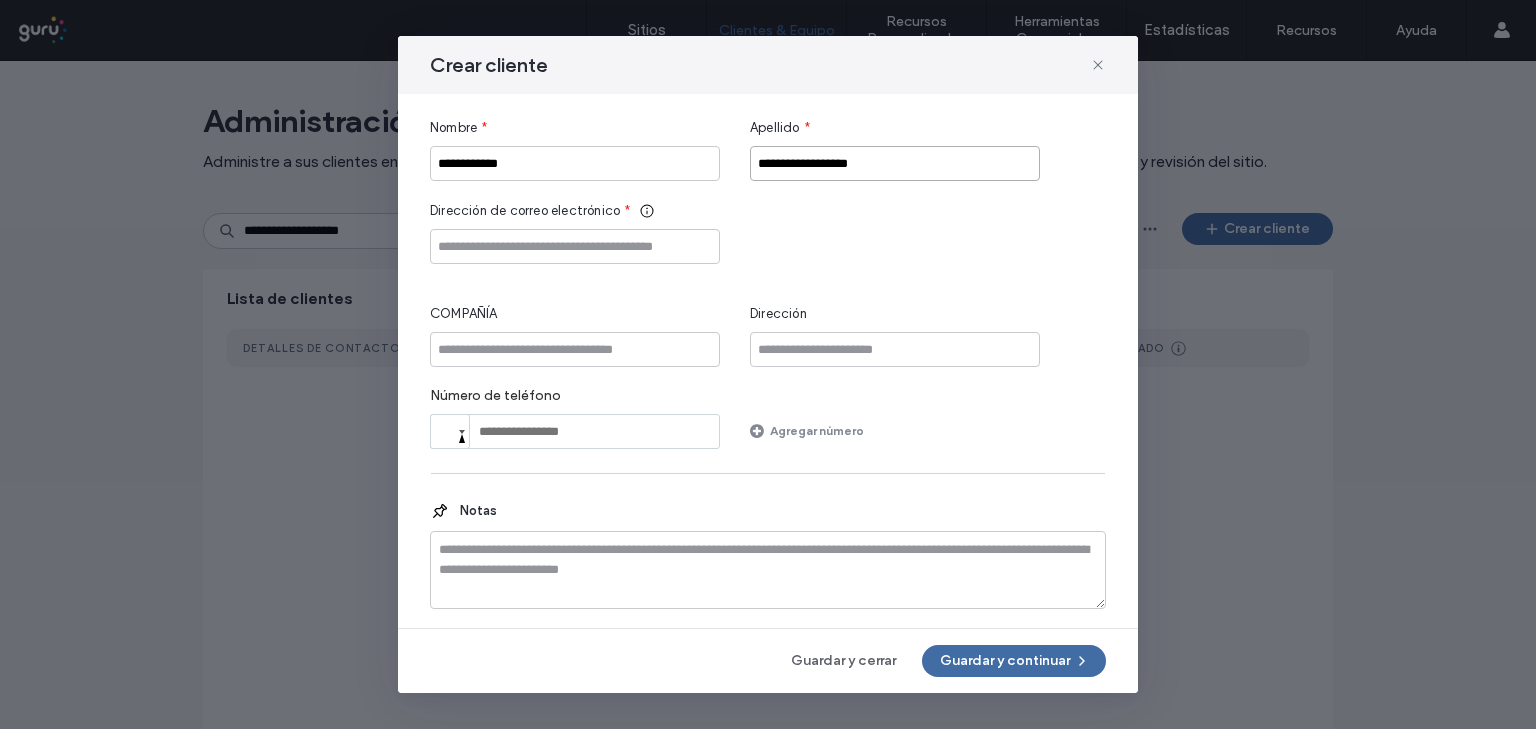 type on "**********" 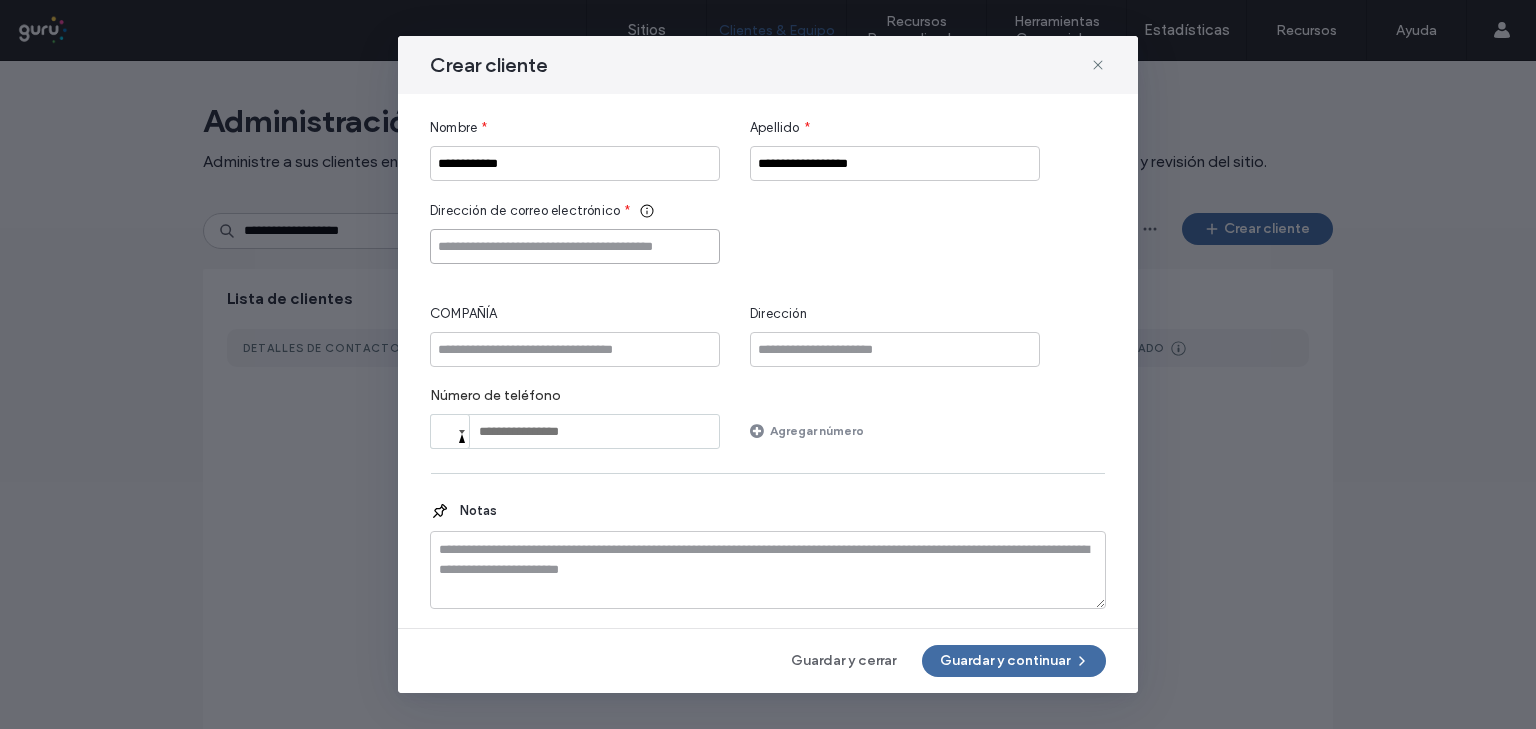 click at bounding box center [575, 246] 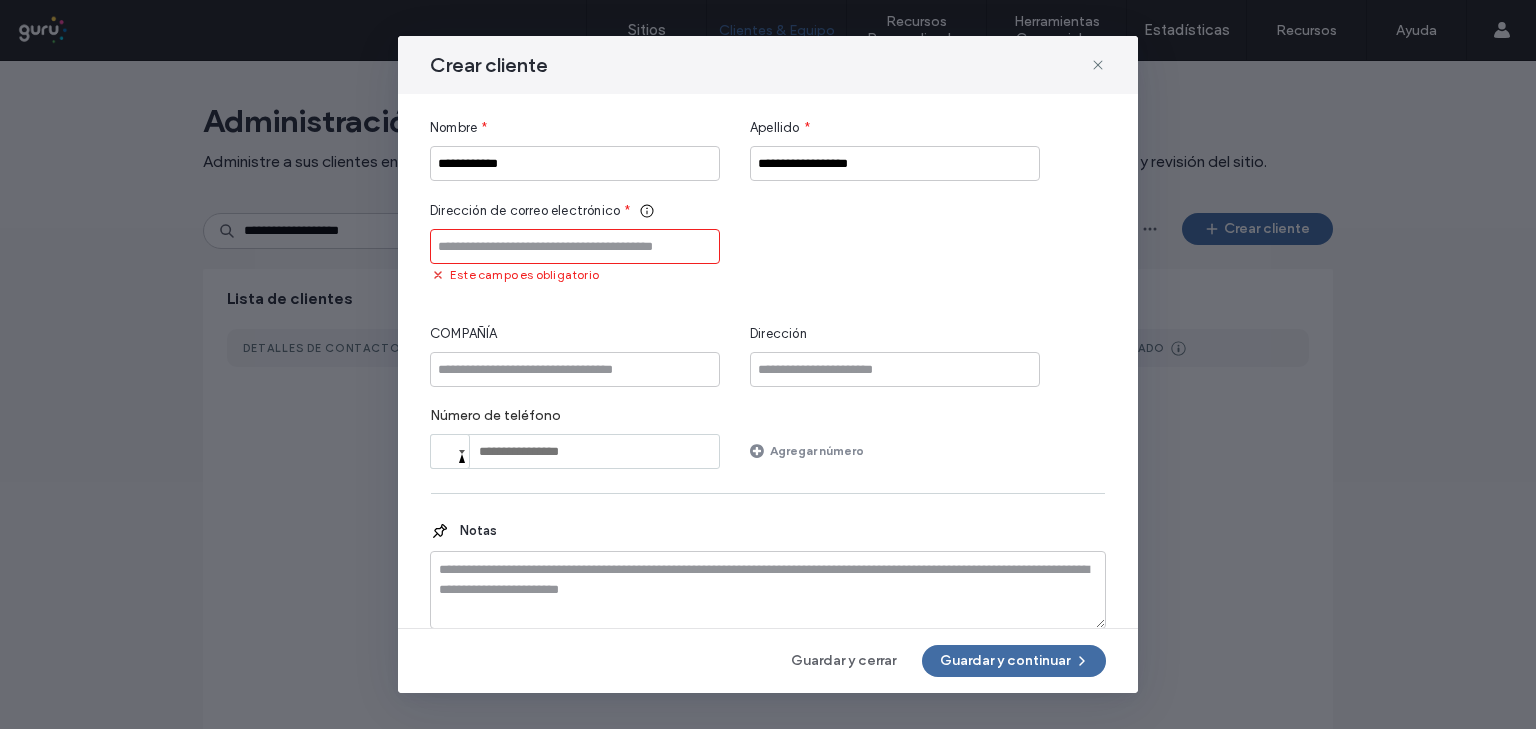 click at bounding box center (575, 246) 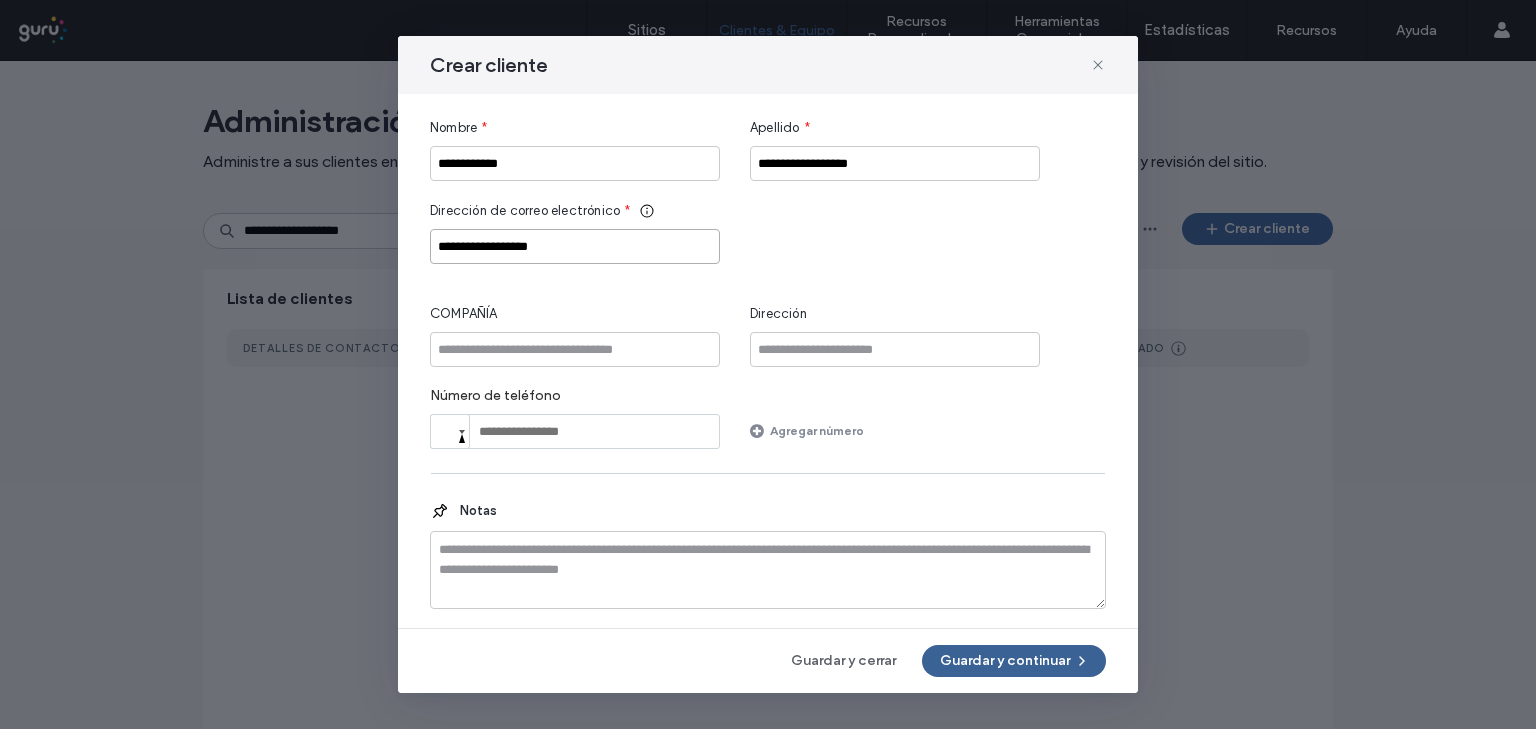 type on "**********" 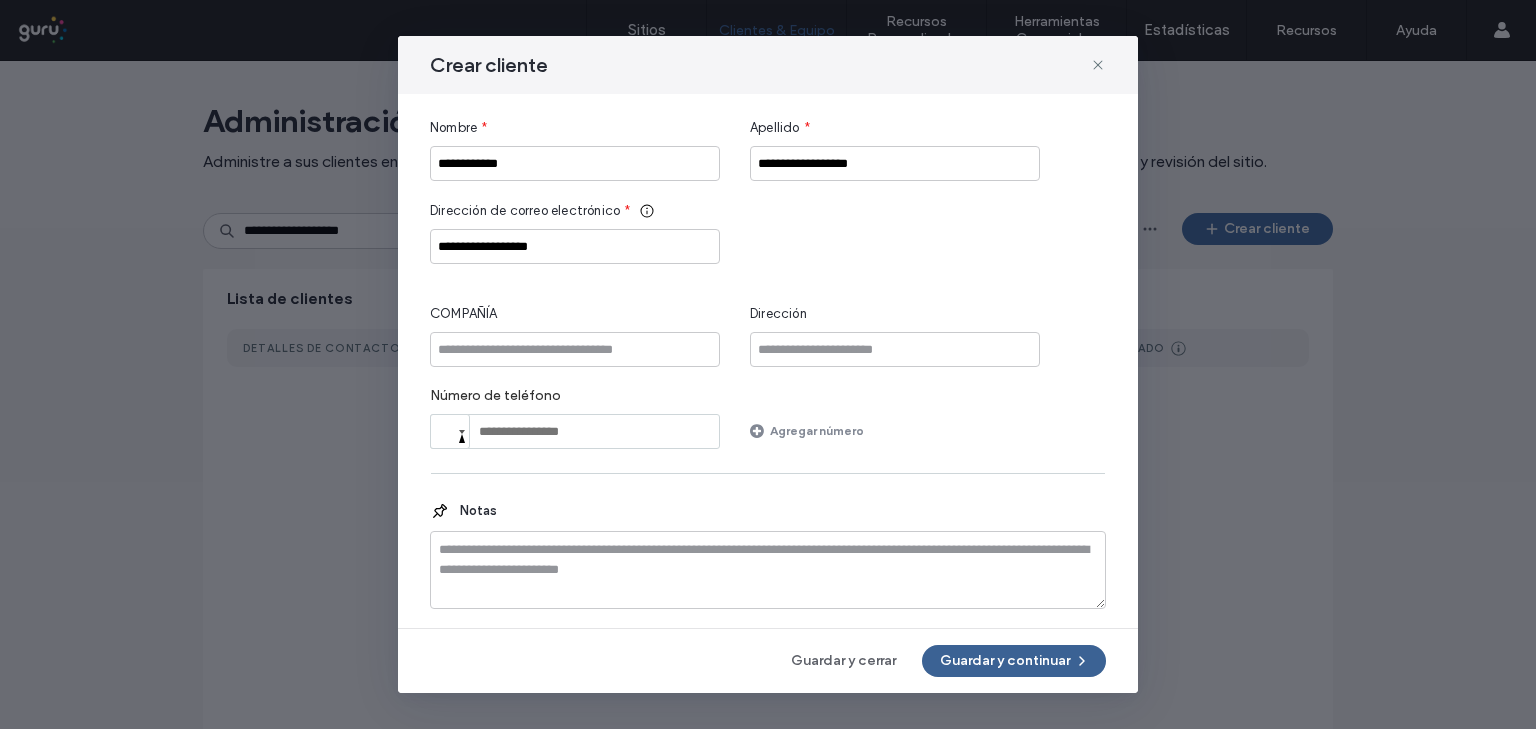 click on "Guardar y continuar" at bounding box center [1014, 661] 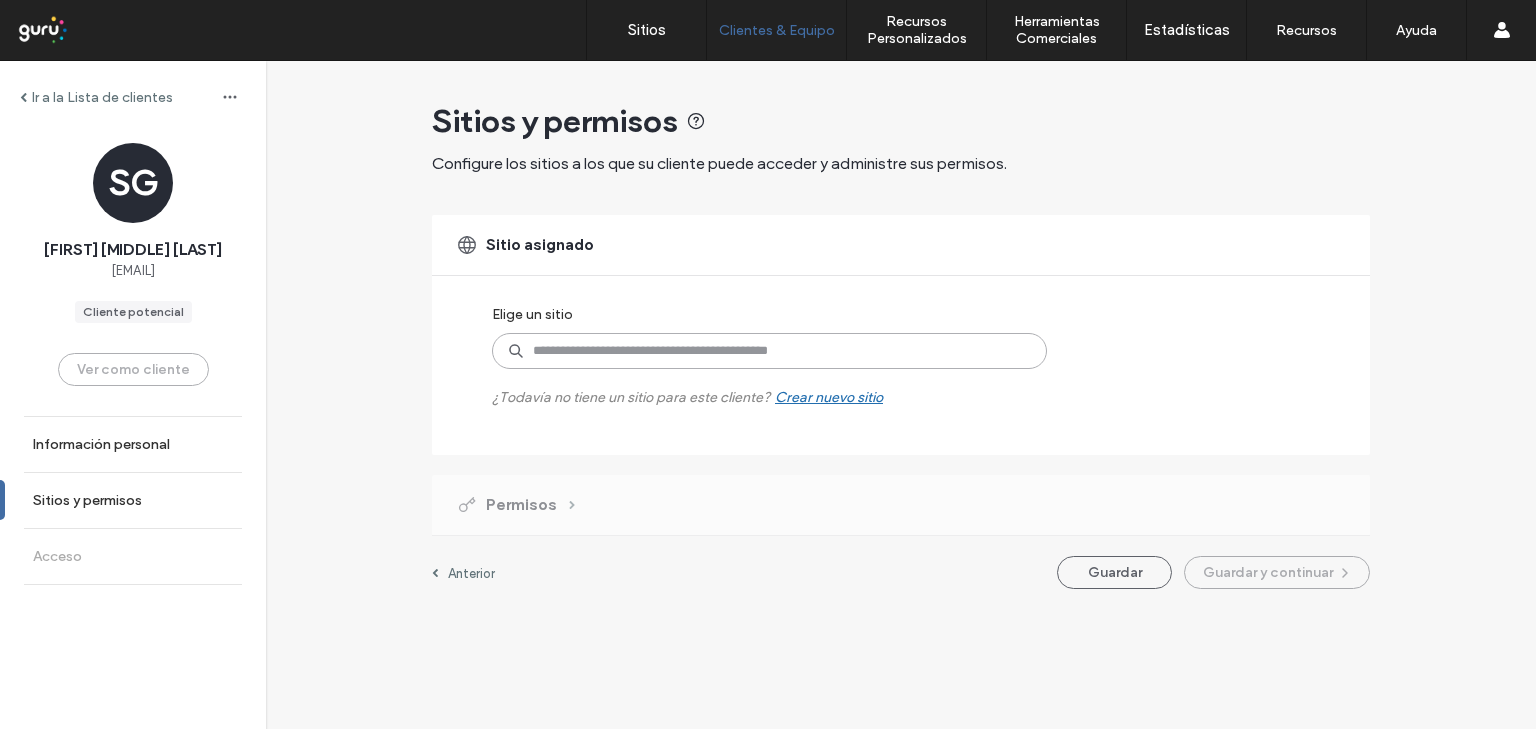 click at bounding box center (769, 351) 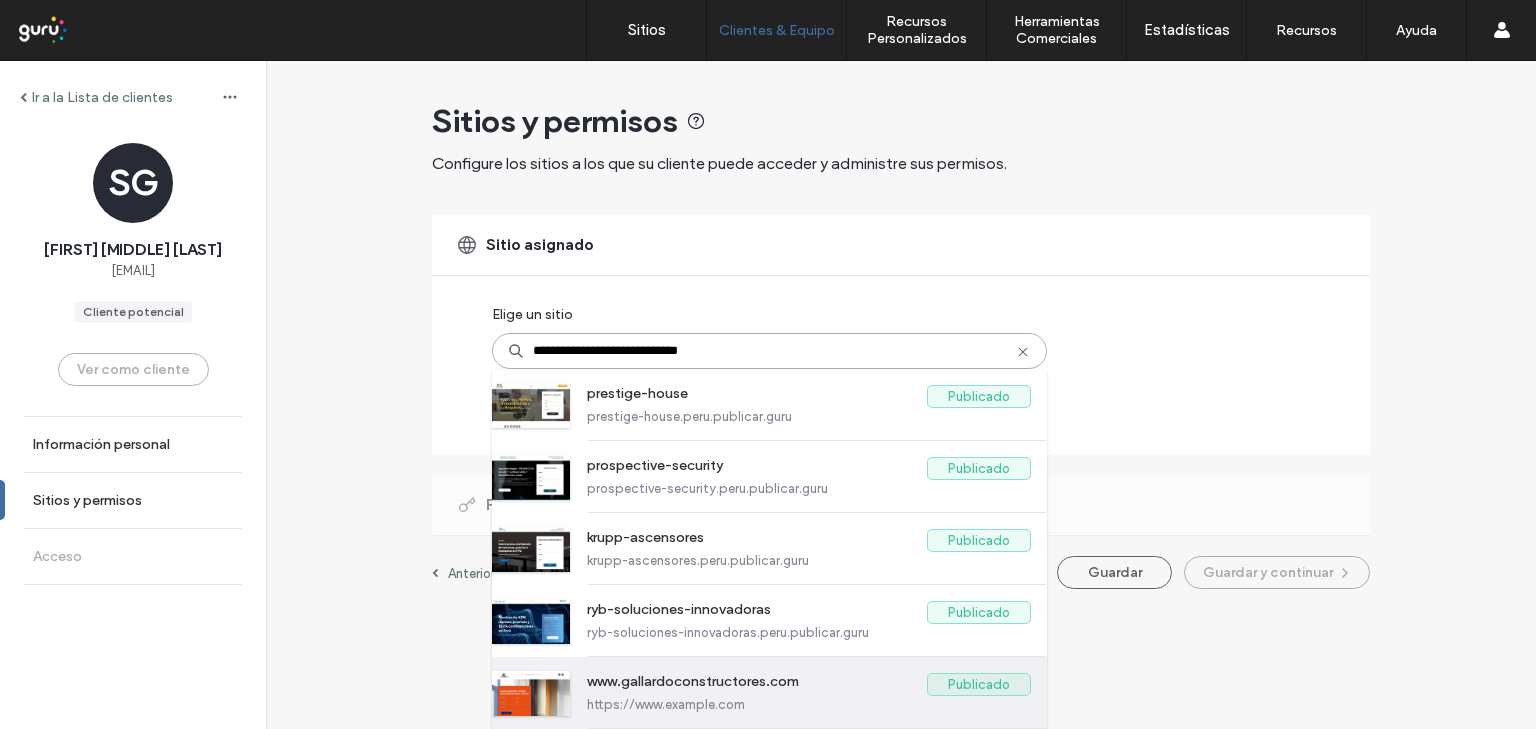click on "www.gallardoconstructores.com" at bounding box center (757, 685) 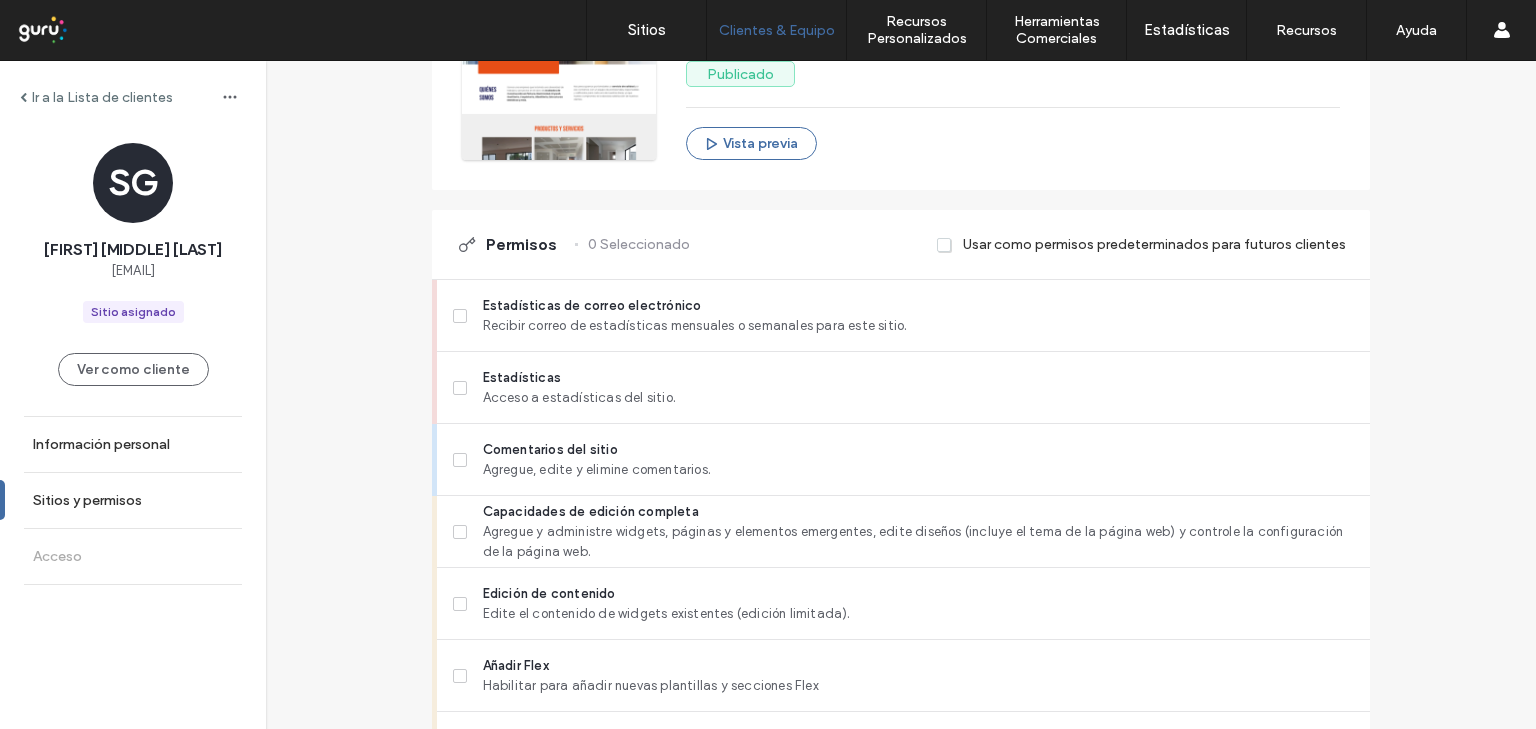 scroll, scrollTop: 400, scrollLeft: 0, axis: vertical 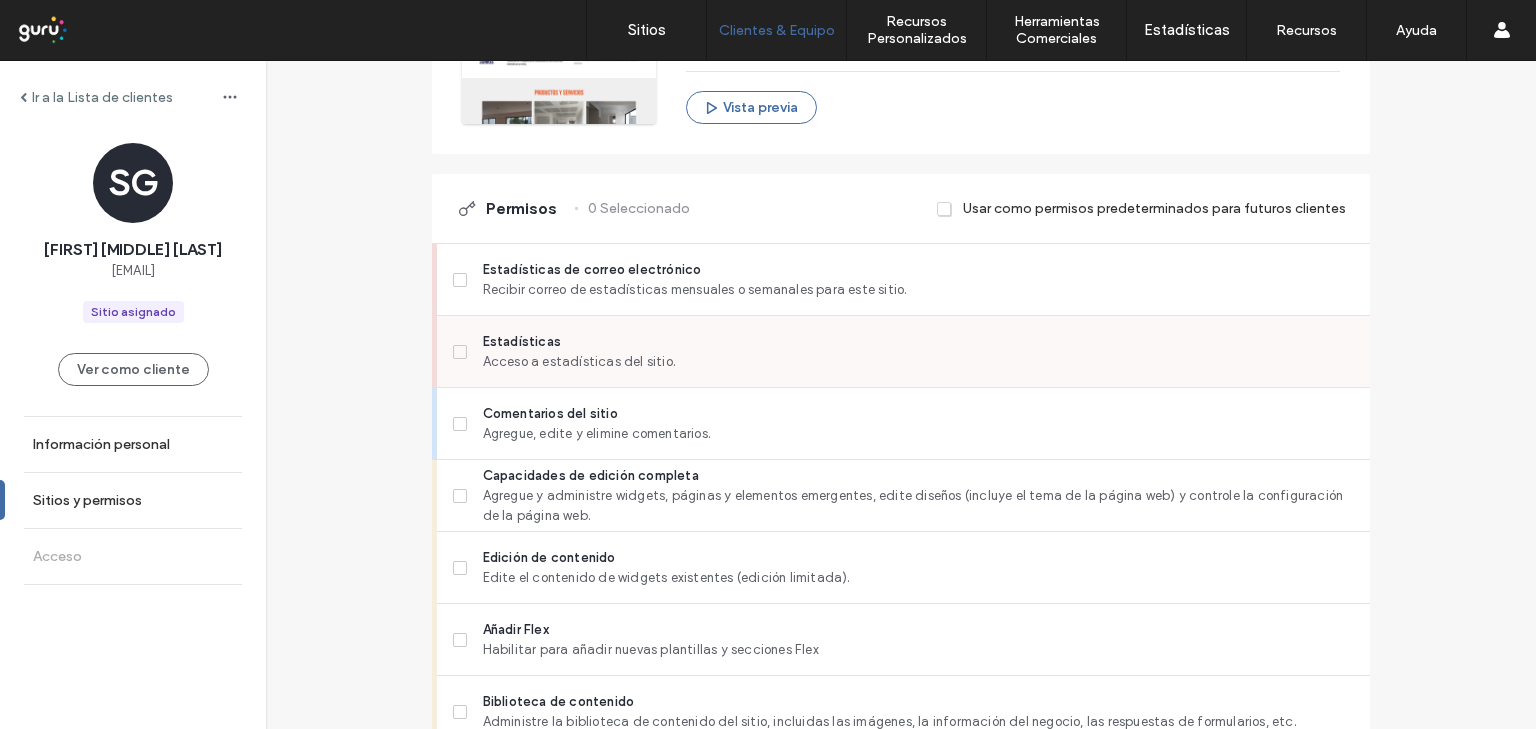 click at bounding box center [460, 352] 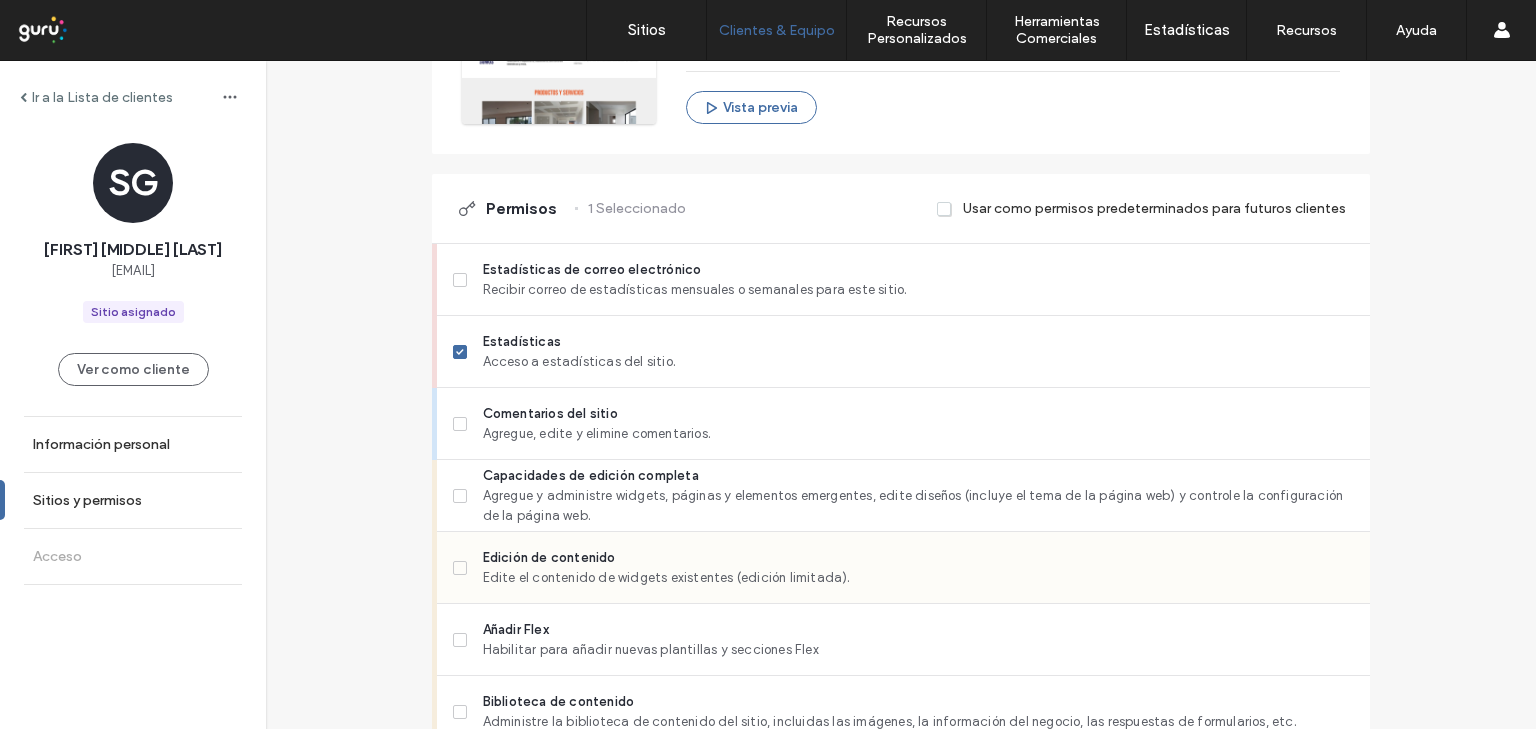 click at bounding box center (460, 568) 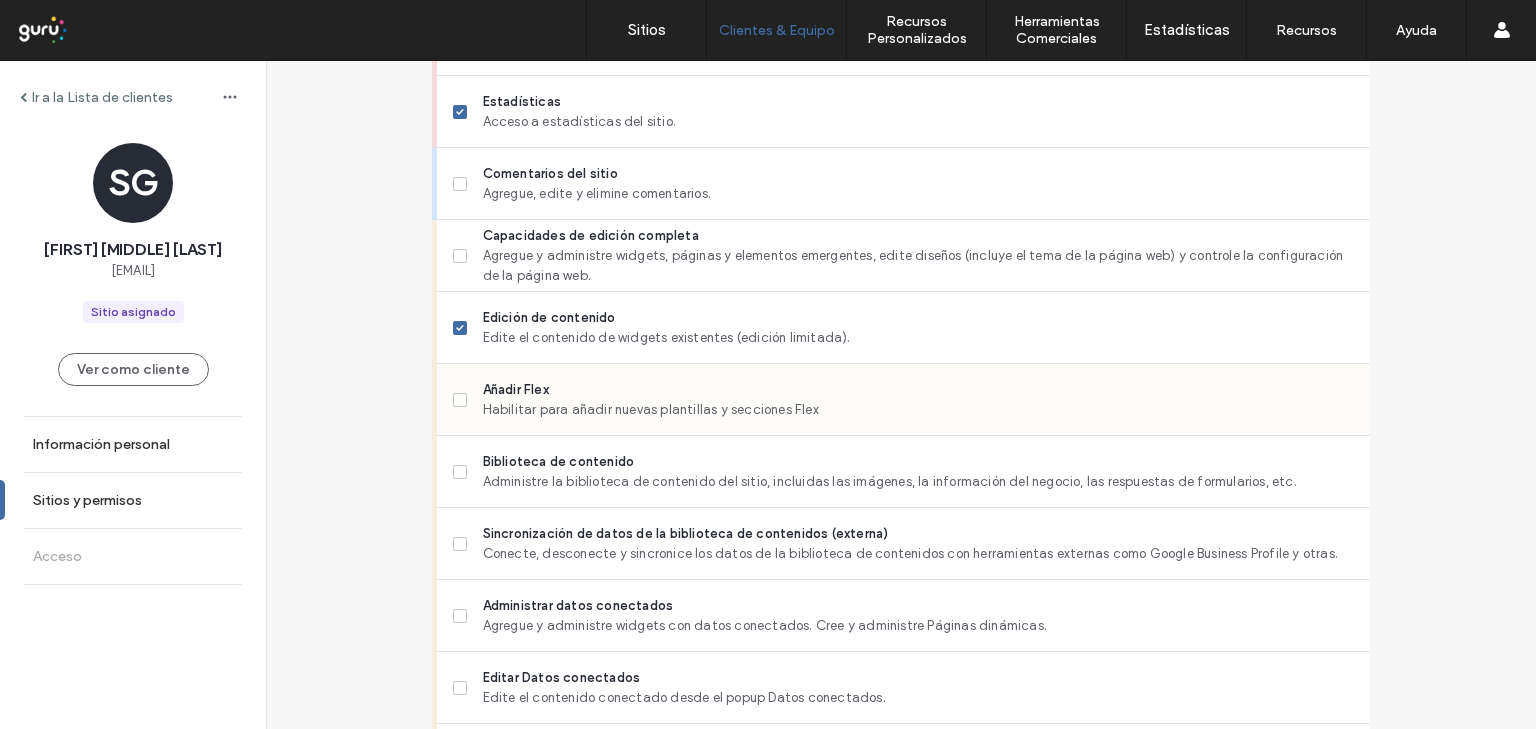 scroll, scrollTop: 560, scrollLeft: 0, axis: vertical 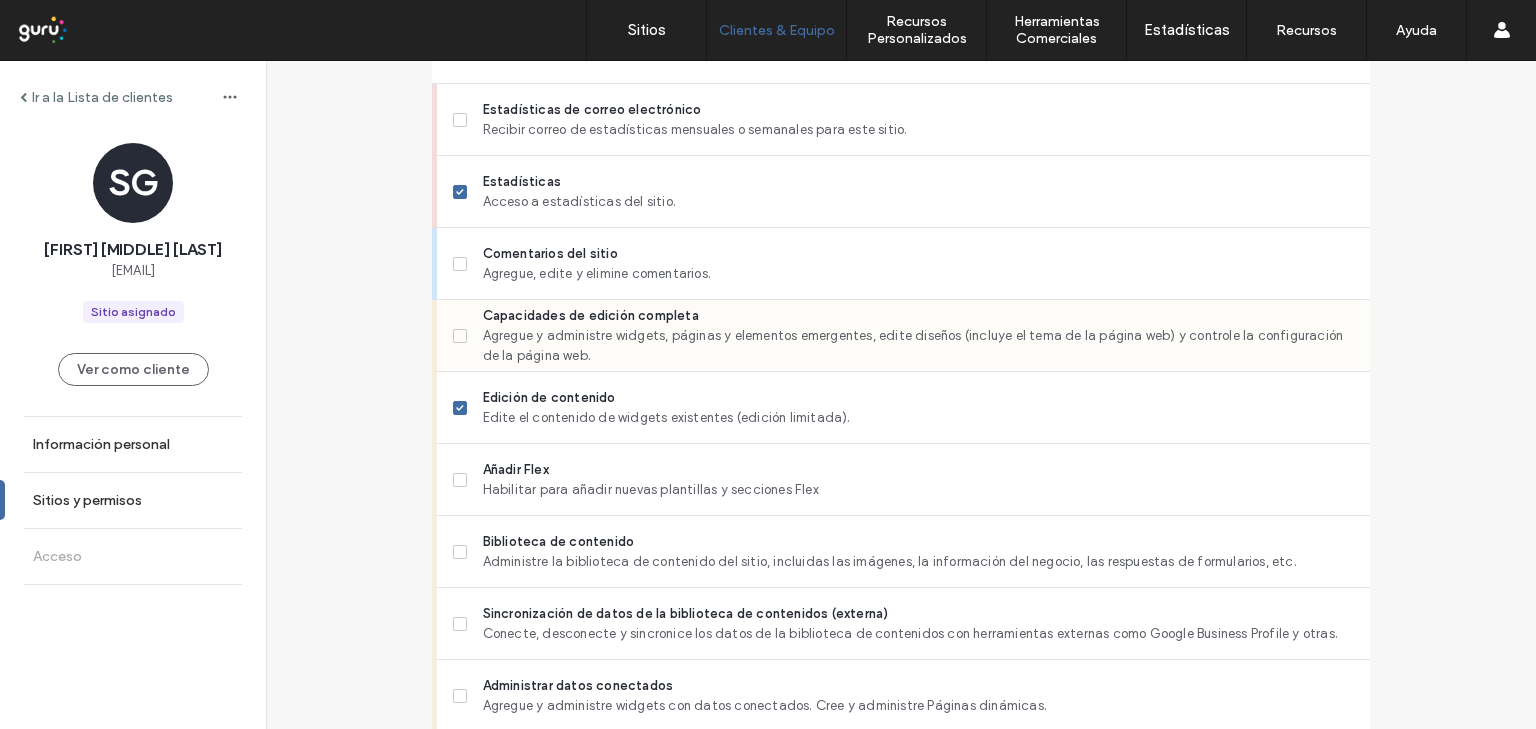 click at bounding box center (460, 336) 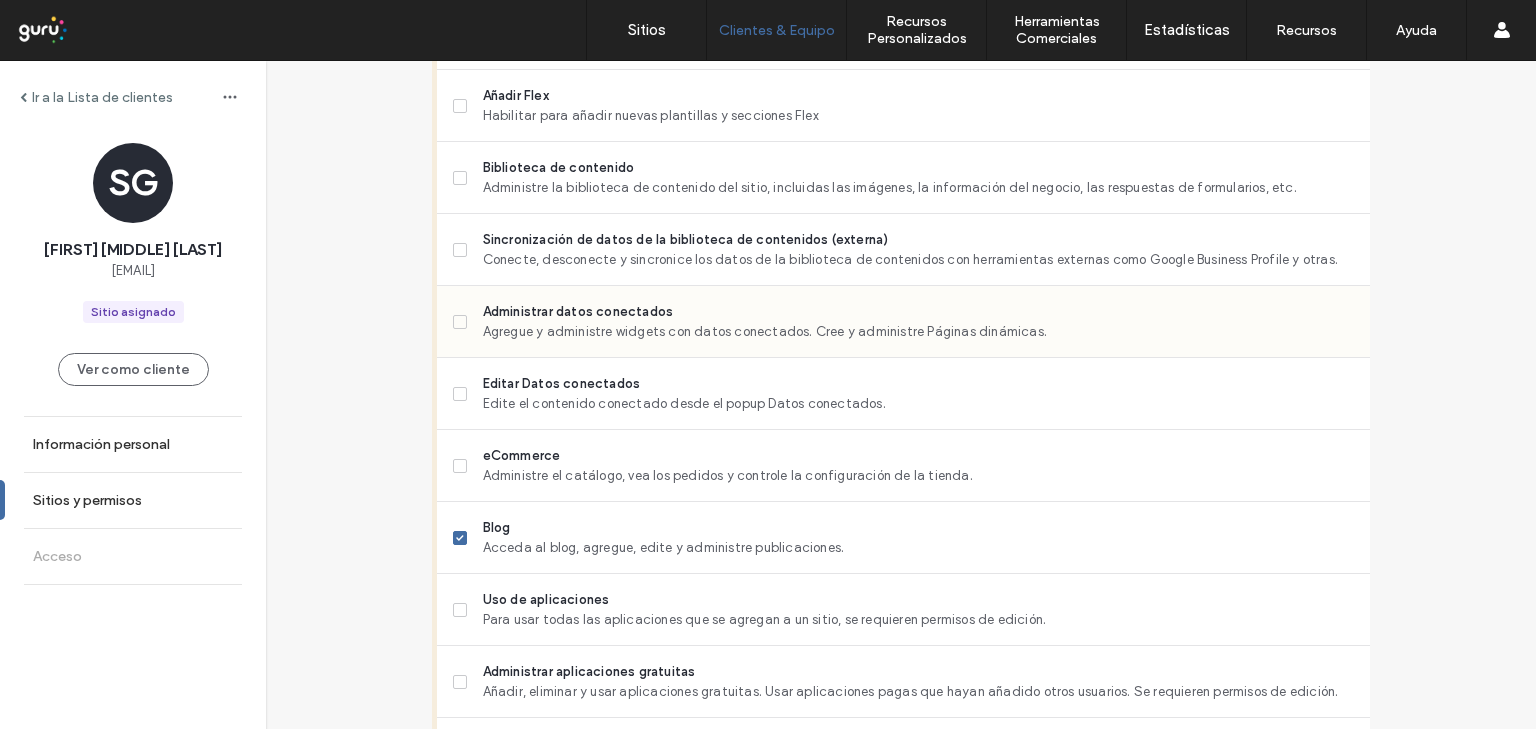 scroll, scrollTop: 1040, scrollLeft: 0, axis: vertical 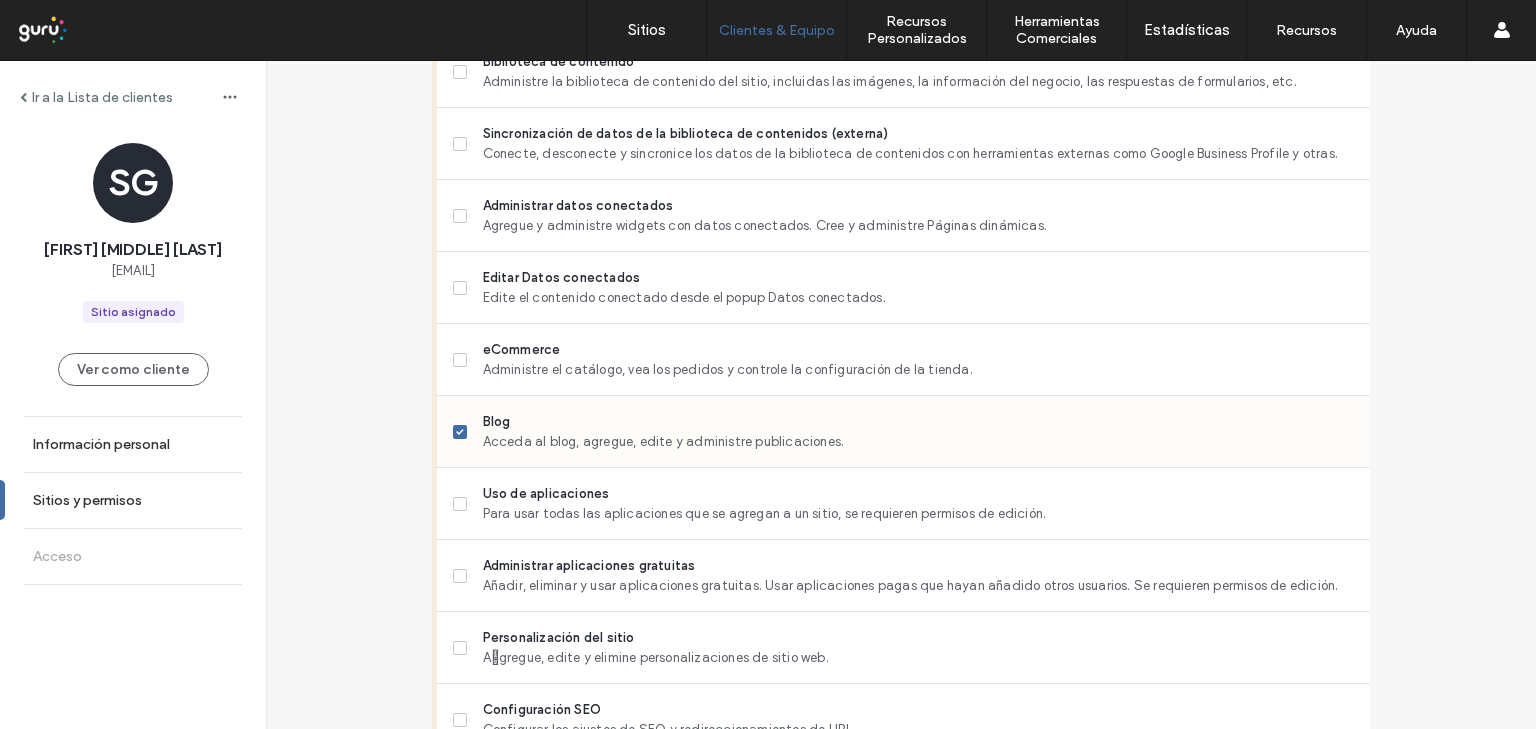click at bounding box center [460, 432] 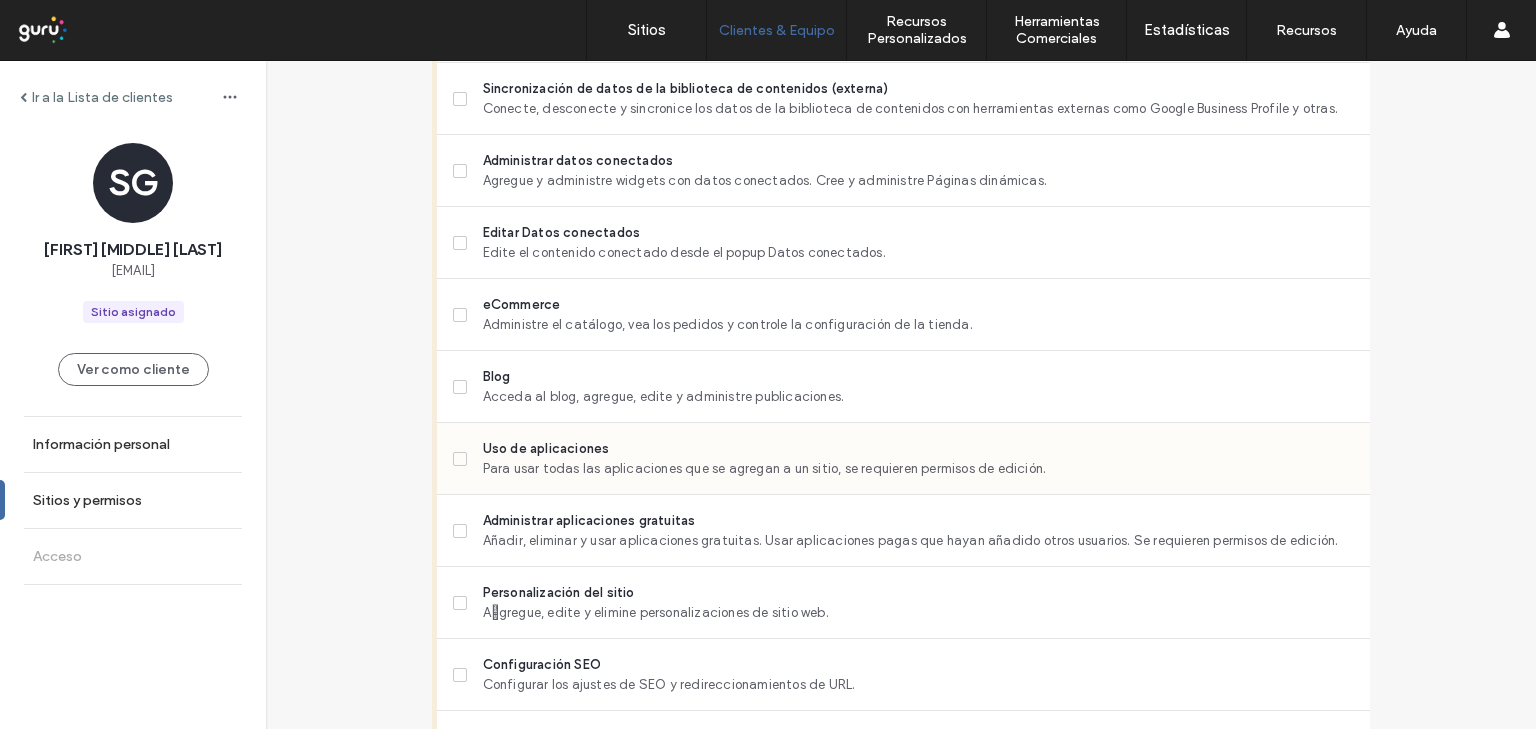 scroll, scrollTop: 1120, scrollLeft: 0, axis: vertical 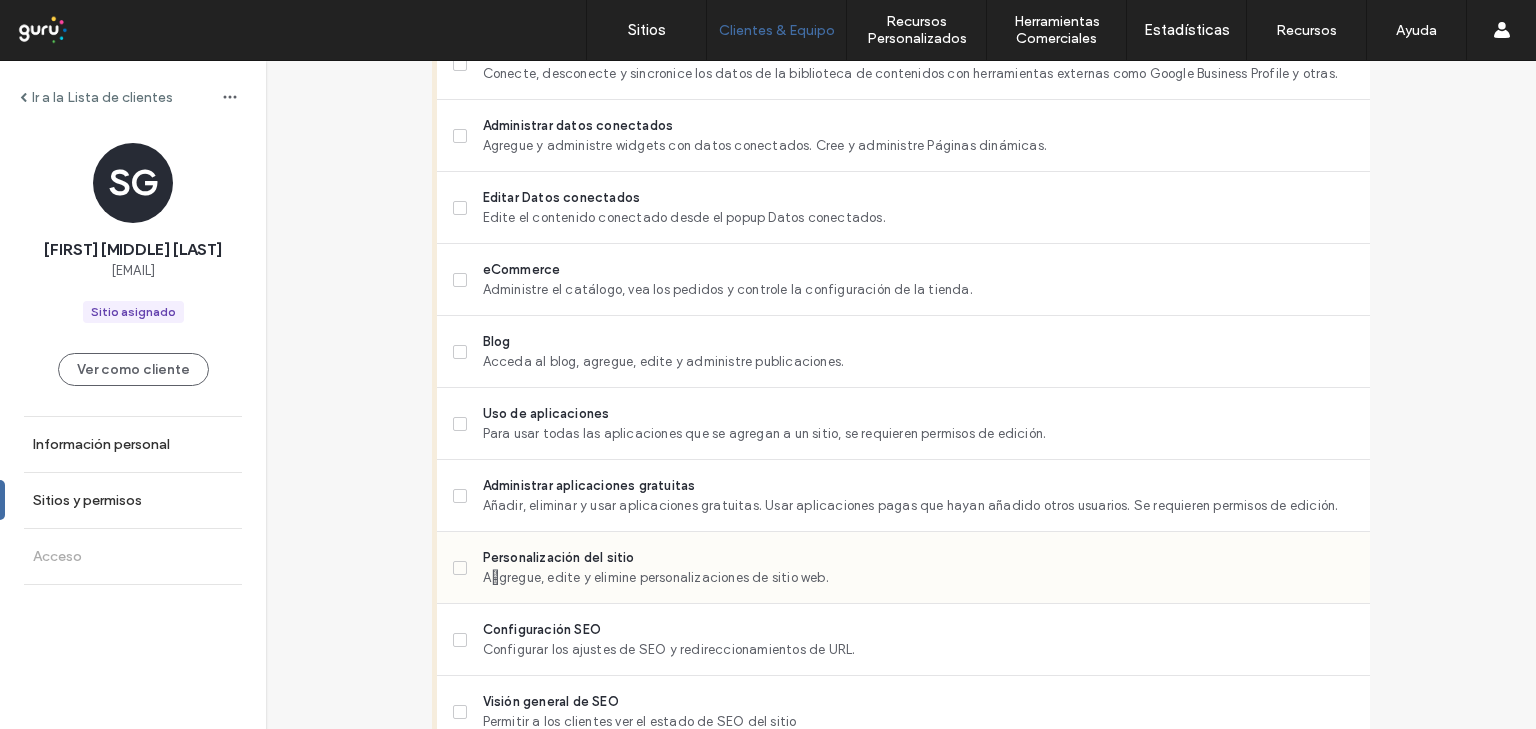 click 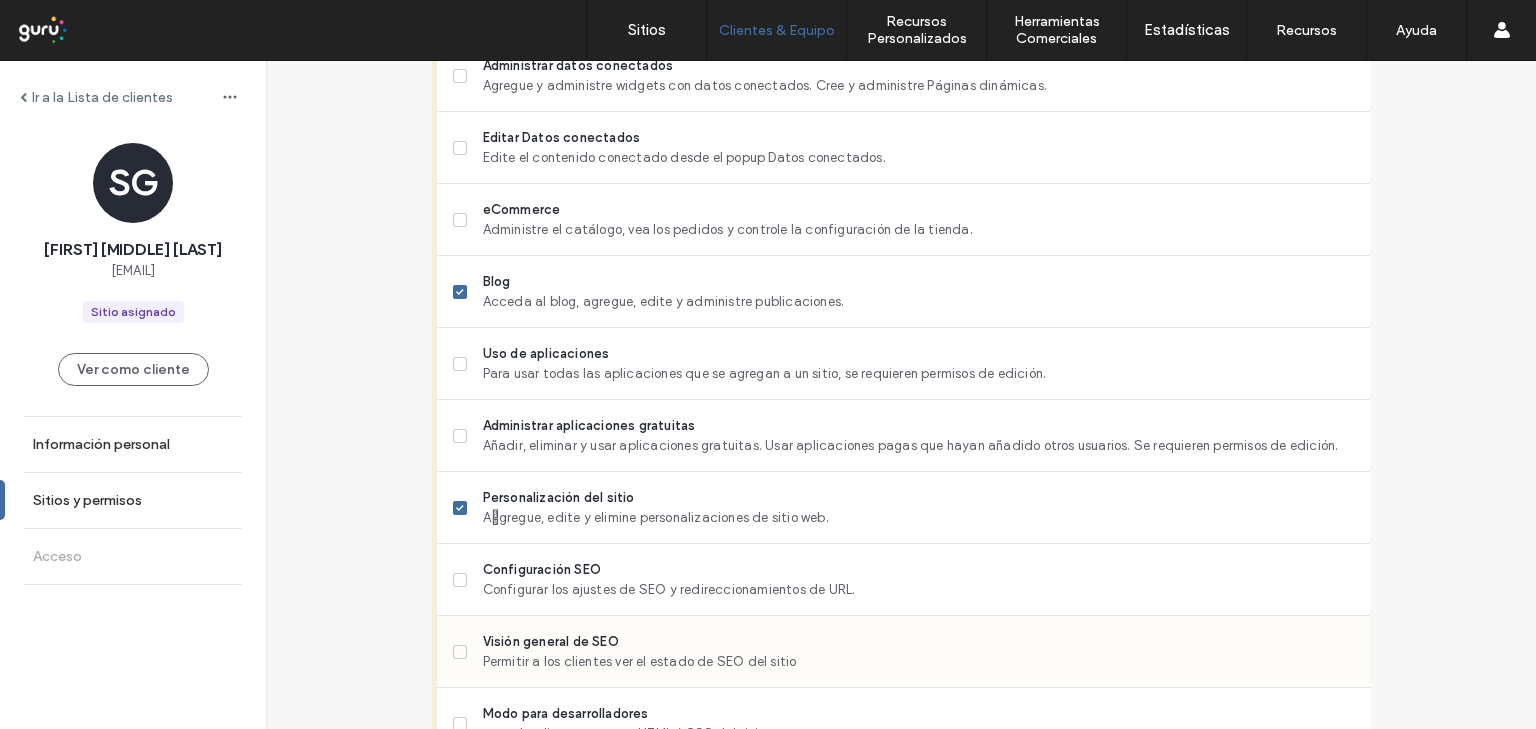 scroll, scrollTop: 1280, scrollLeft: 0, axis: vertical 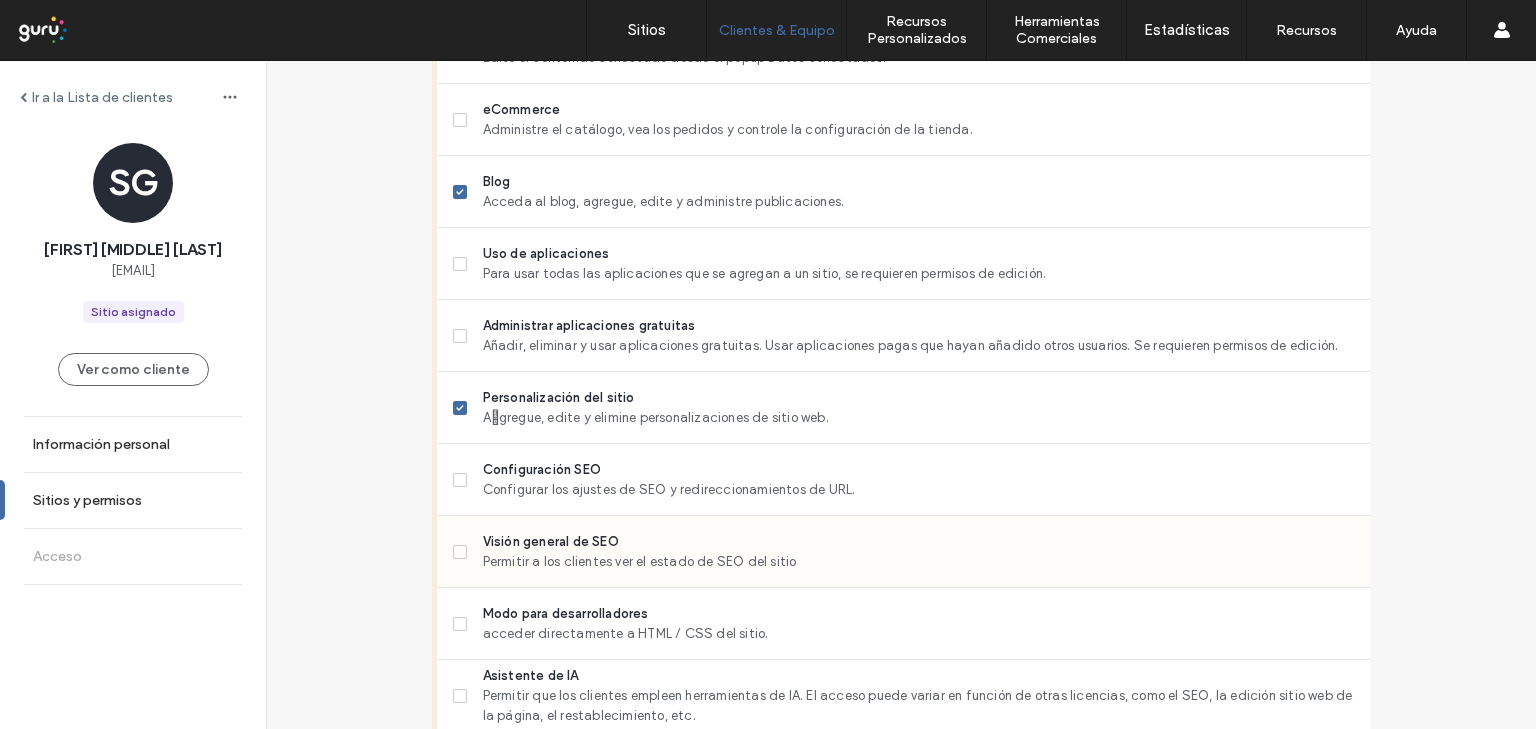 click at bounding box center [460, 552] 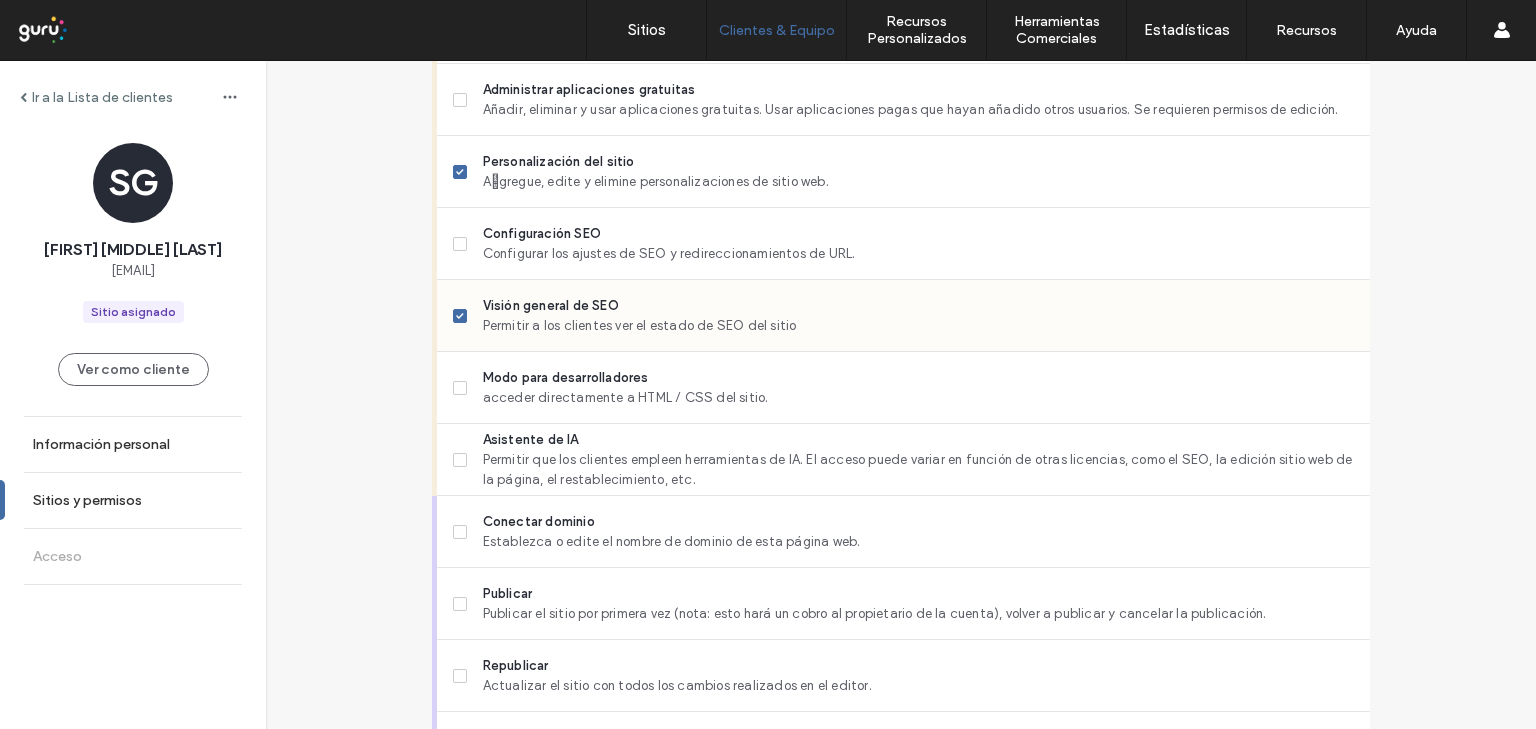 scroll, scrollTop: 1520, scrollLeft: 0, axis: vertical 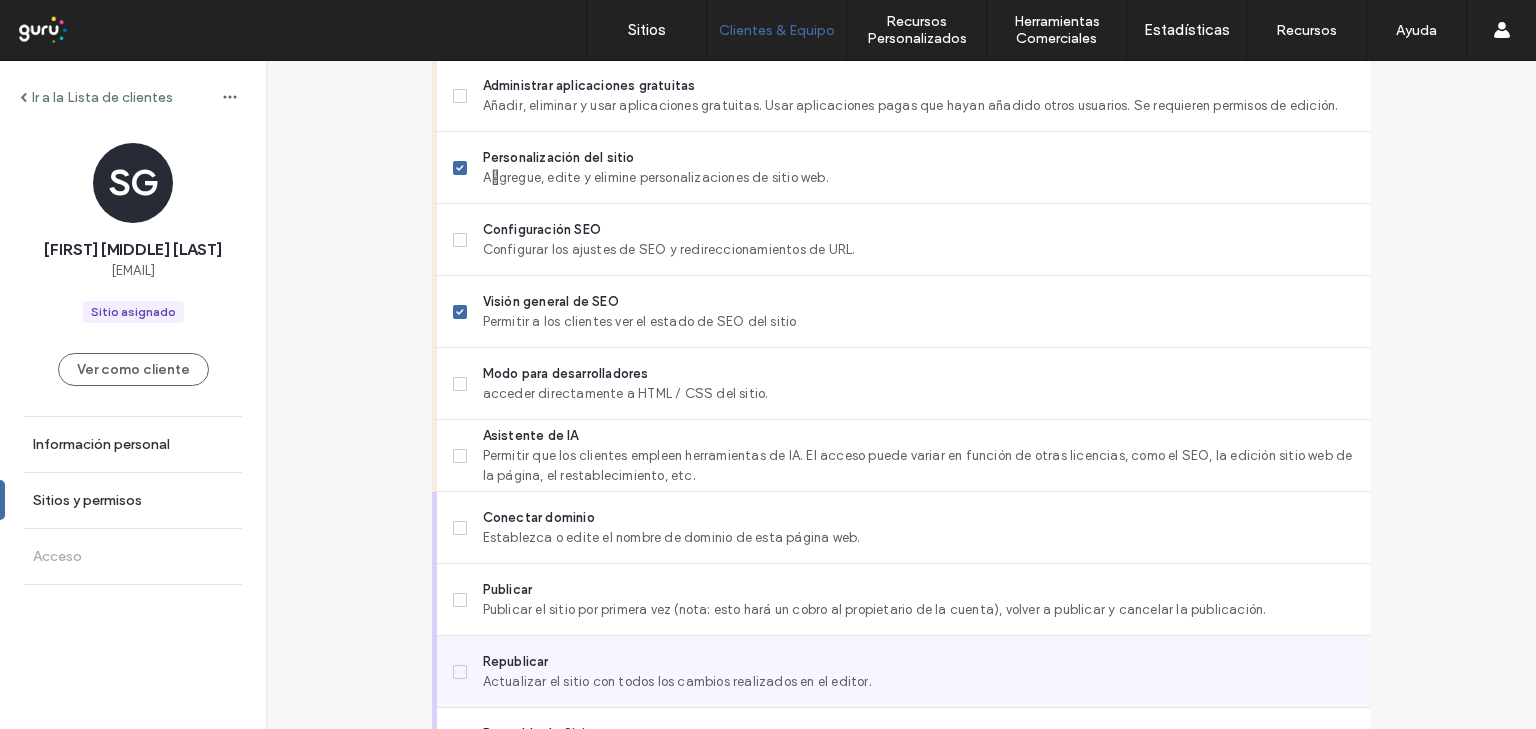 click 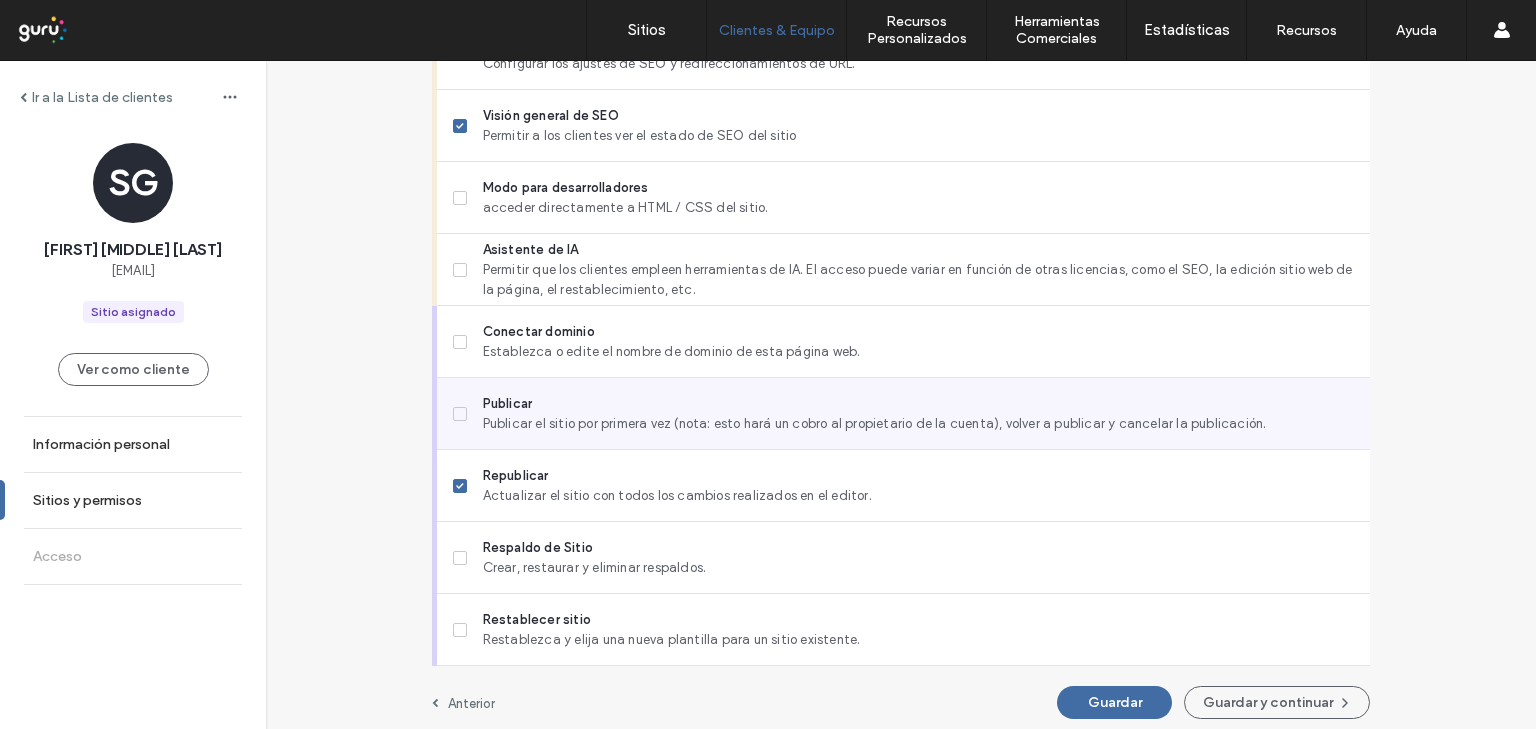 scroll, scrollTop: 1715, scrollLeft: 0, axis: vertical 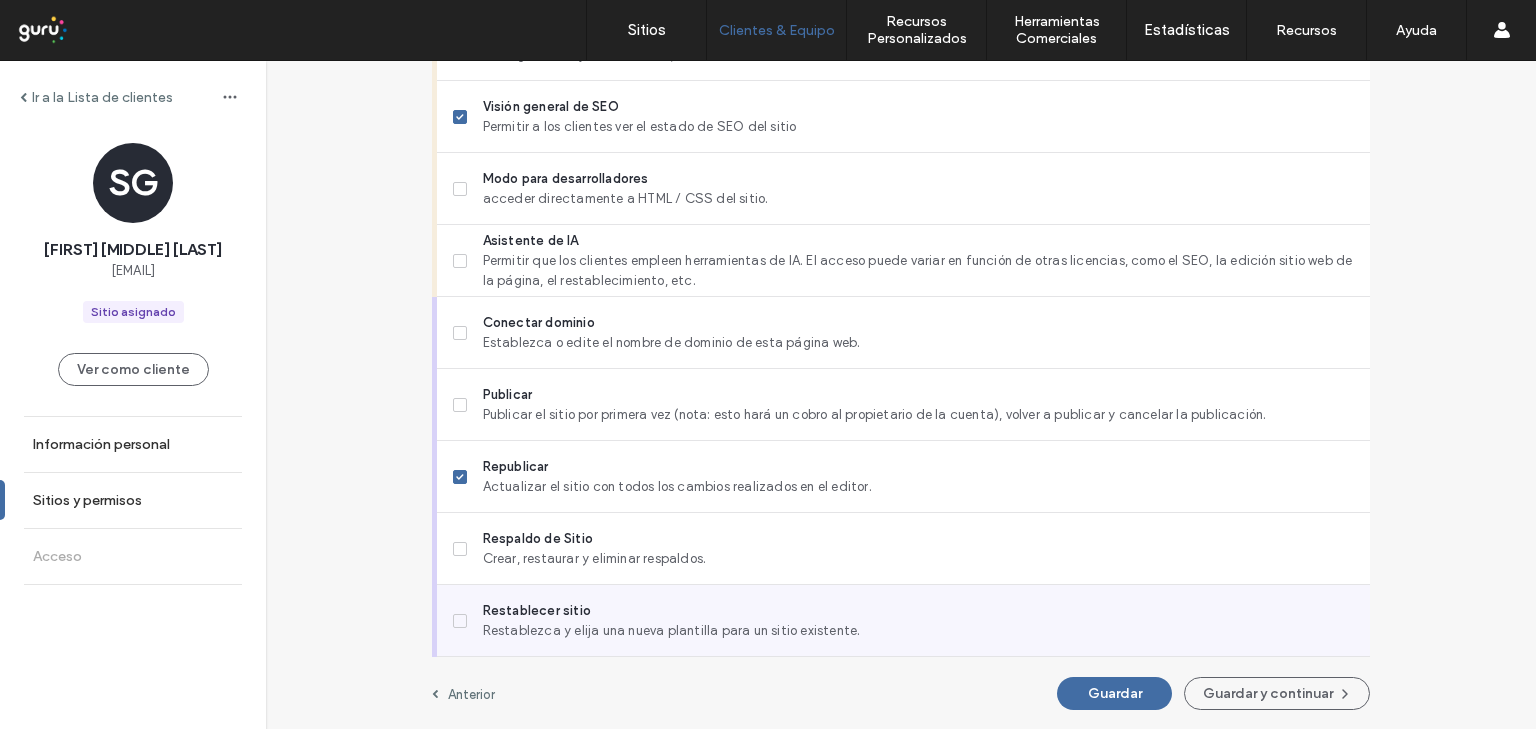 click on "Restablecer sitio Restablezca y elija una nueva plantilla para un sitio existente." at bounding box center [903, 621] 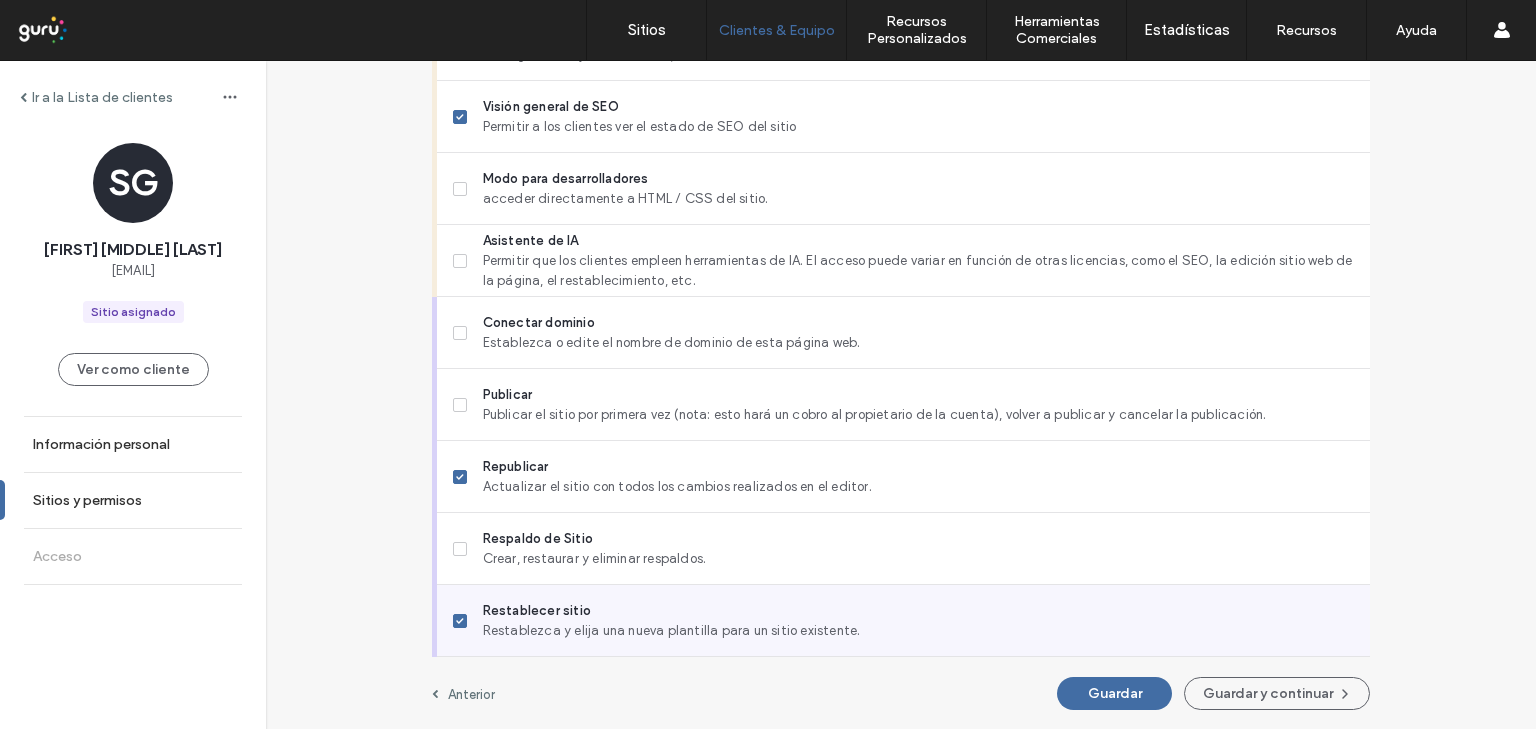 click on "Restablecer sitio Restablezca y elija una nueva plantilla para un sitio existente." at bounding box center (903, 621) 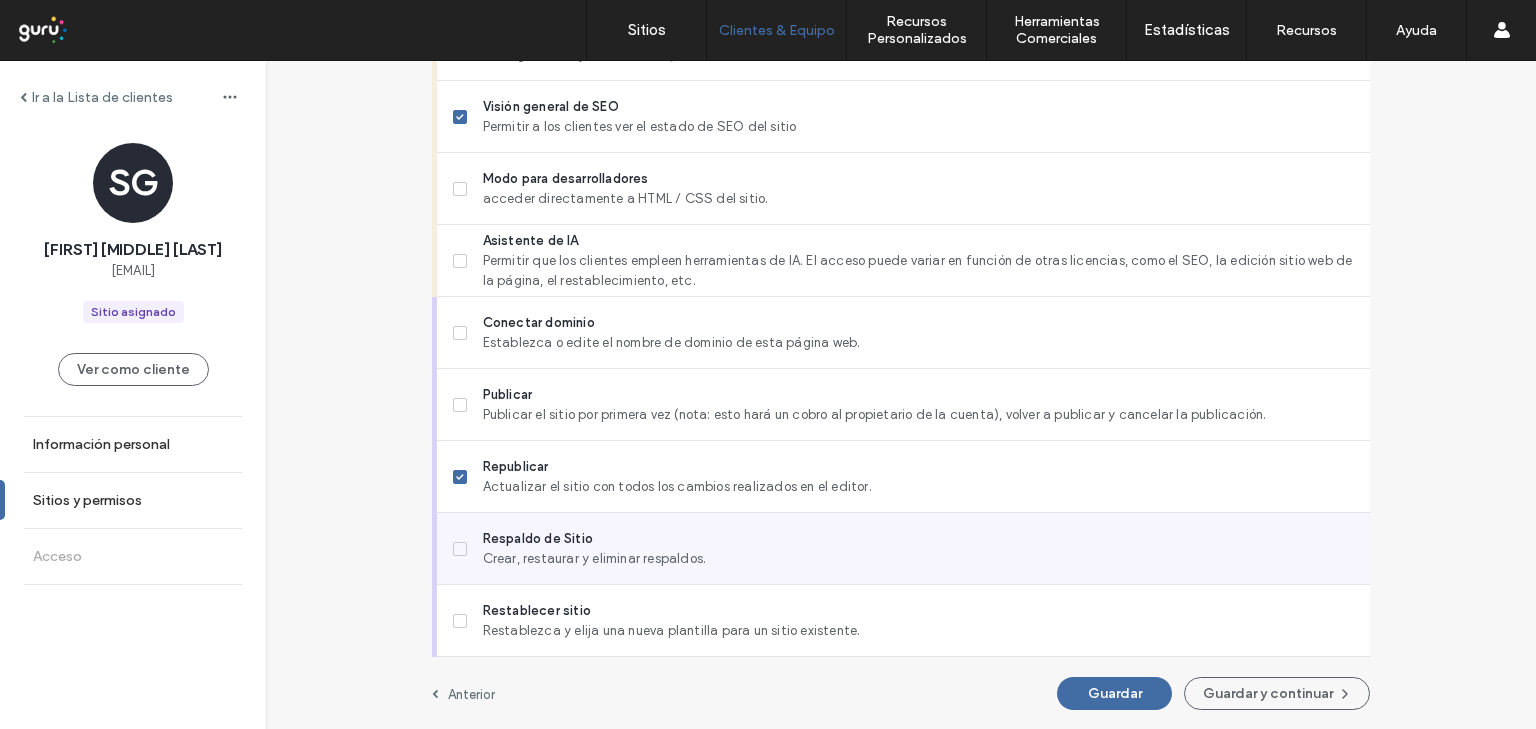 click at bounding box center [460, 549] 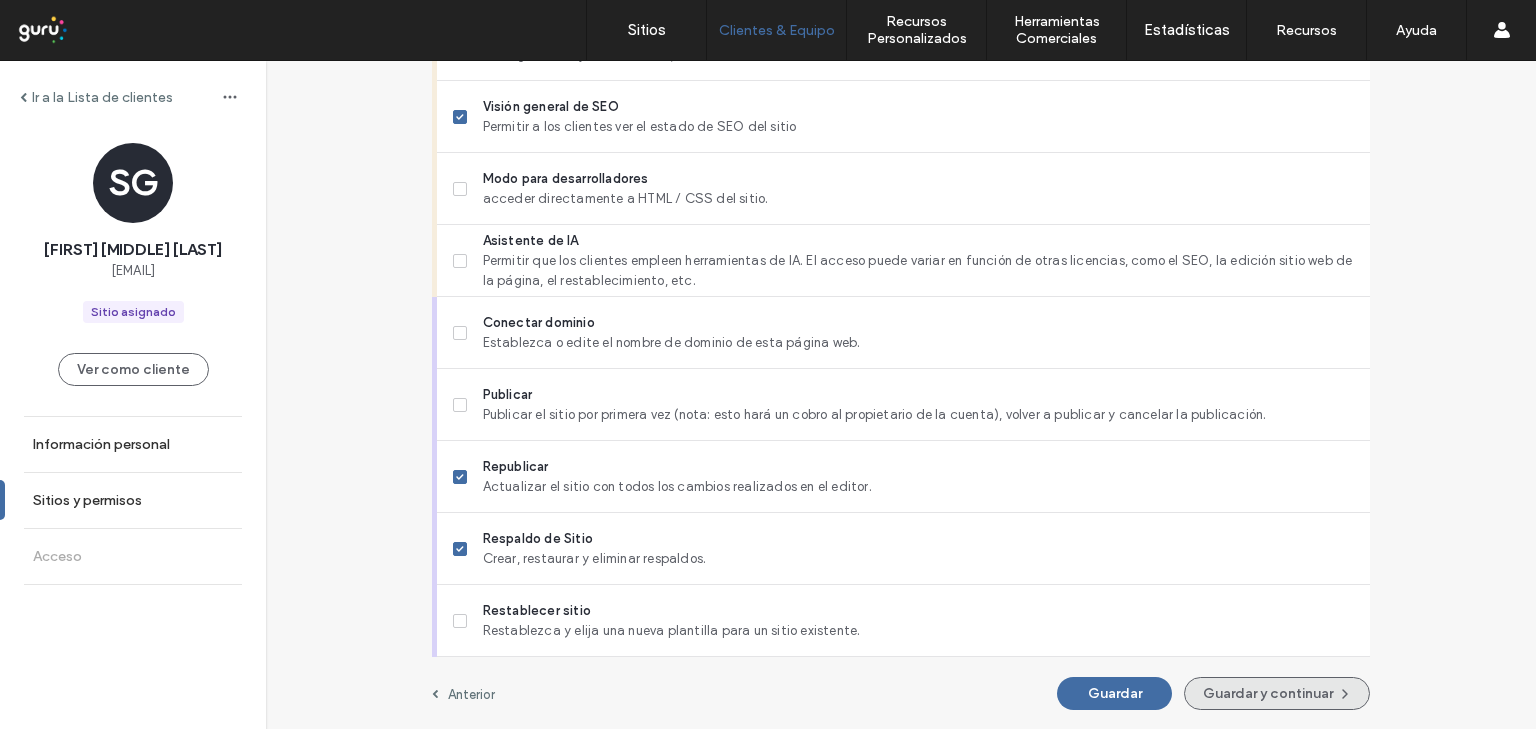click on "Guardar y continuar" at bounding box center [1277, 693] 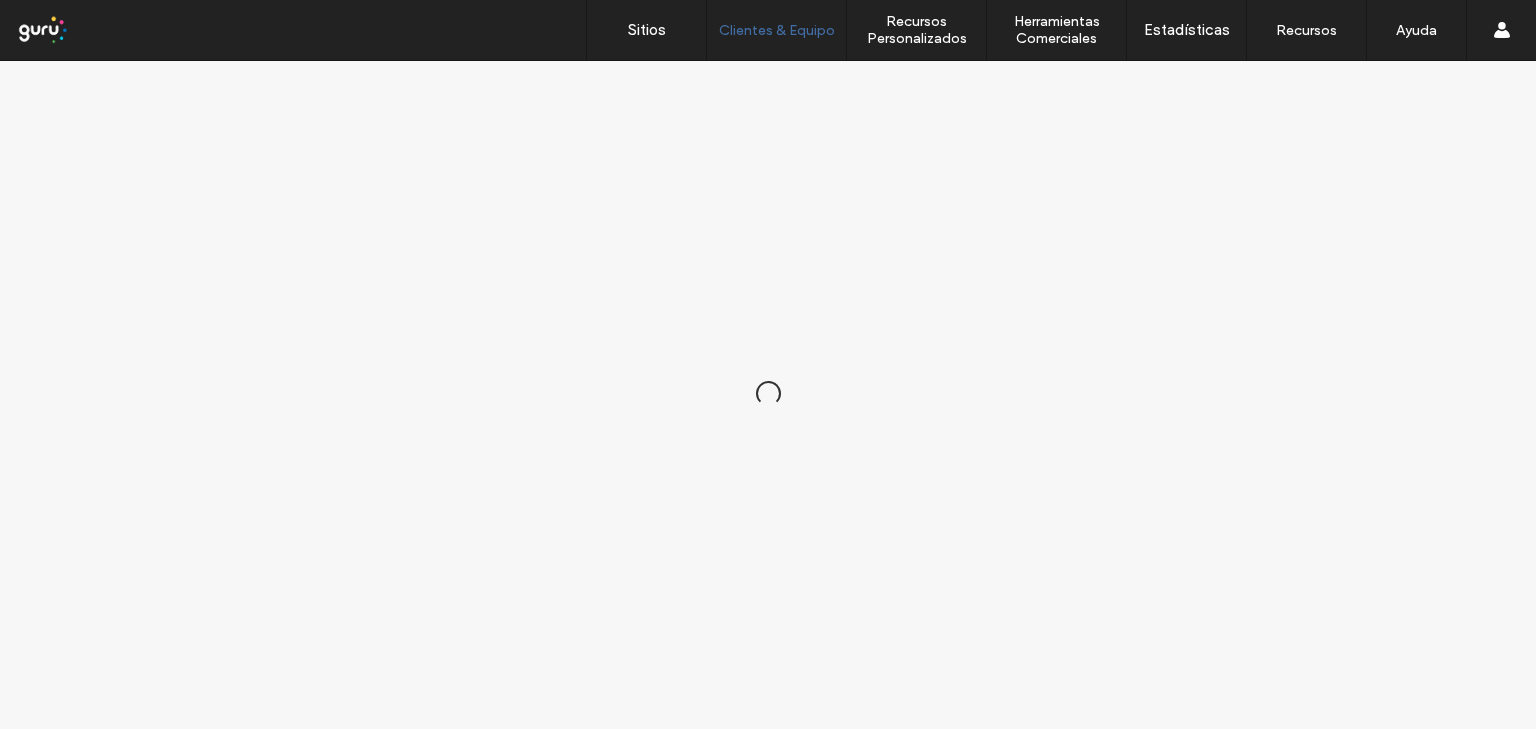 scroll, scrollTop: 0, scrollLeft: 0, axis: both 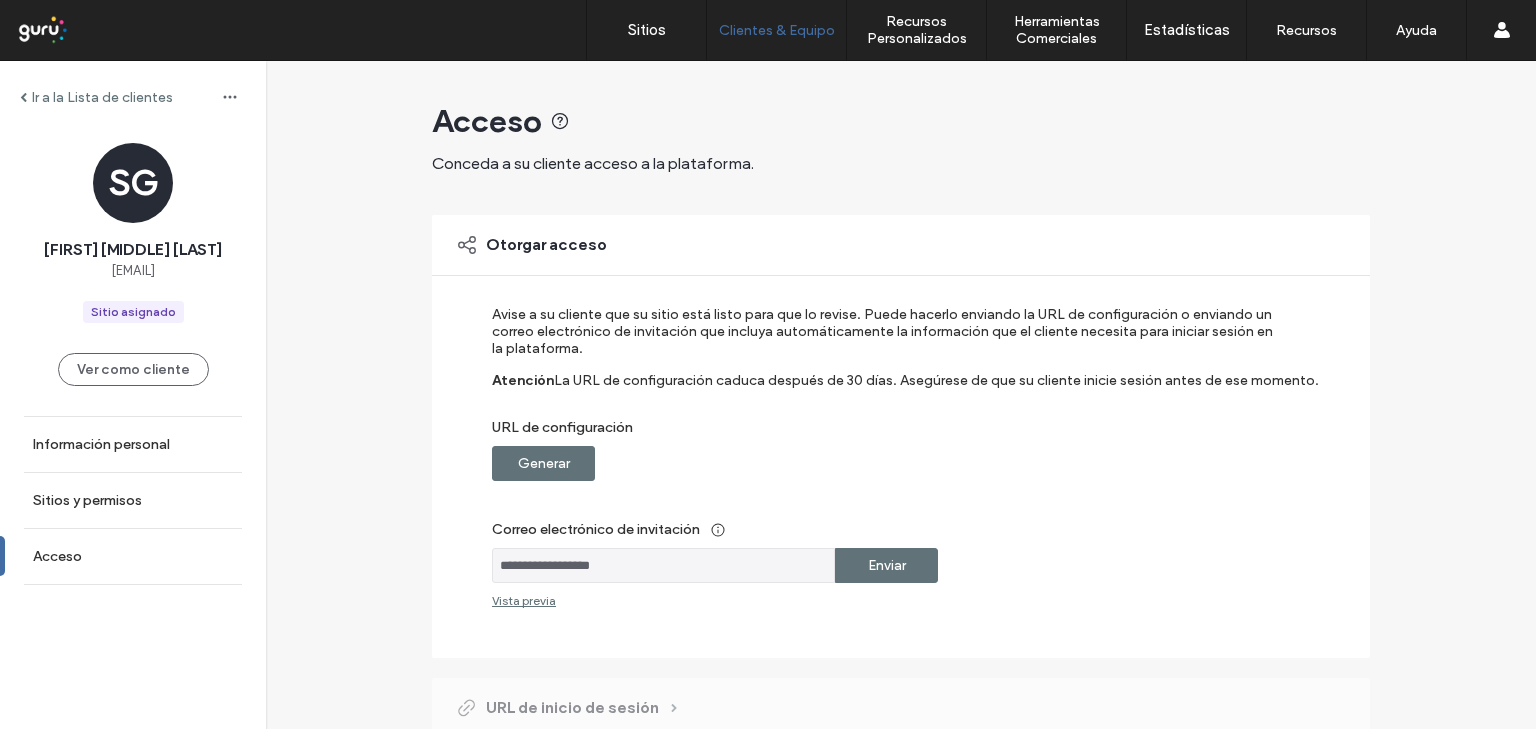drag, startPoint x: 528, startPoint y: 445, endPoint x: 683, endPoint y: 444, distance: 155.00322 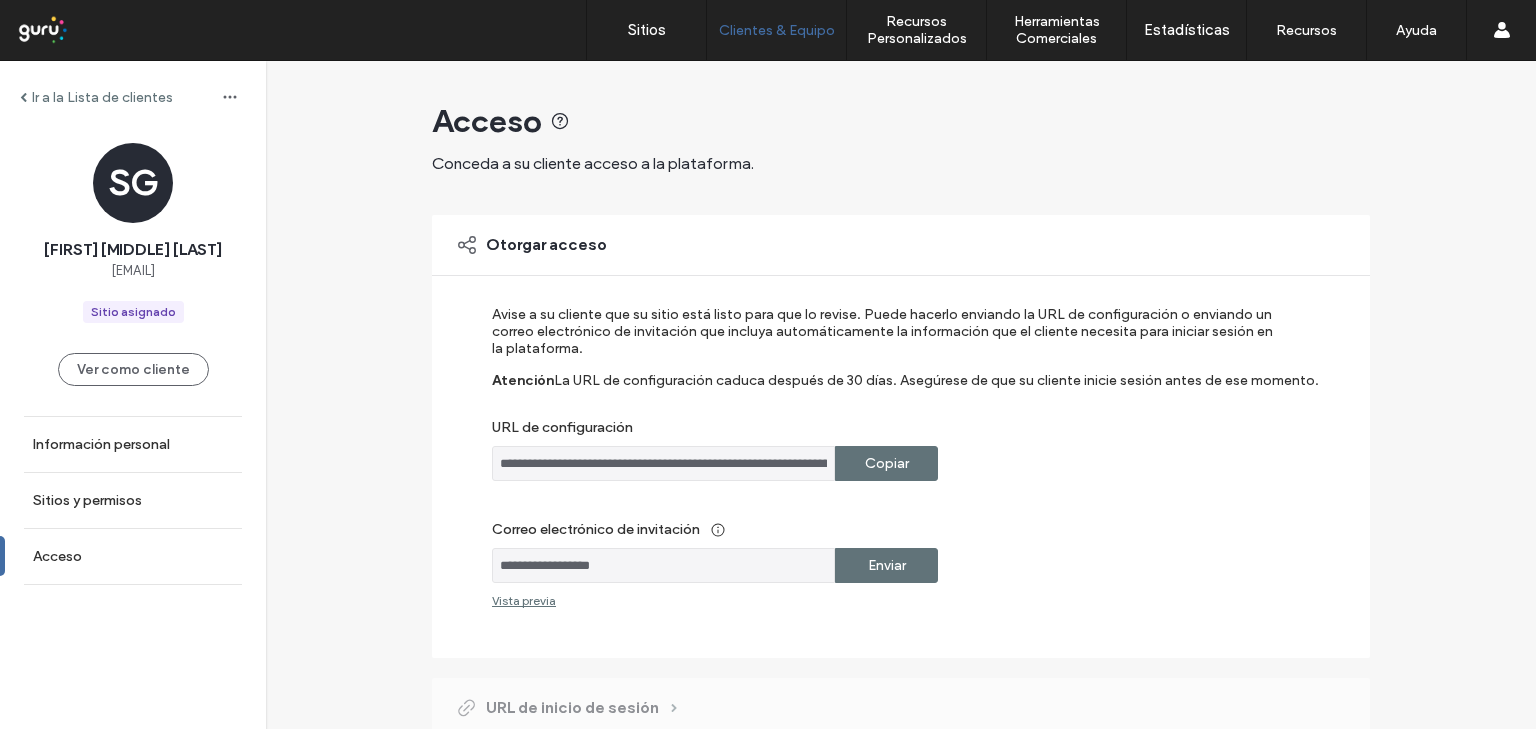 click on "Copiar" at bounding box center (886, 463) 